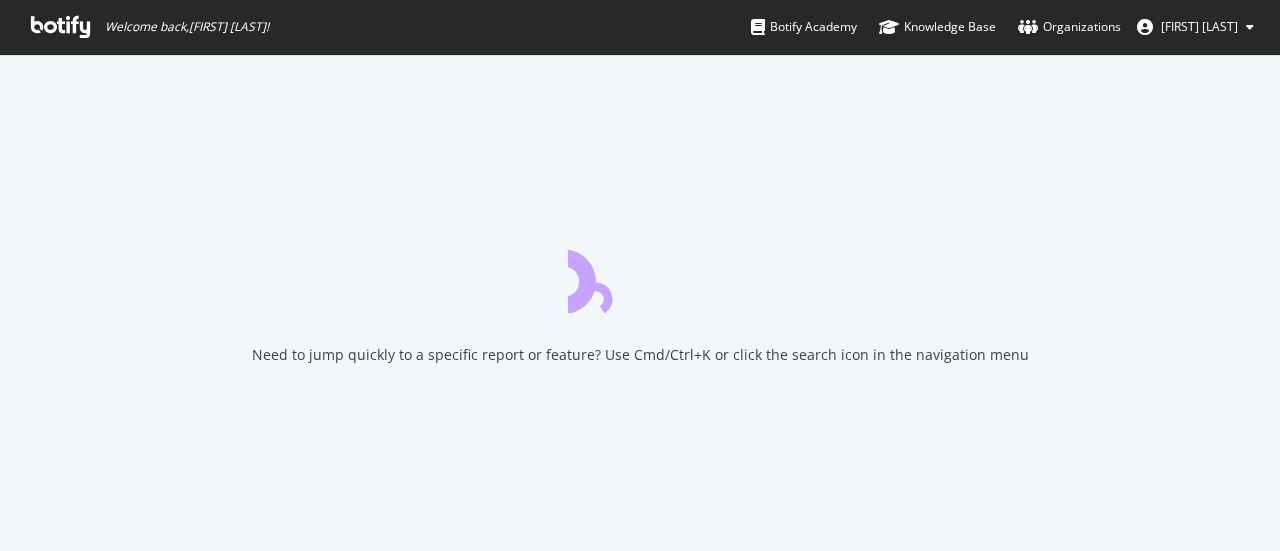 scroll, scrollTop: 0, scrollLeft: 0, axis: both 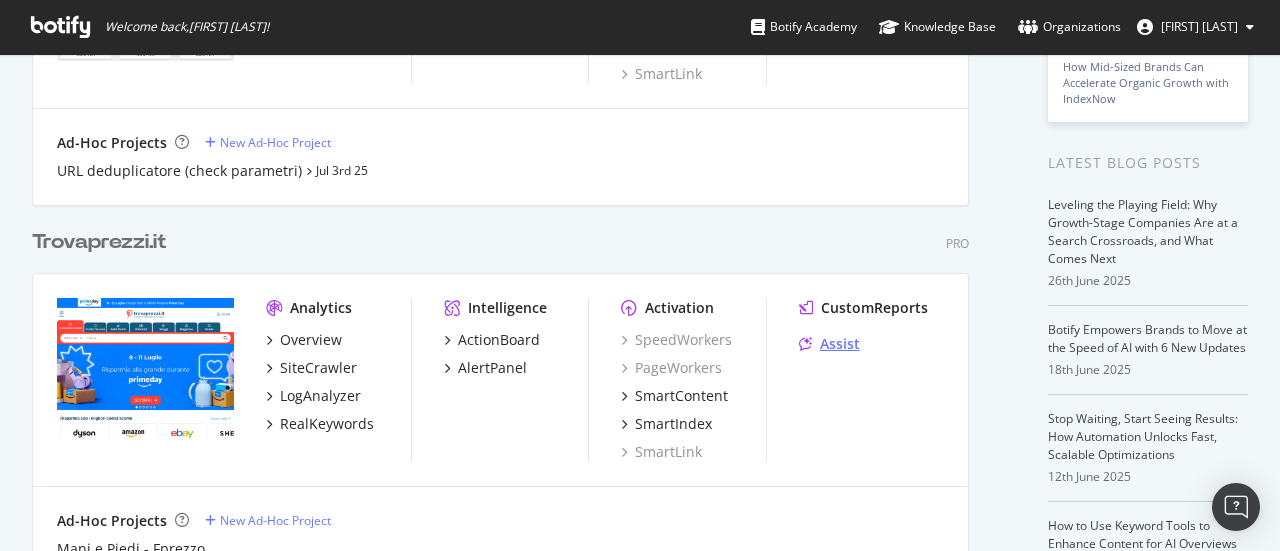 click on "Assist" at bounding box center (840, 344) 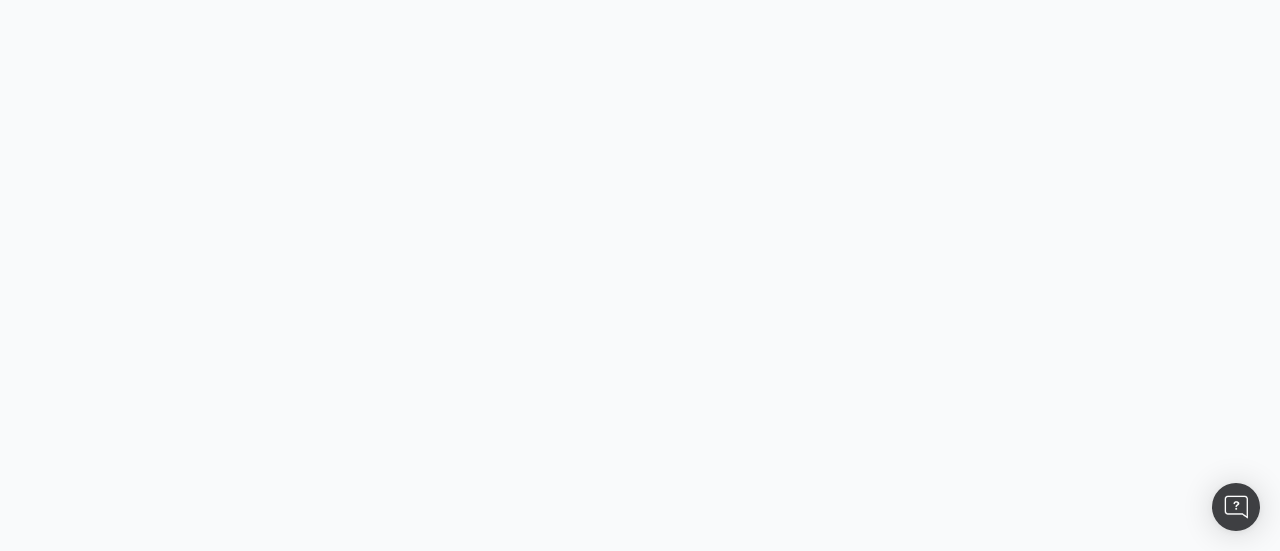 scroll, scrollTop: 0, scrollLeft: 0, axis: both 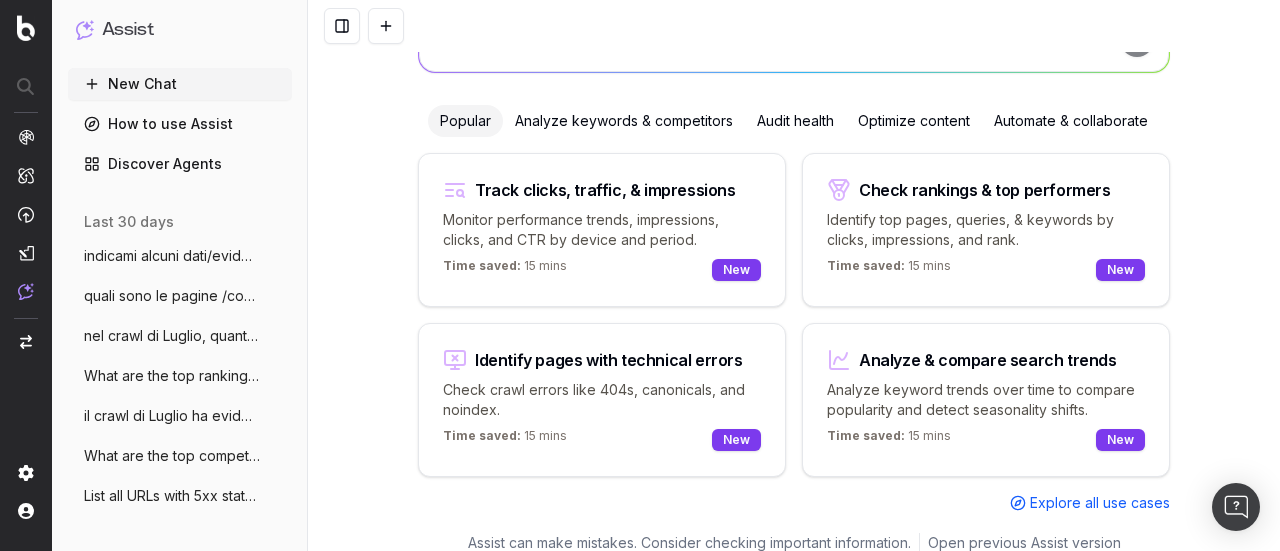 click on "Discover Agents" at bounding box center (180, 164) 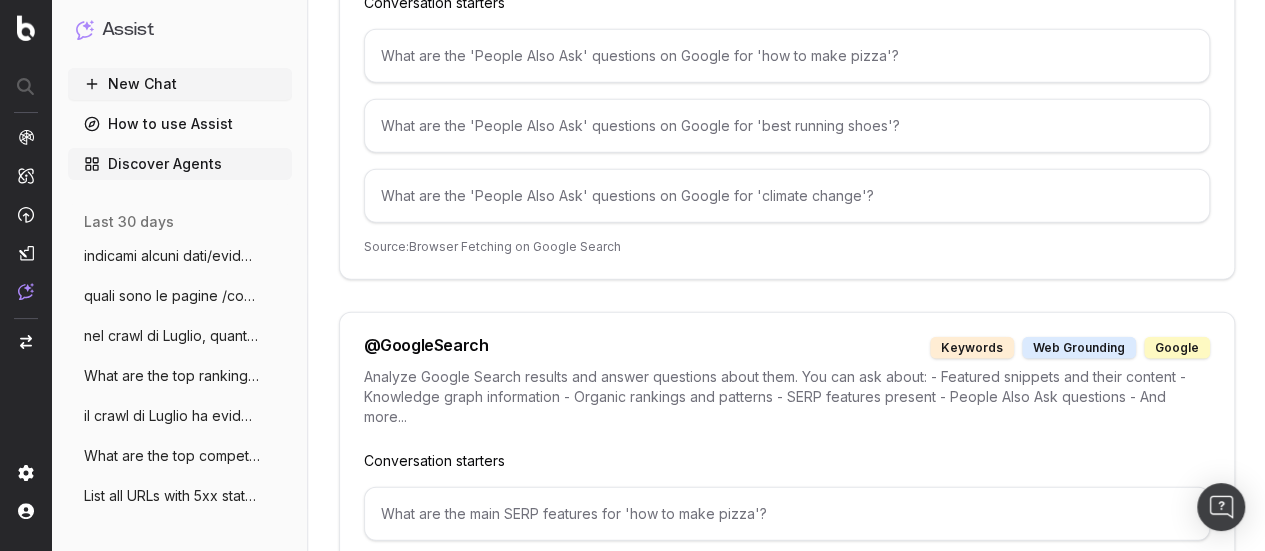 scroll, scrollTop: 2500, scrollLeft: 0, axis: vertical 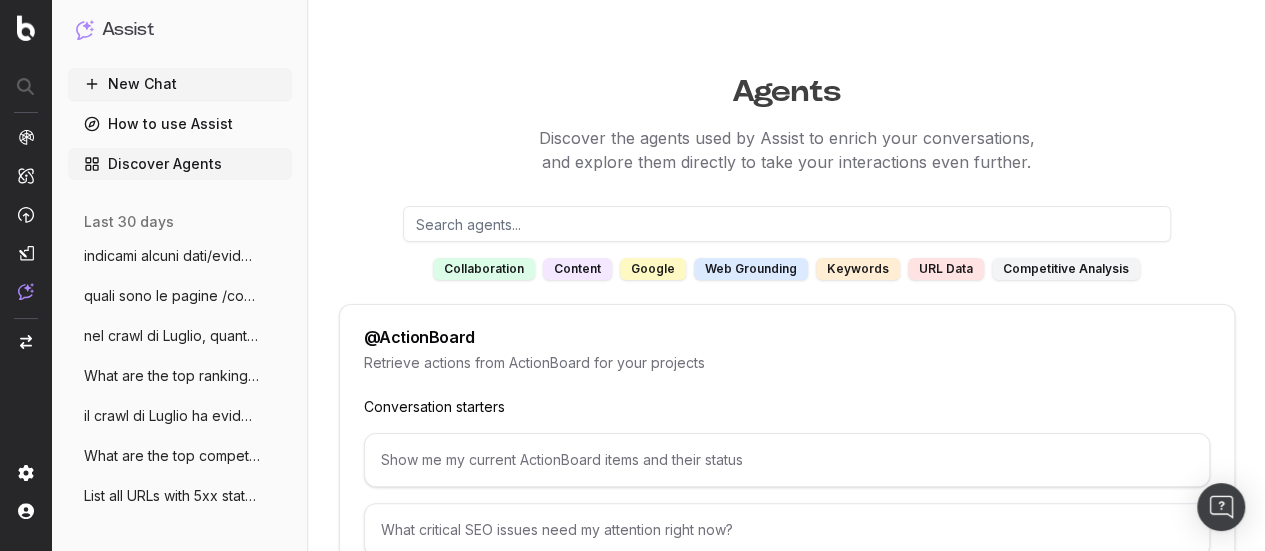 click on "google" at bounding box center (653, 269) 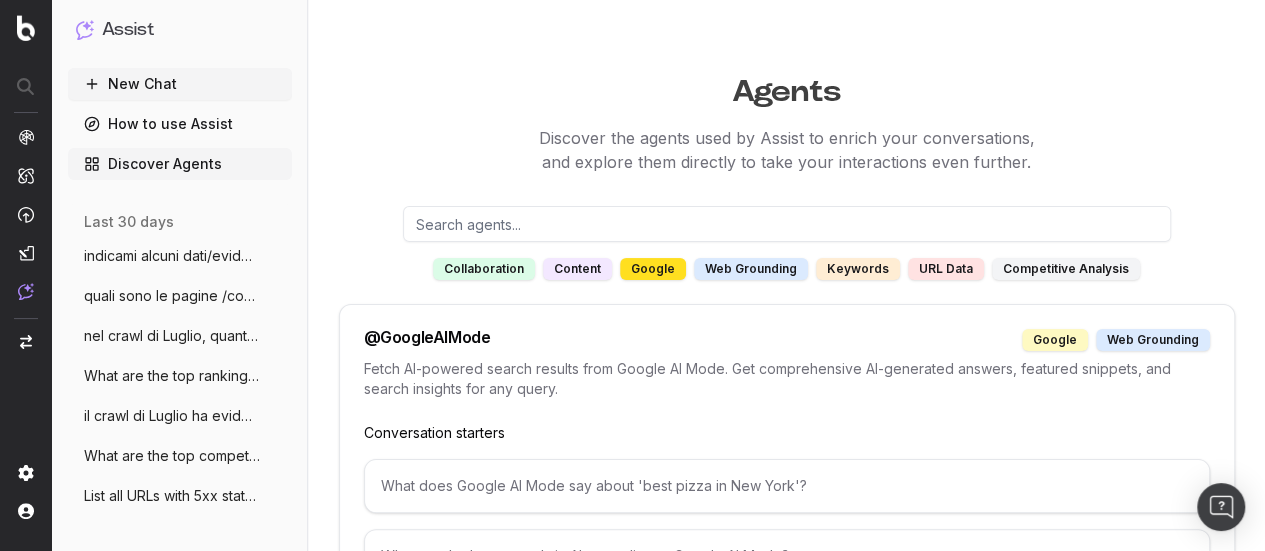 click on "google" at bounding box center [653, 269] 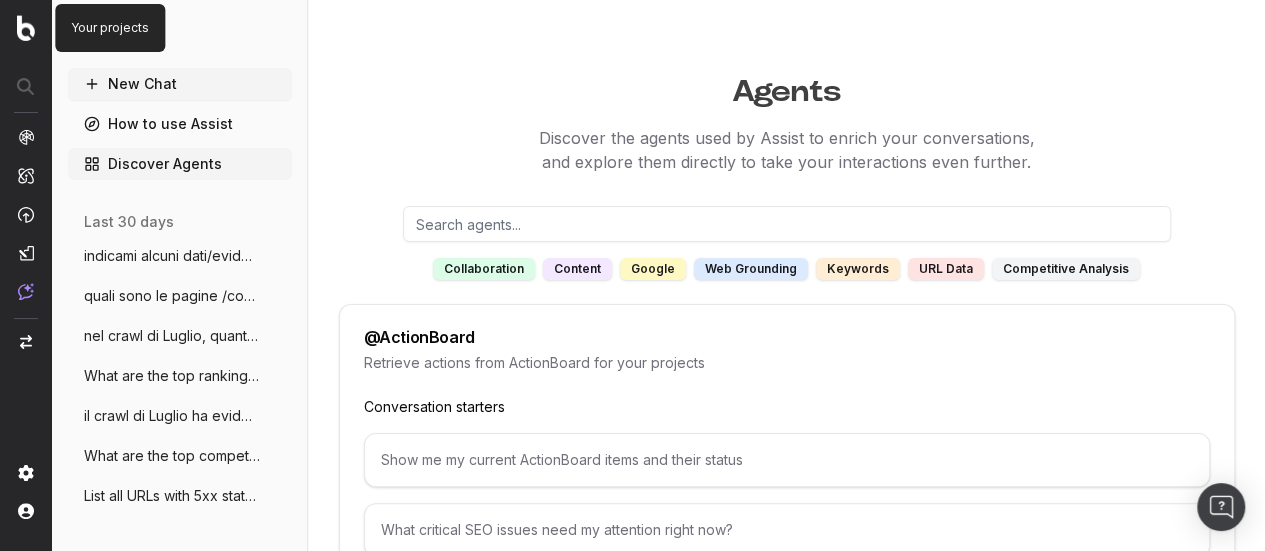 click at bounding box center [26, 28] 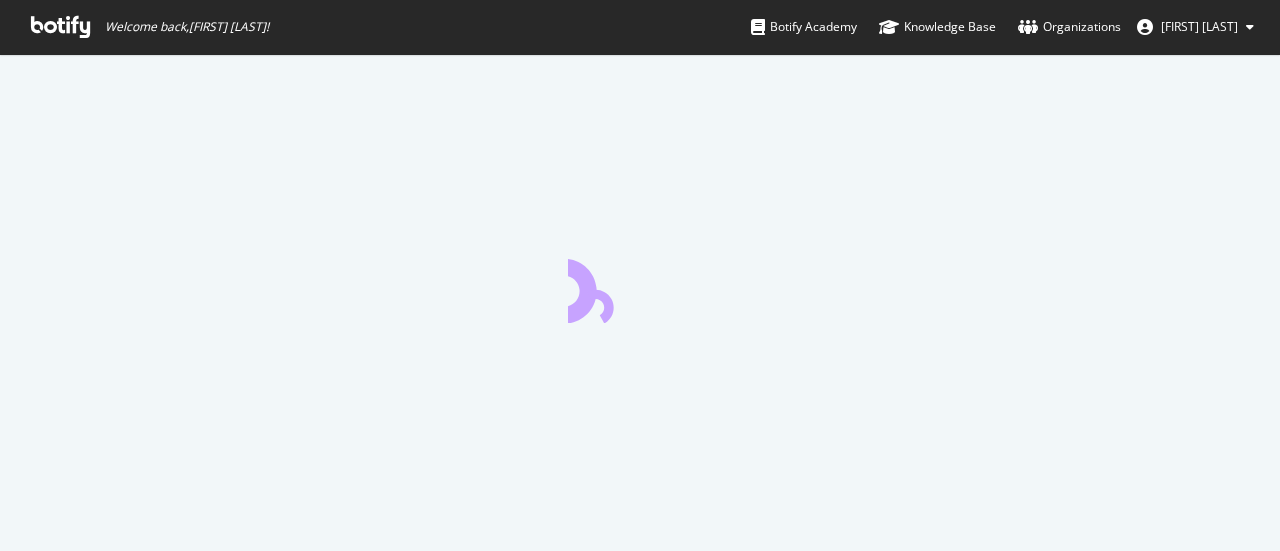 scroll, scrollTop: 0, scrollLeft: 0, axis: both 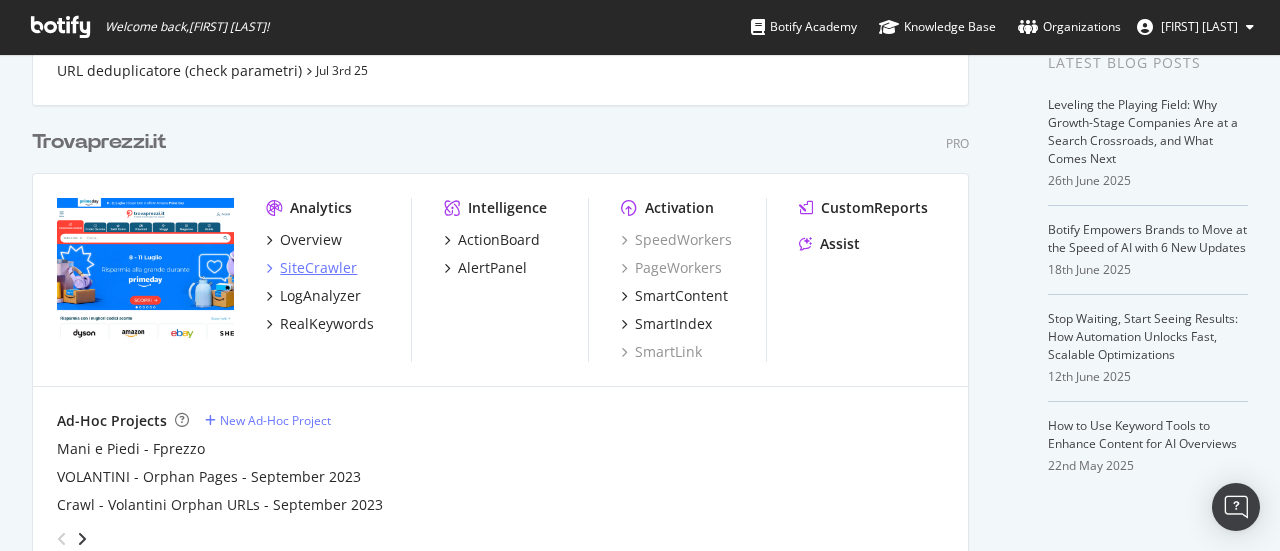 click on "SiteCrawler" at bounding box center [318, 268] 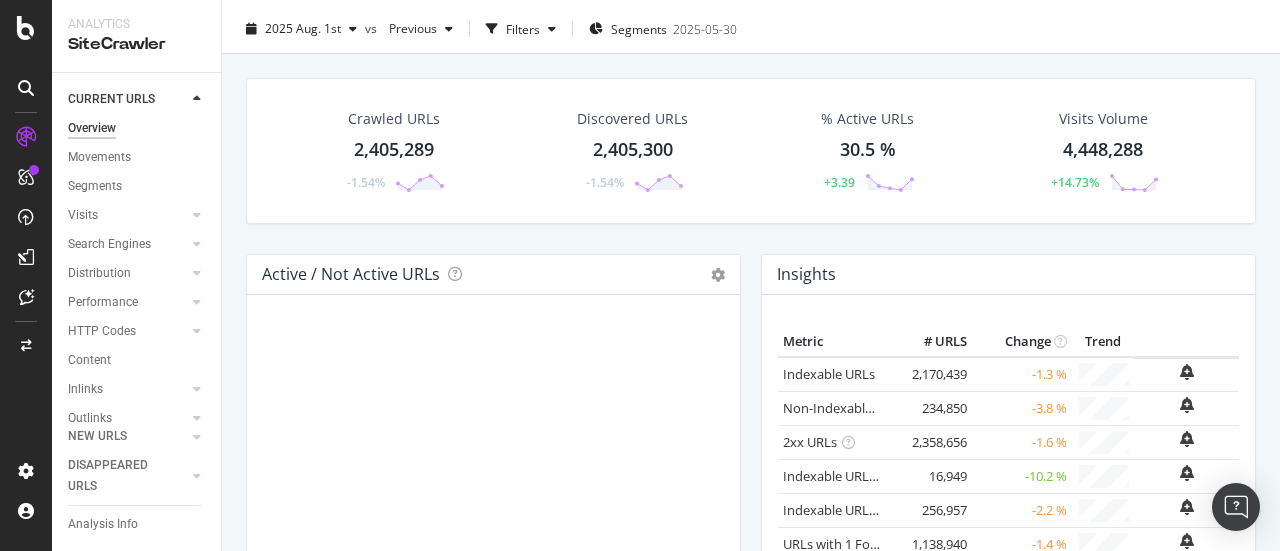 scroll, scrollTop: 0, scrollLeft: 0, axis: both 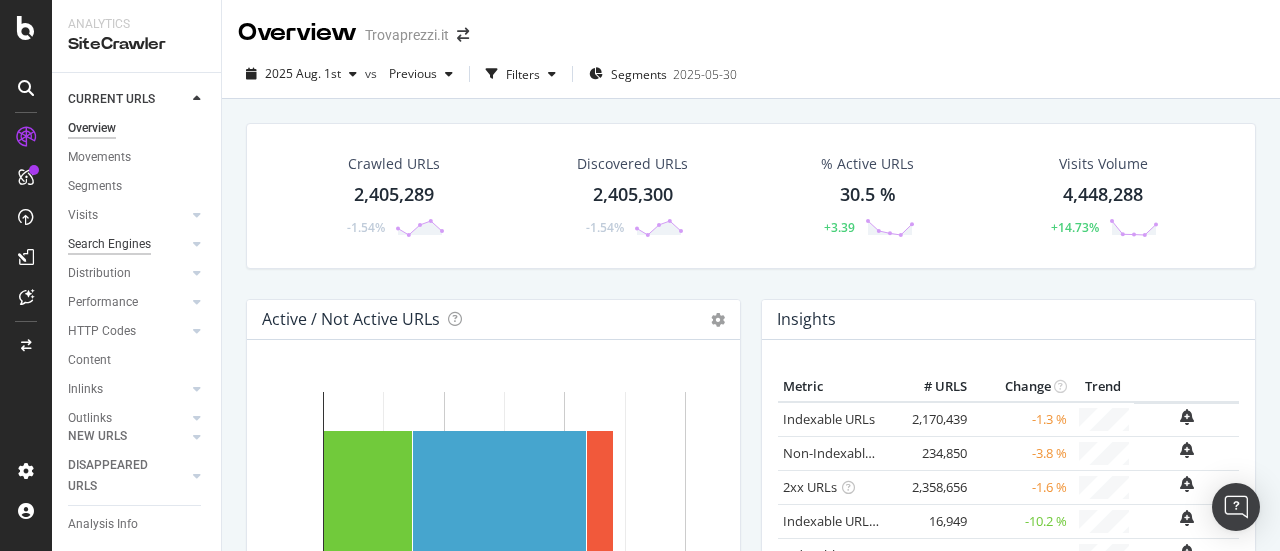 click on "Search Engines" at bounding box center [109, 244] 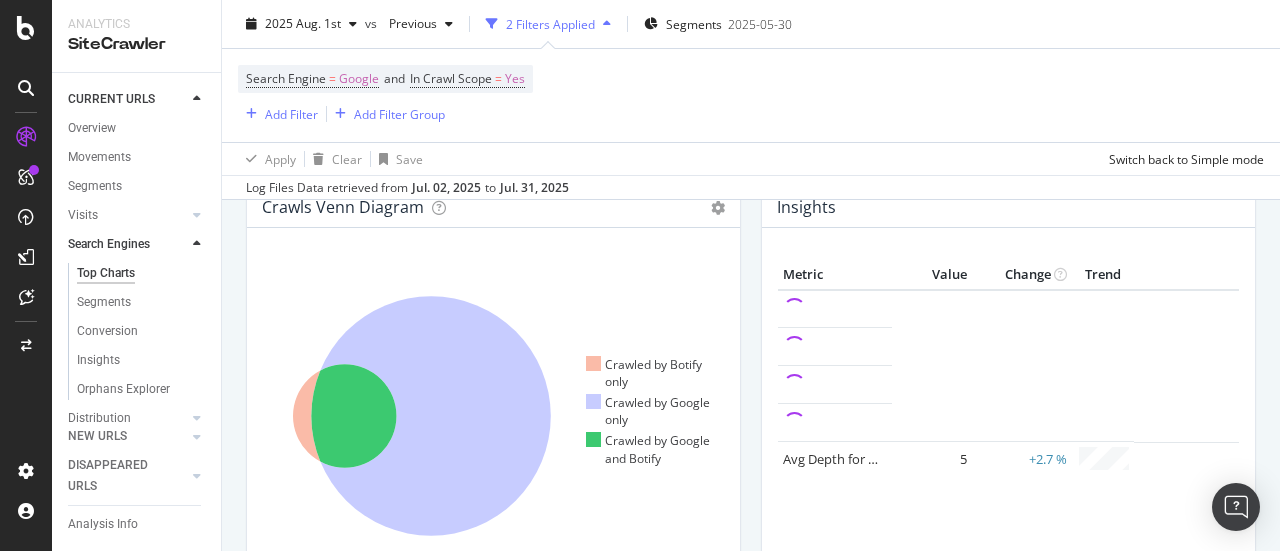 scroll, scrollTop: 400, scrollLeft: 0, axis: vertical 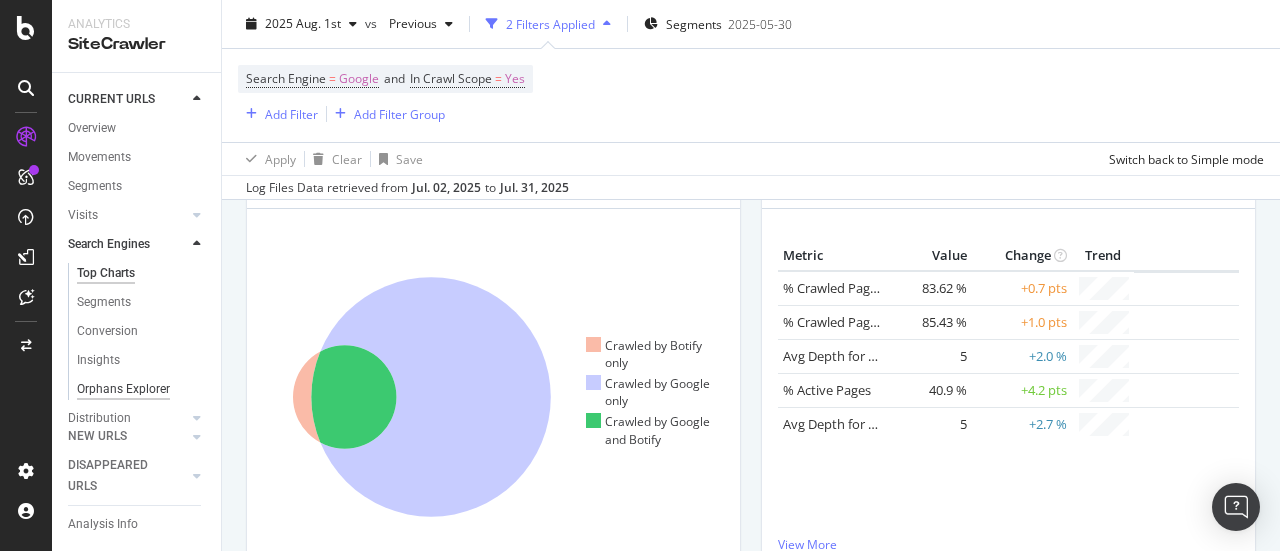 click on "Orphans Explorer" at bounding box center [123, 389] 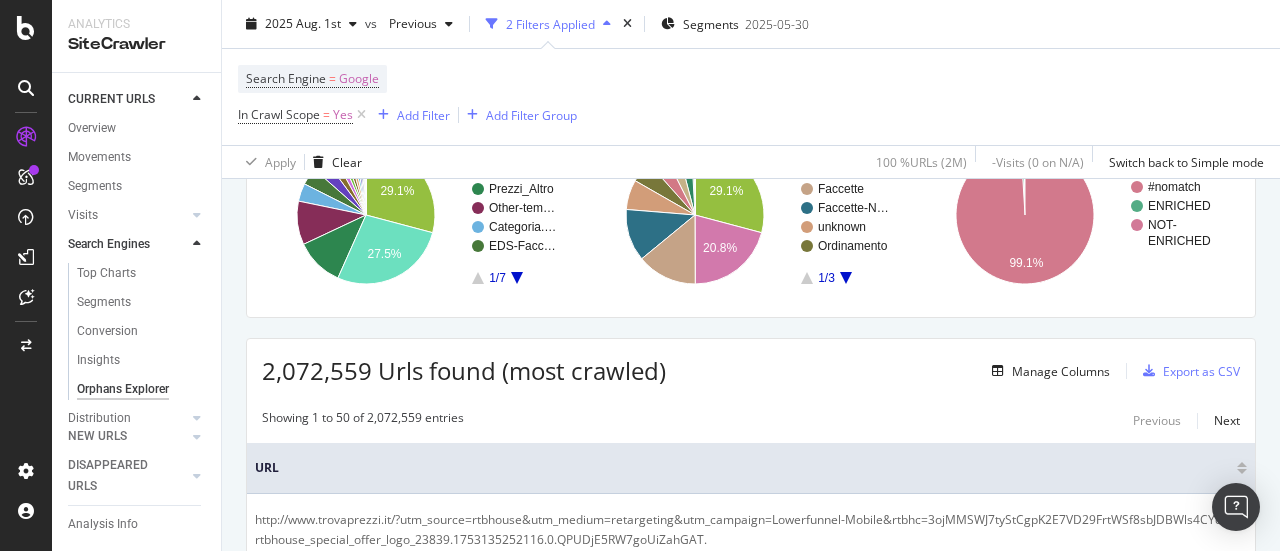 scroll, scrollTop: 200, scrollLeft: 0, axis: vertical 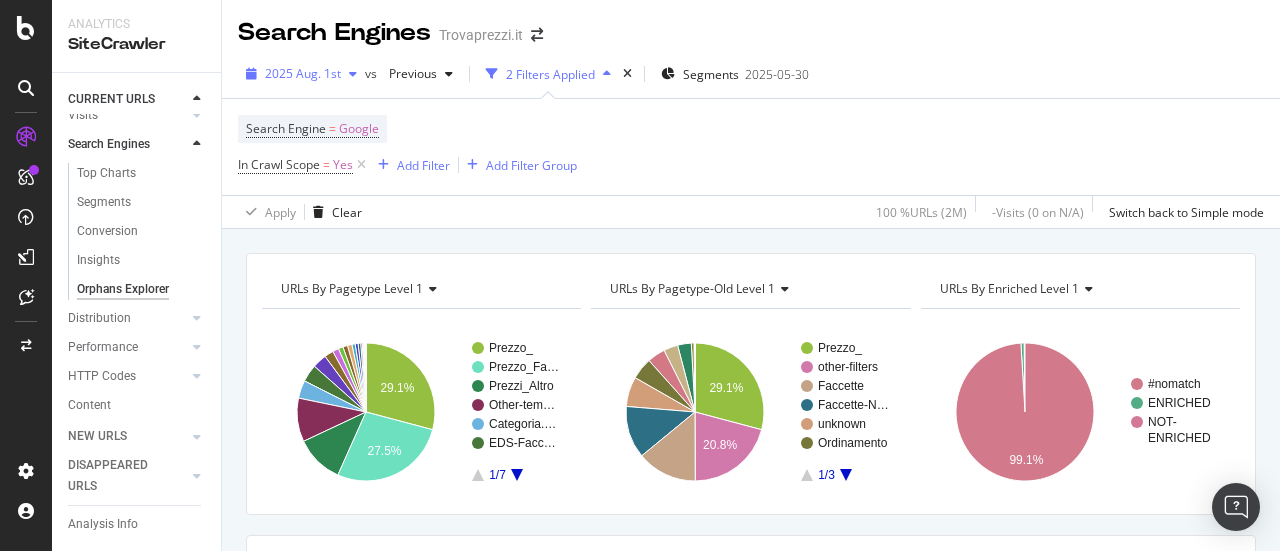 click on "2025 Aug. 1st" at bounding box center [303, 73] 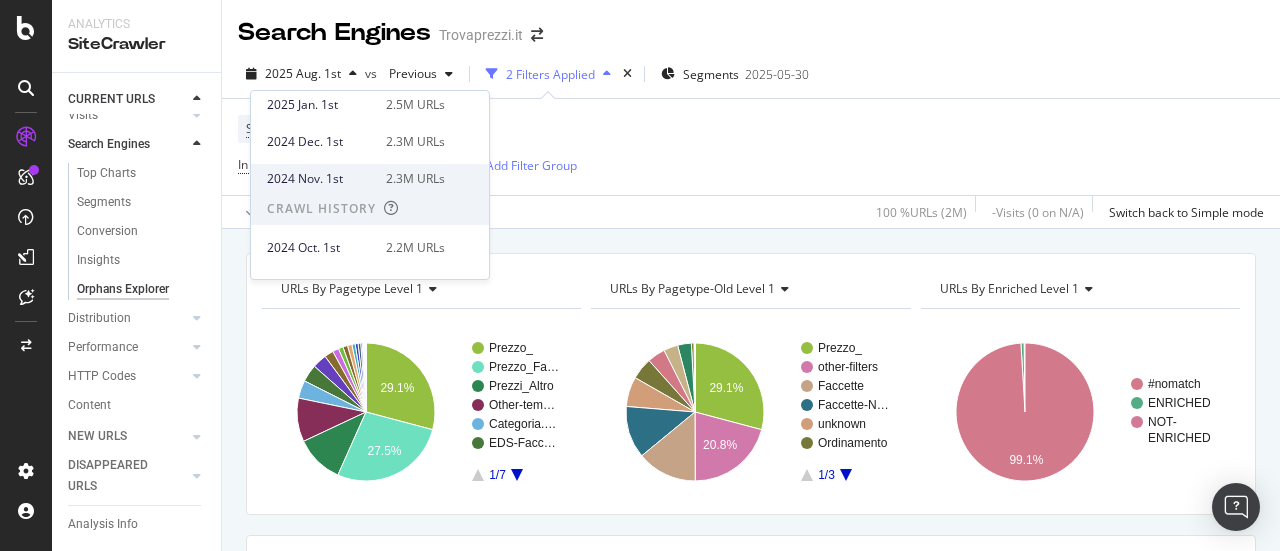 scroll, scrollTop: 400, scrollLeft: 0, axis: vertical 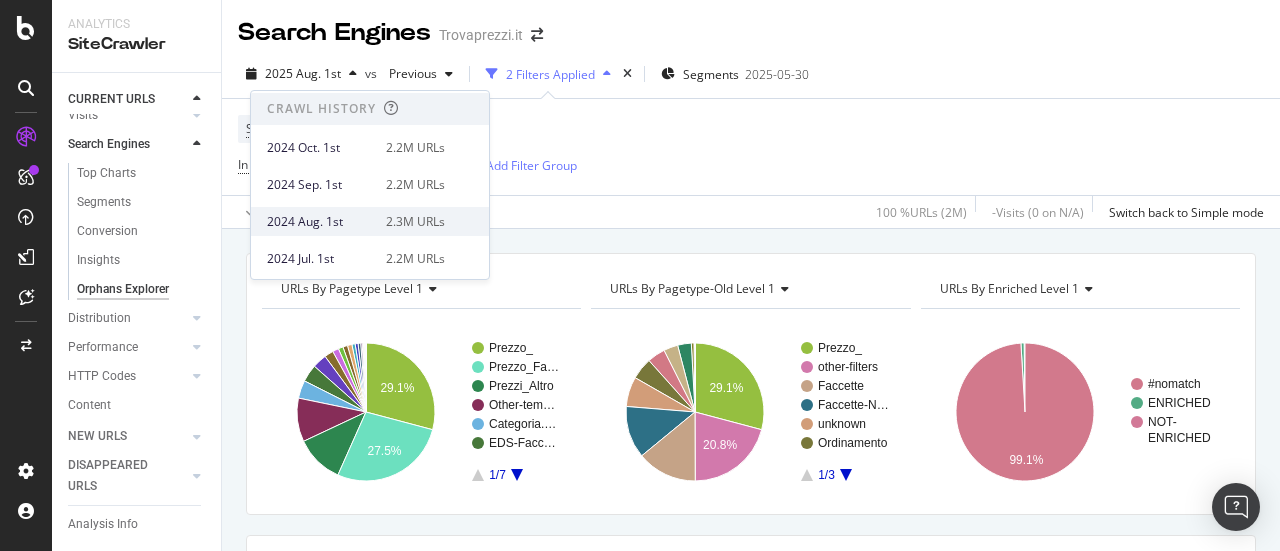 click on "2024 Aug. 1st" at bounding box center [320, 222] 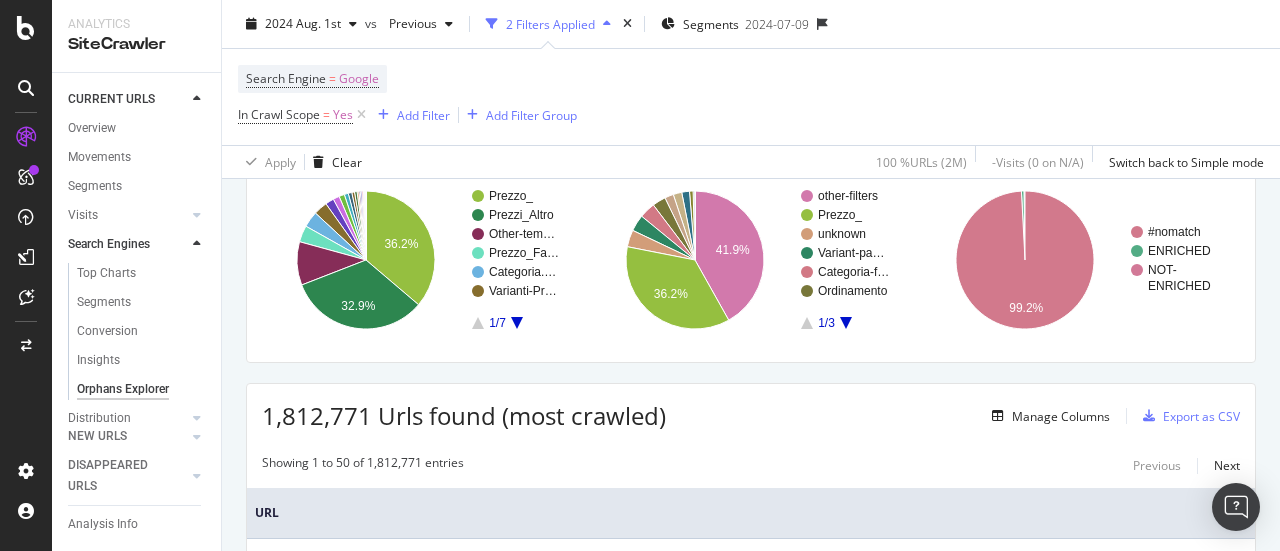 scroll, scrollTop: 200, scrollLeft: 0, axis: vertical 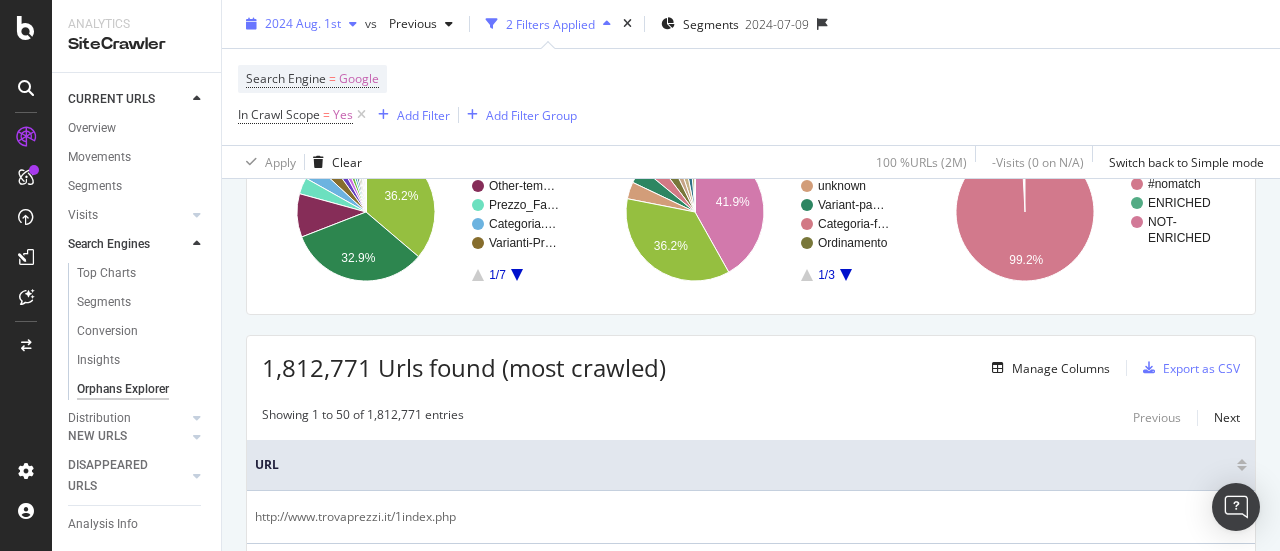 click on "2024 Aug. 1st" at bounding box center [301, 24] 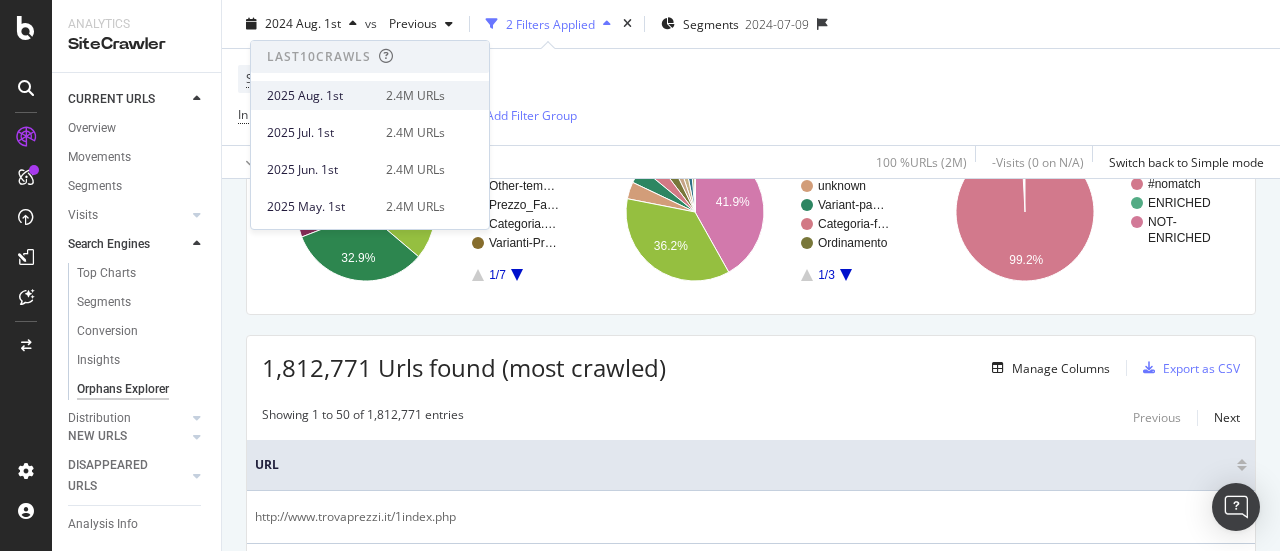 click on "2025 Aug. 1st" at bounding box center [320, 96] 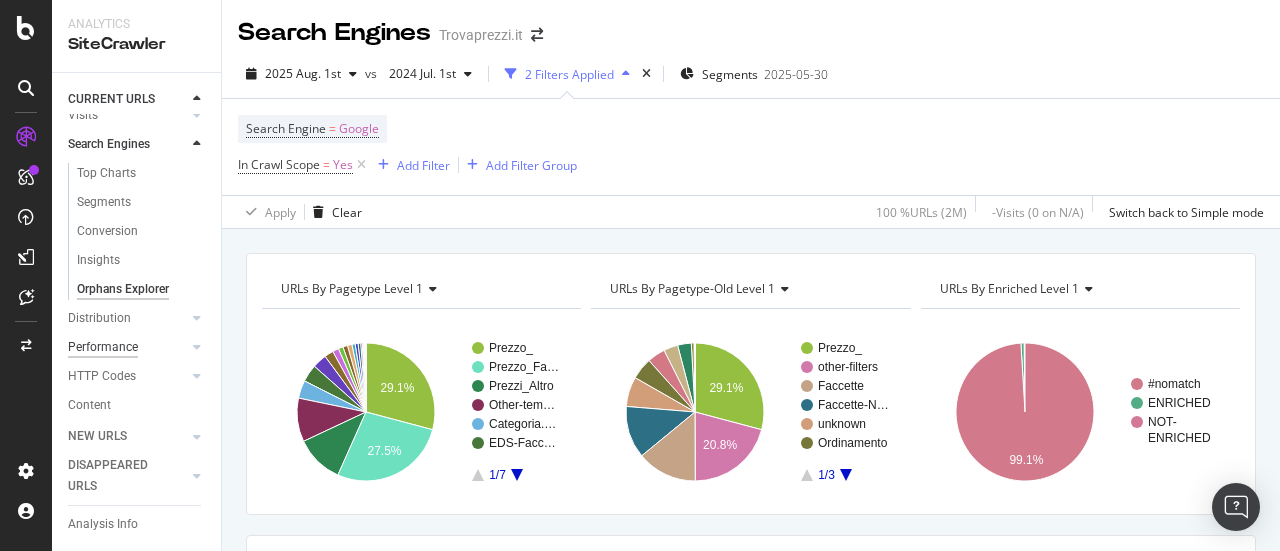 scroll, scrollTop: 284, scrollLeft: 0, axis: vertical 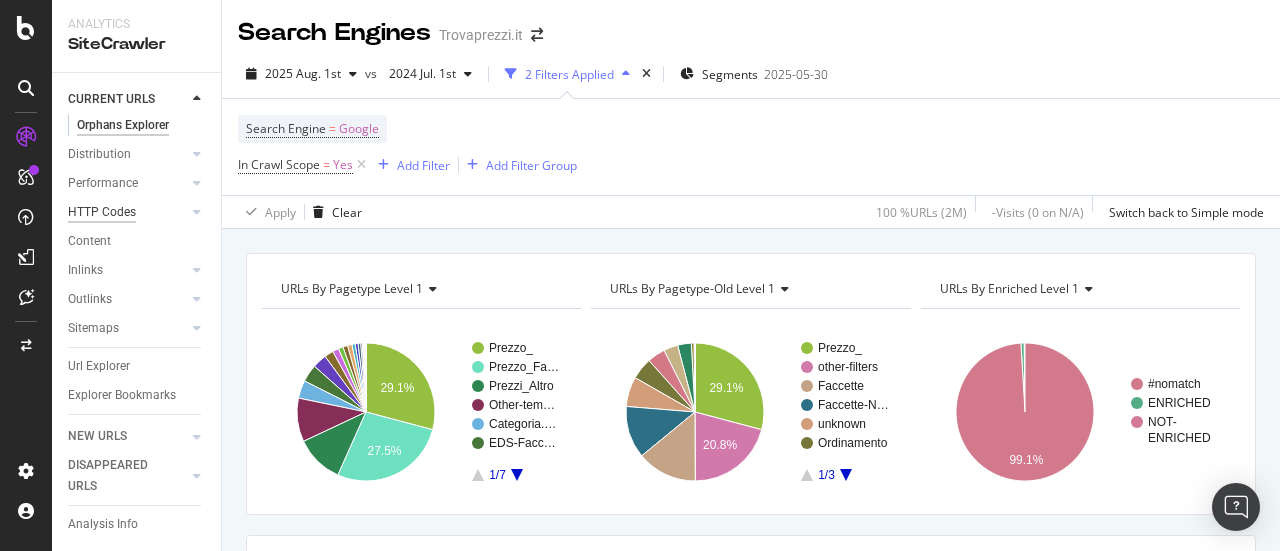 click on "HTTP Codes" at bounding box center (102, 212) 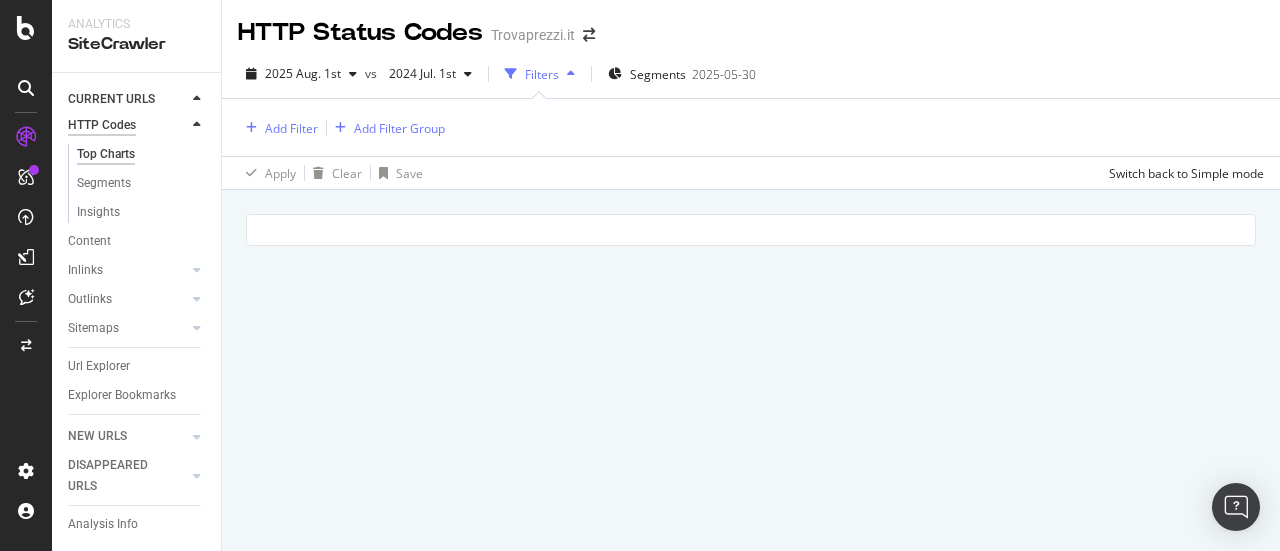 scroll, scrollTop: 226, scrollLeft: 0, axis: vertical 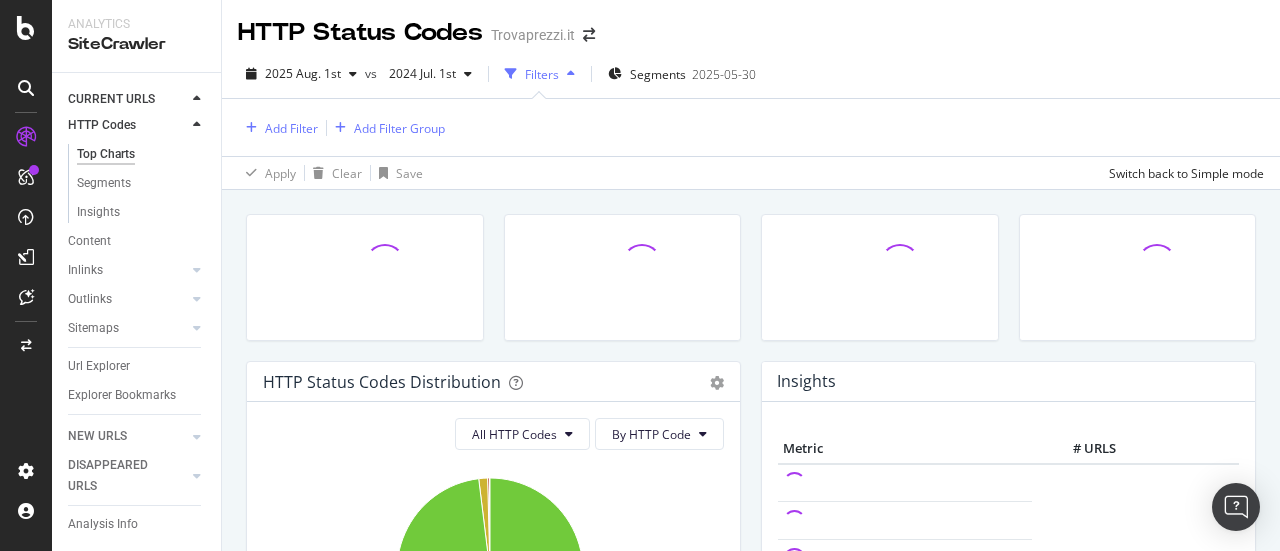 click at bounding box center (4, 563) 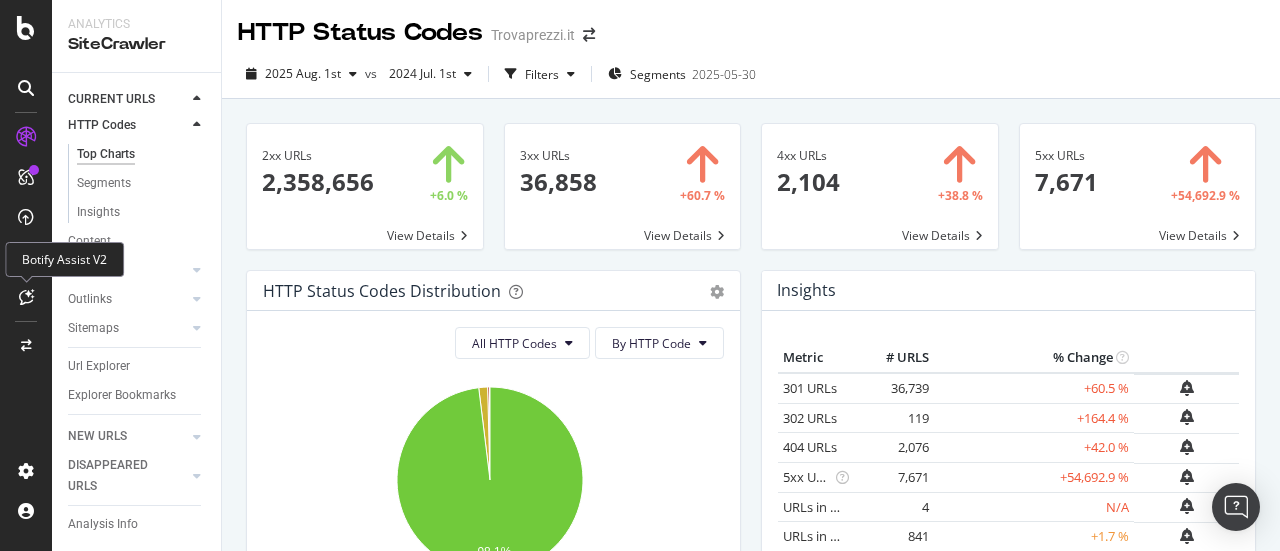 click at bounding box center [26, 297] 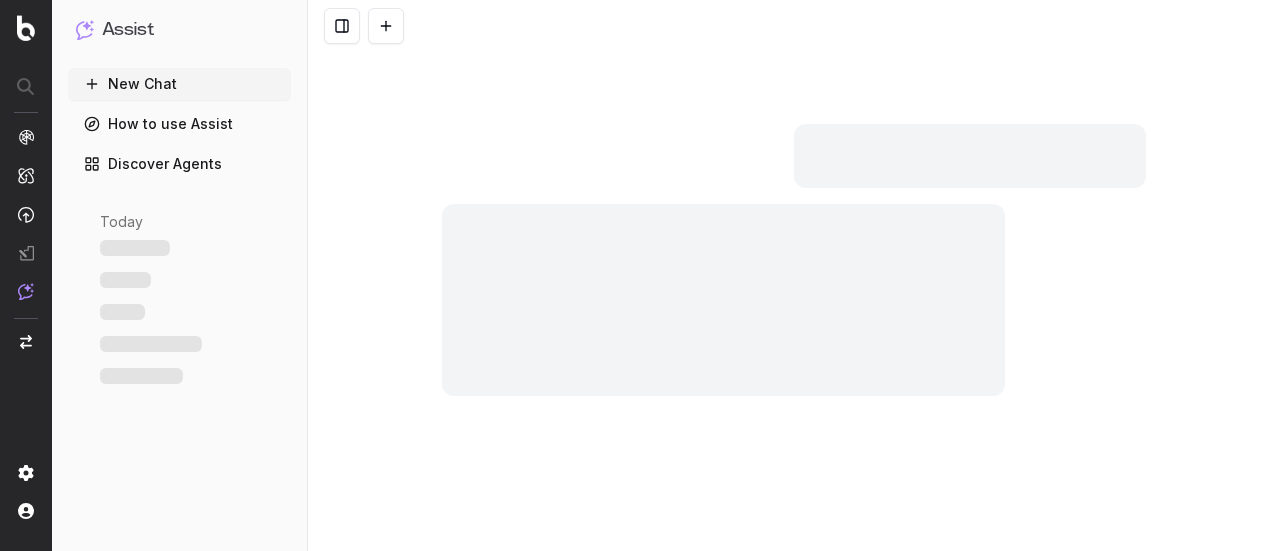 scroll, scrollTop: 0, scrollLeft: 0, axis: both 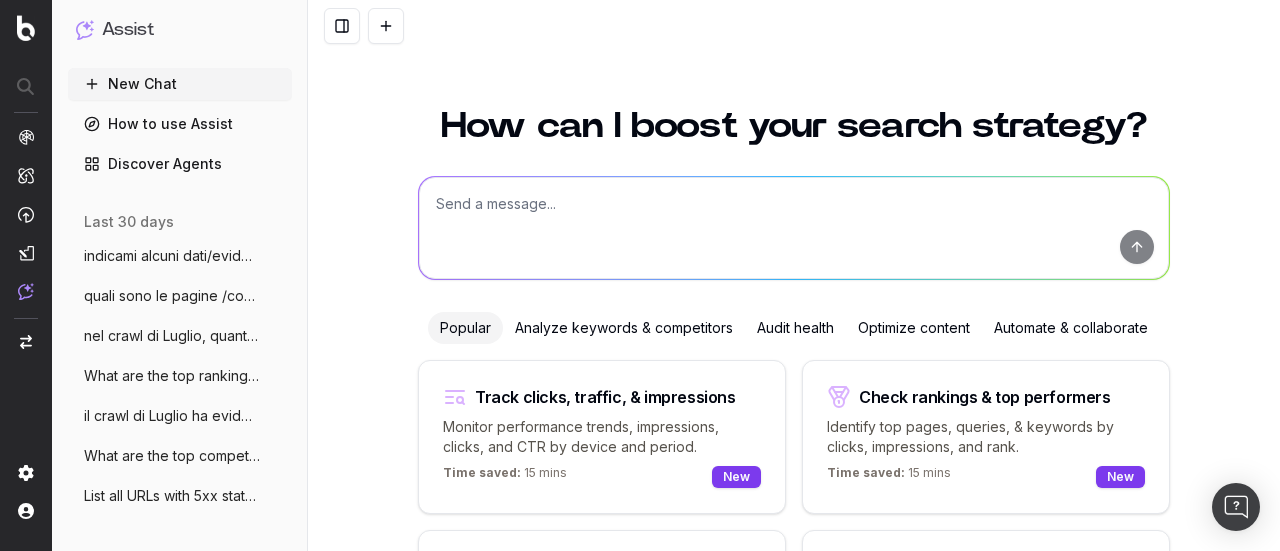 click at bounding box center (794, 228) 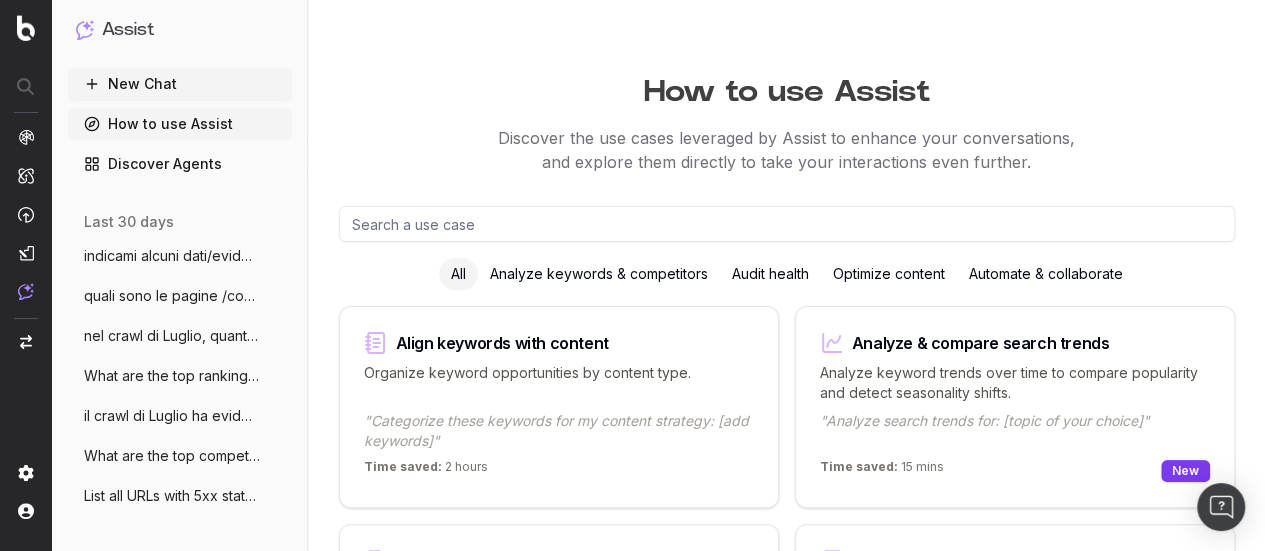 click on "Discover Agents" at bounding box center (180, 164) 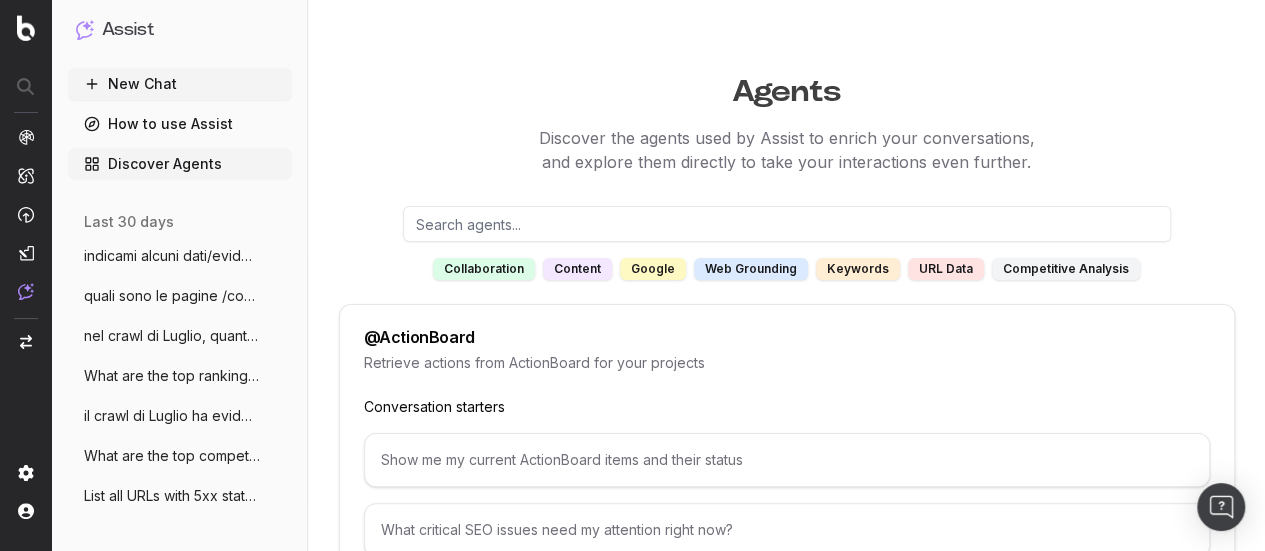 click on "New Chat" at bounding box center [180, 84] 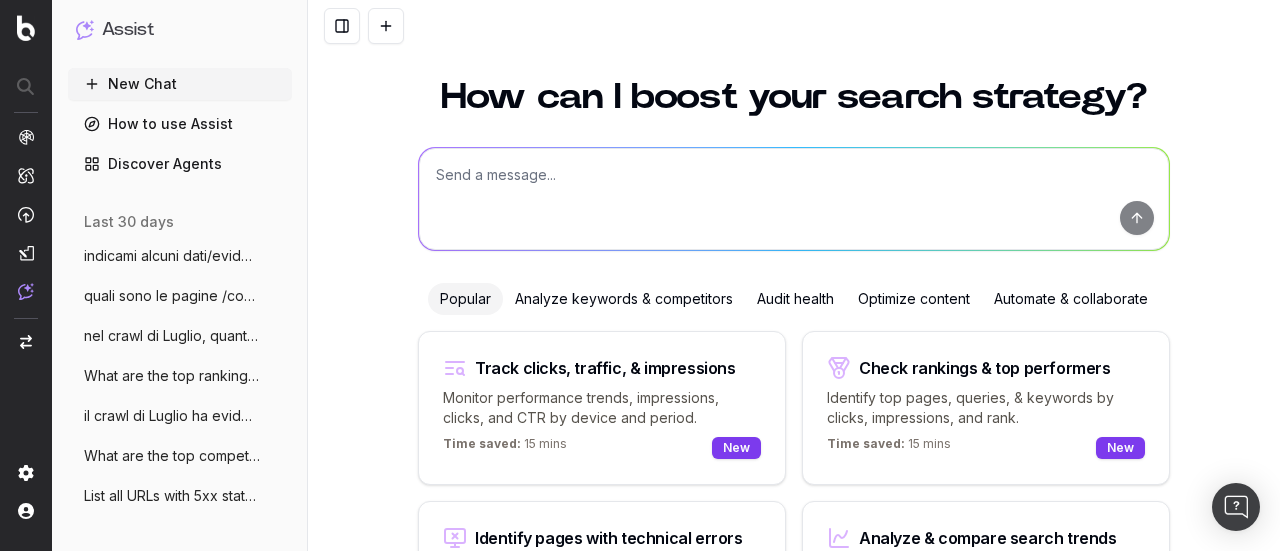 scroll, scrollTop: 23, scrollLeft: 0, axis: vertical 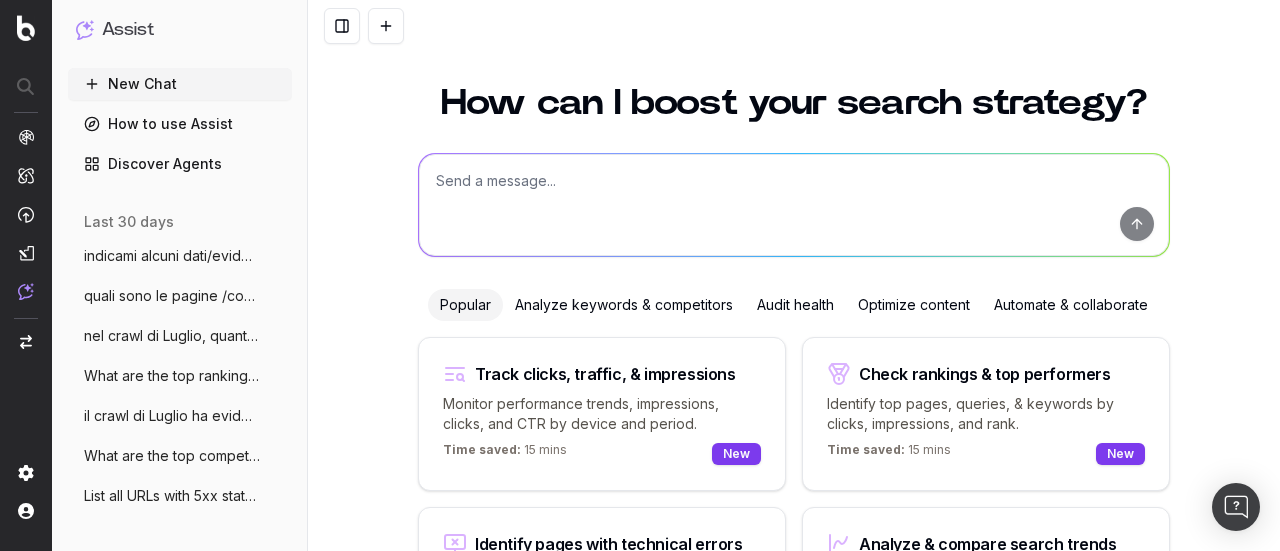 click at bounding box center (794, 205) 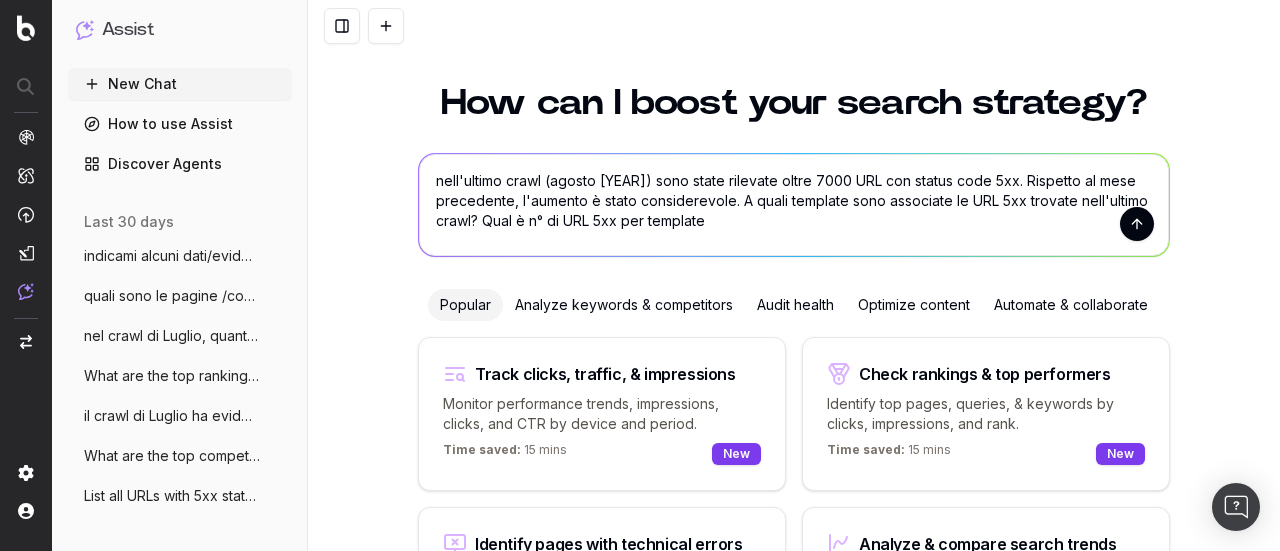 type on "nell'ultimo crawl (agosto [YEAR]) sono state rilevate oltre 7000 URL con status code 5xx. Rispetto al mese precedente, l'aumento è stato considerevole. A quali template sono associate le URL 5xx trovate nell'ultimo crawl? Qual è n° di URL 5xx per template?" 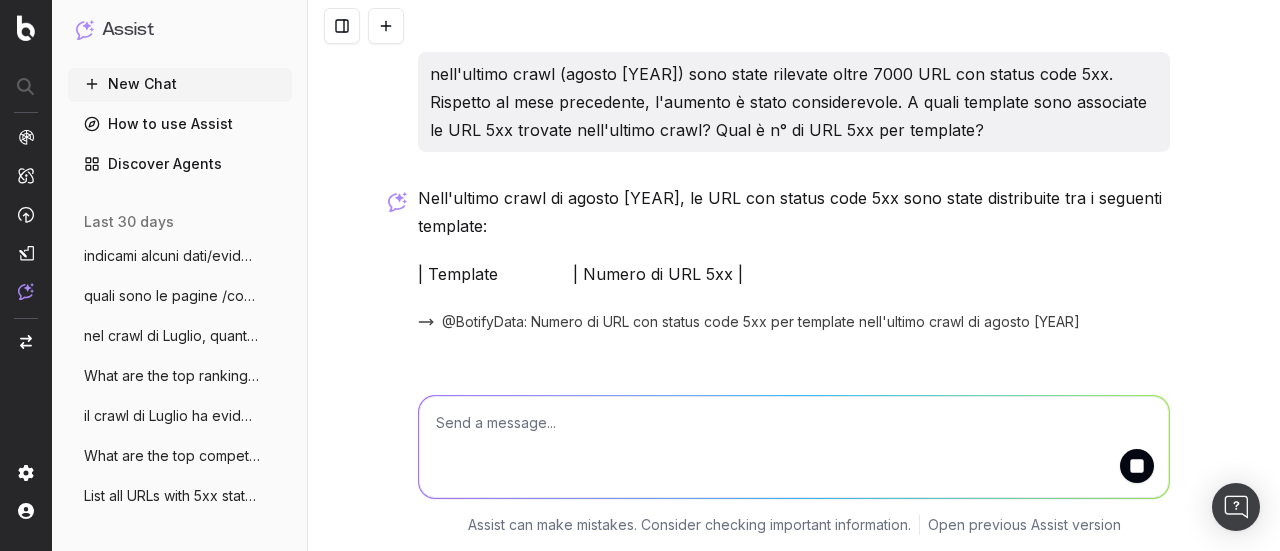 scroll, scrollTop: 8, scrollLeft: 0, axis: vertical 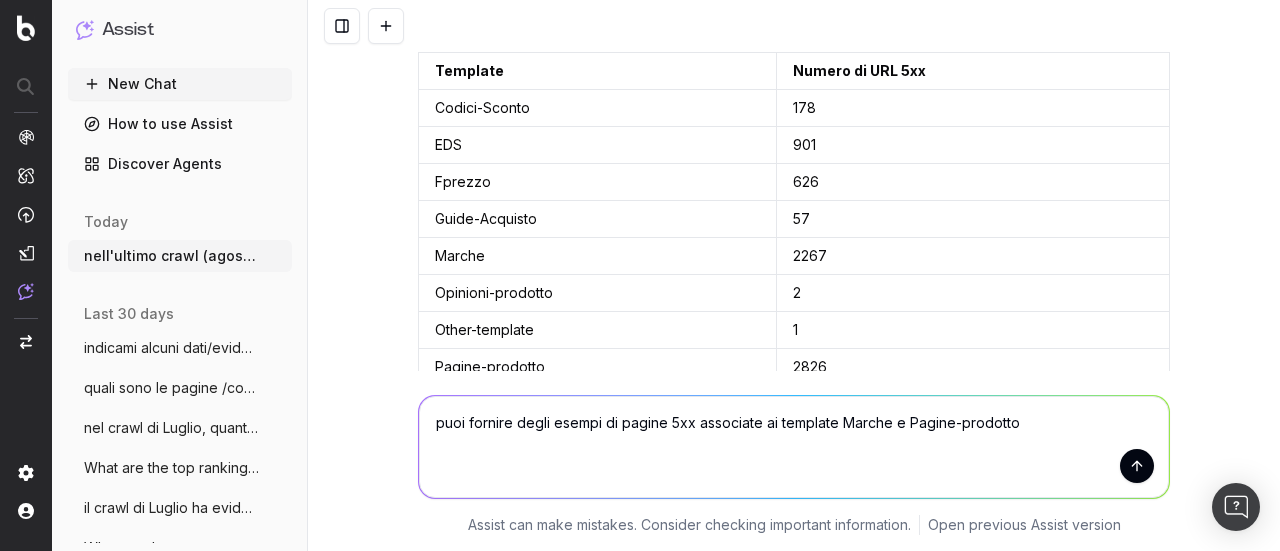 type on "puoi fornire degli esempi di pagine 5xx associate ai template Marche e Pagine-prodotto?" 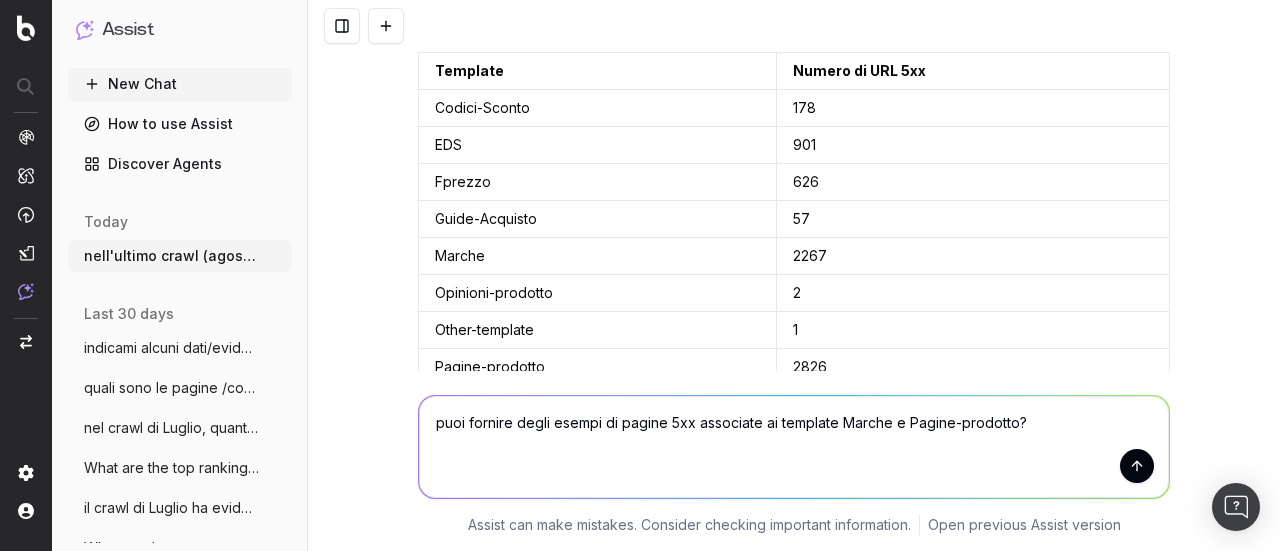 type 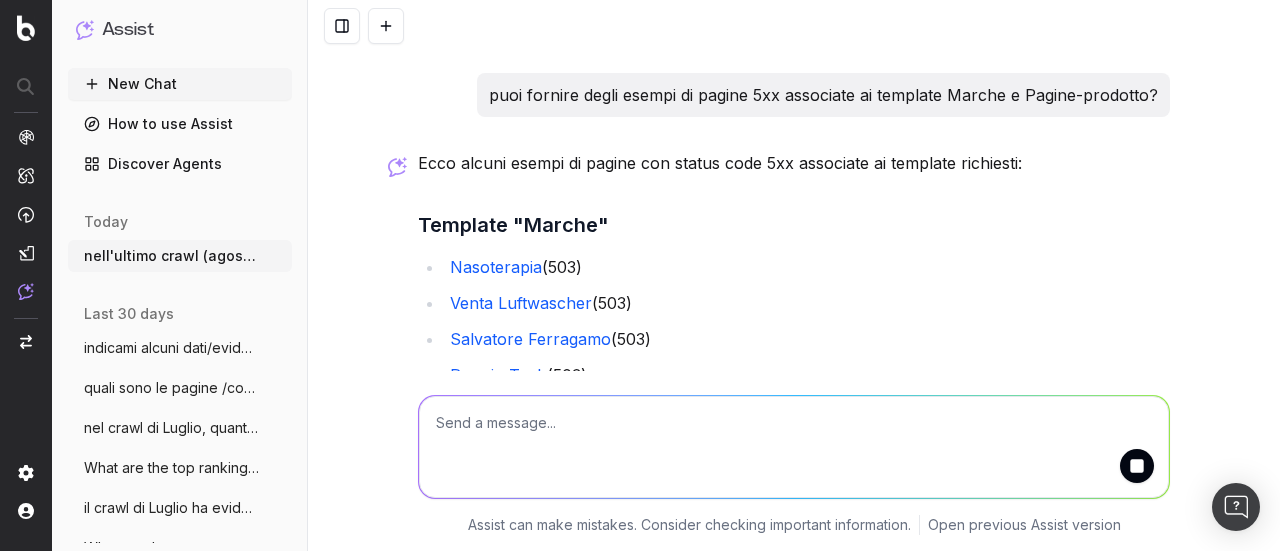scroll, scrollTop: 1023, scrollLeft: 0, axis: vertical 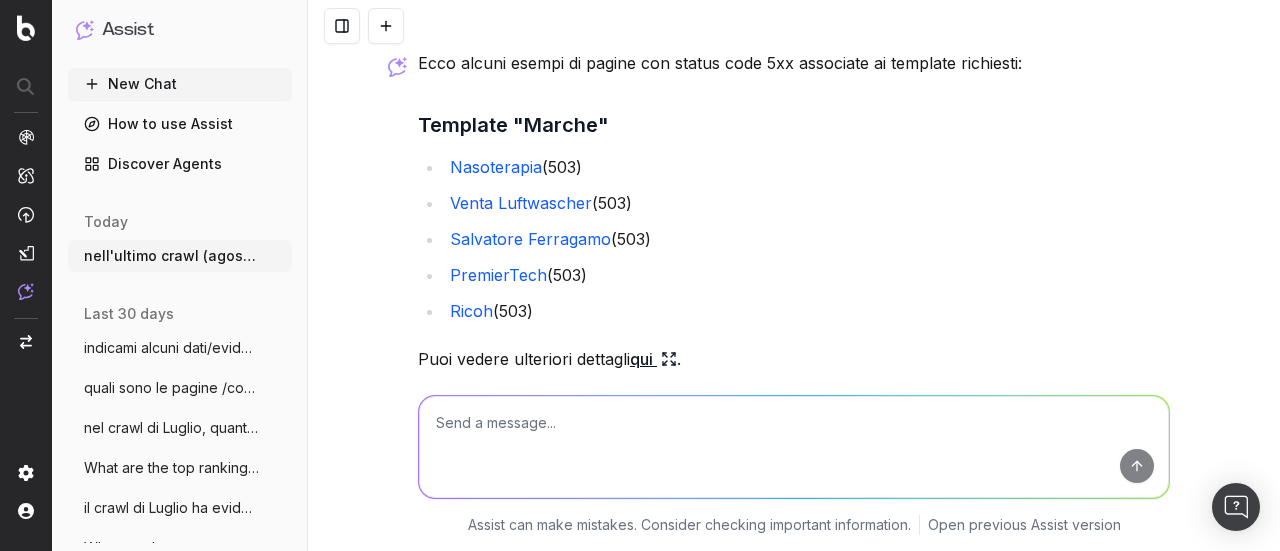 click on "Nasoterapia" at bounding box center [496, 167] 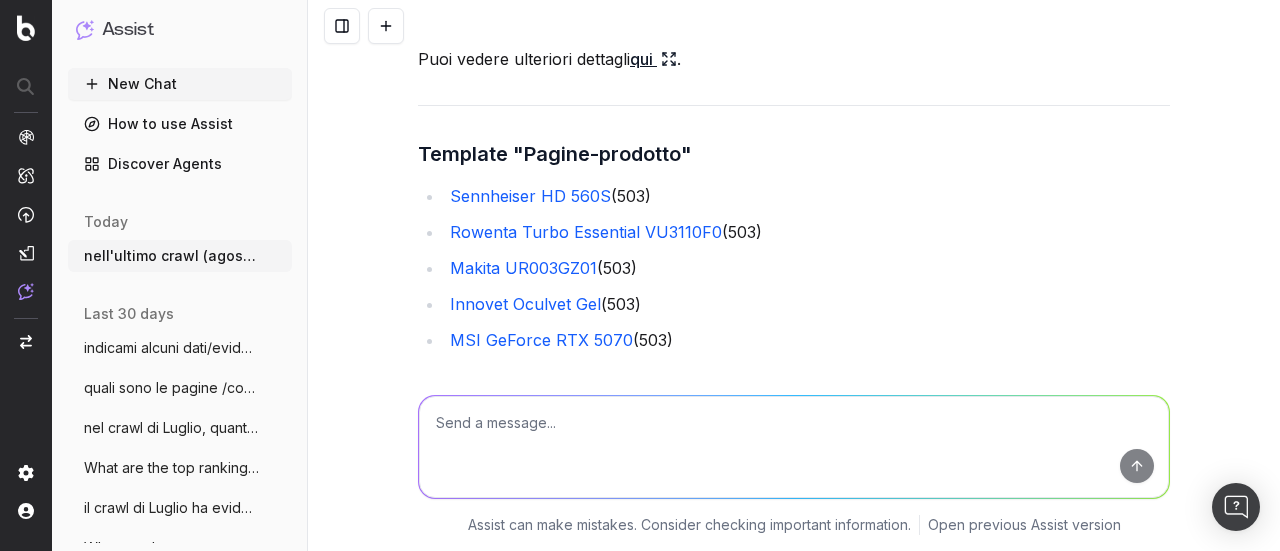 scroll, scrollTop: 1423, scrollLeft: 0, axis: vertical 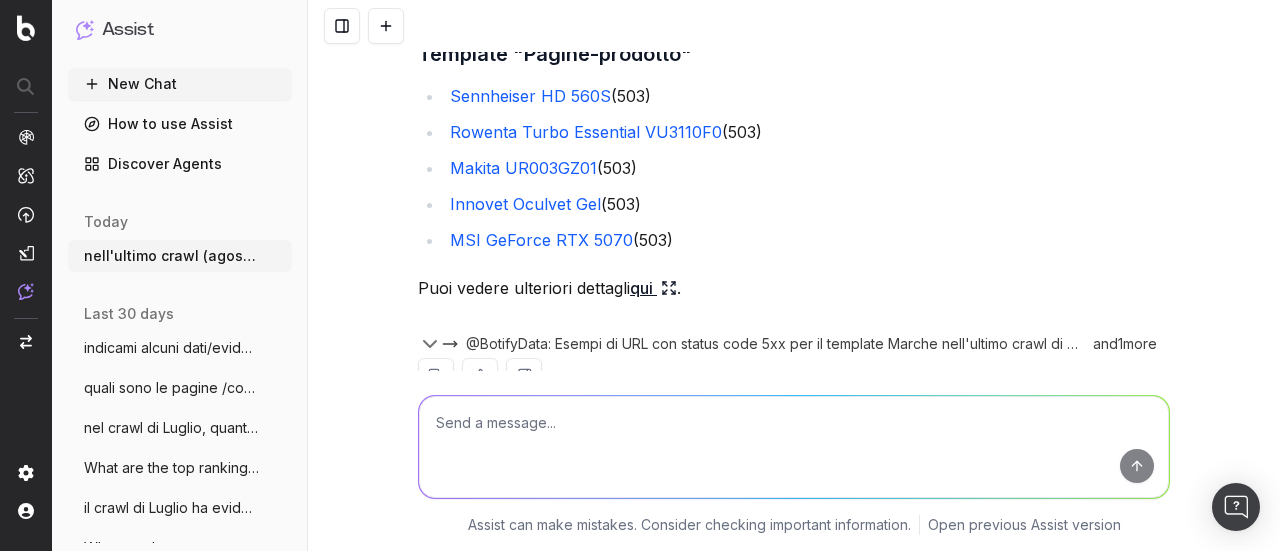 click on "Sennheiser HD 560S" at bounding box center (530, 96) 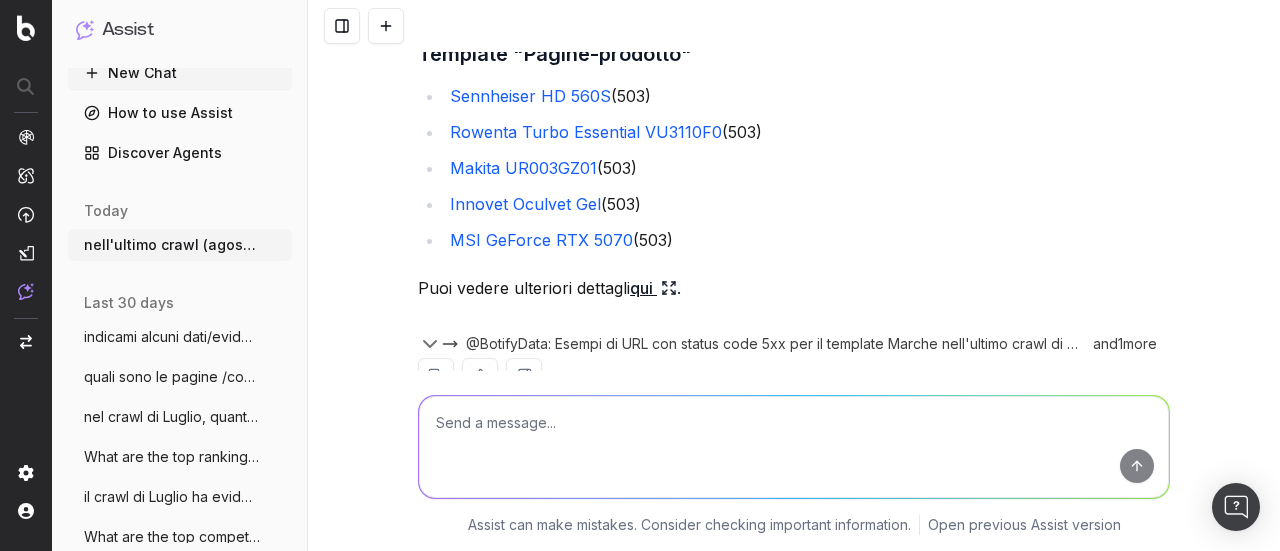 scroll, scrollTop: 0, scrollLeft: 0, axis: both 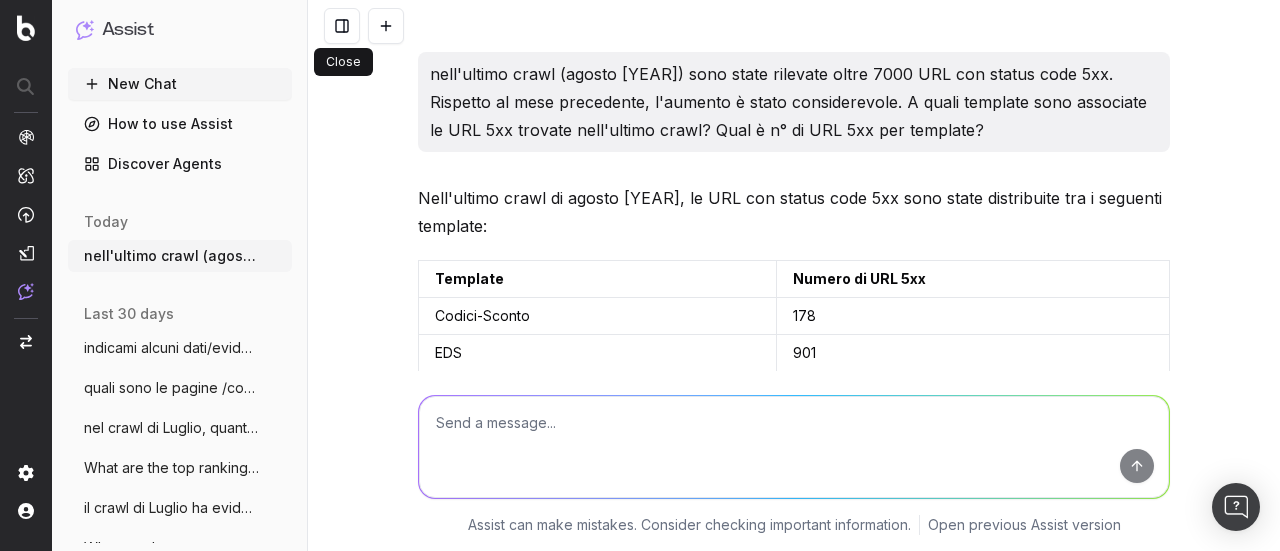 click at bounding box center [342, 26] 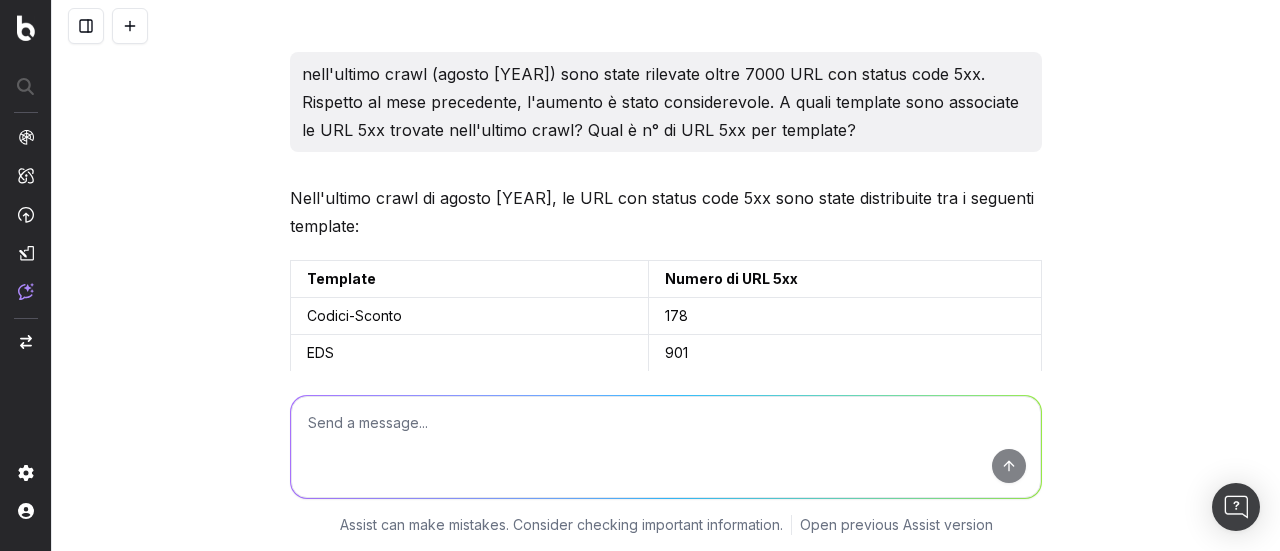 click at bounding box center [86, 26] 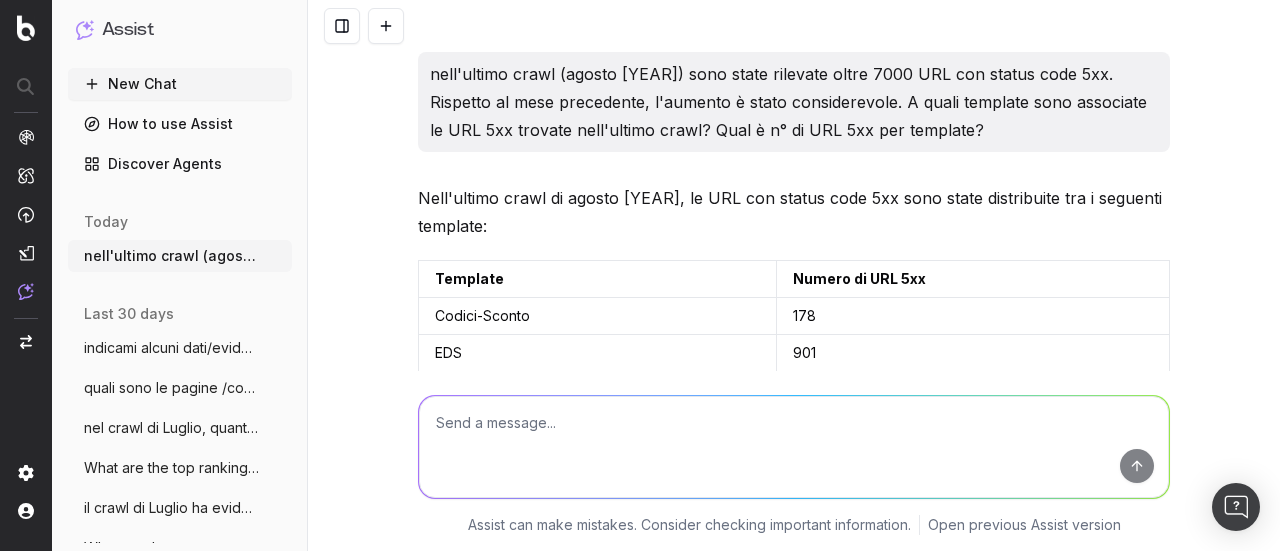 click on "New Chat" at bounding box center (180, 84) 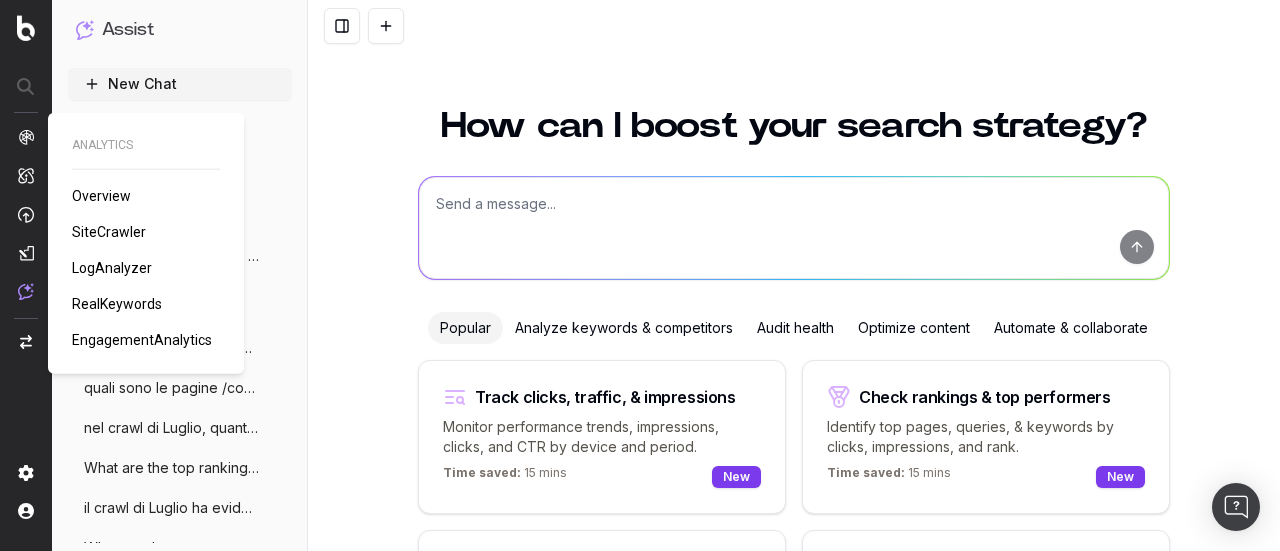 click on "LogAnalyzer" at bounding box center [112, 268] 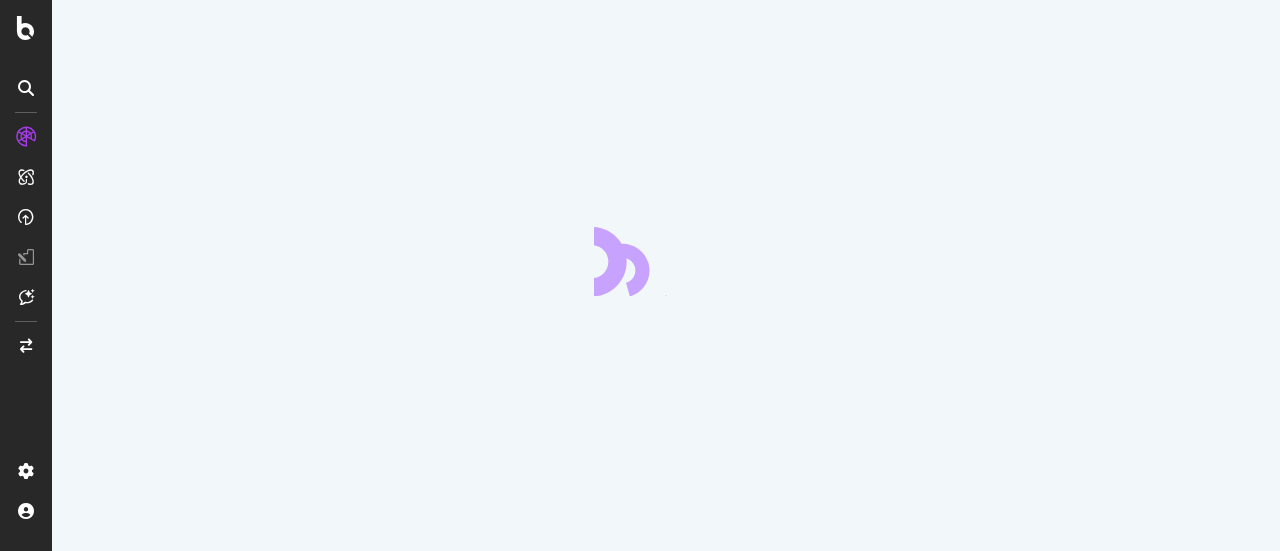 scroll, scrollTop: 0, scrollLeft: 0, axis: both 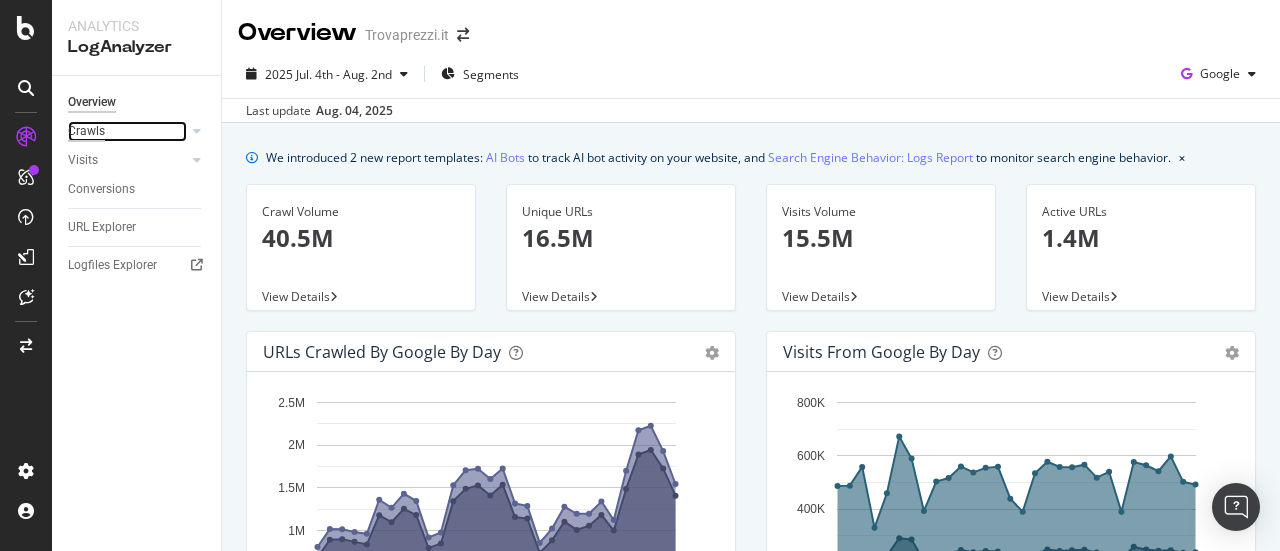 click on "Crawls" at bounding box center [86, 131] 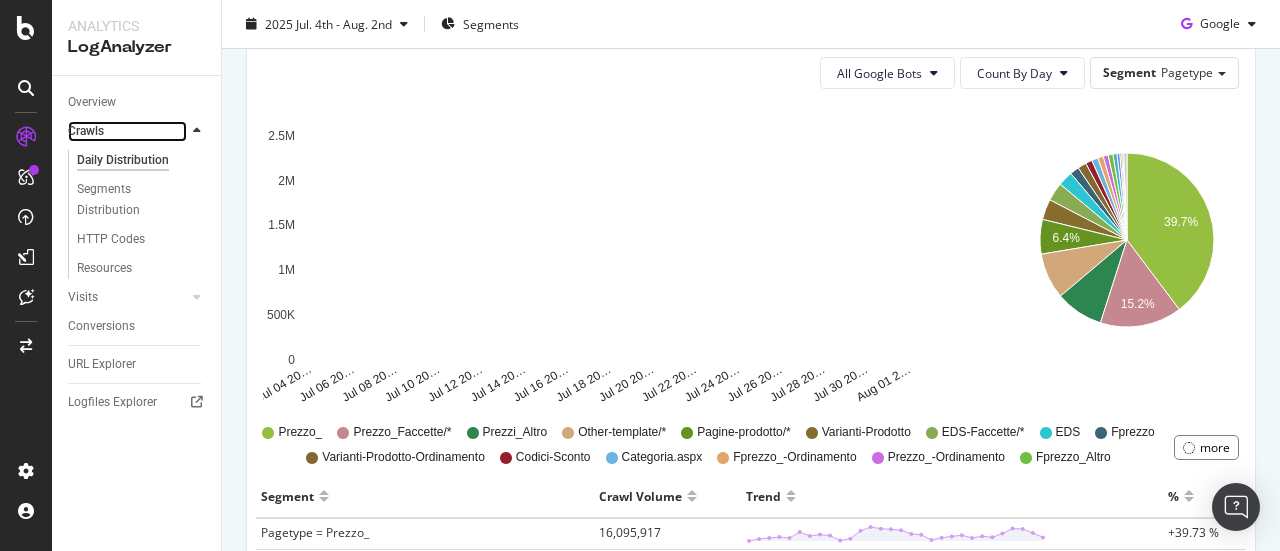 scroll, scrollTop: 300, scrollLeft: 0, axis: vertical 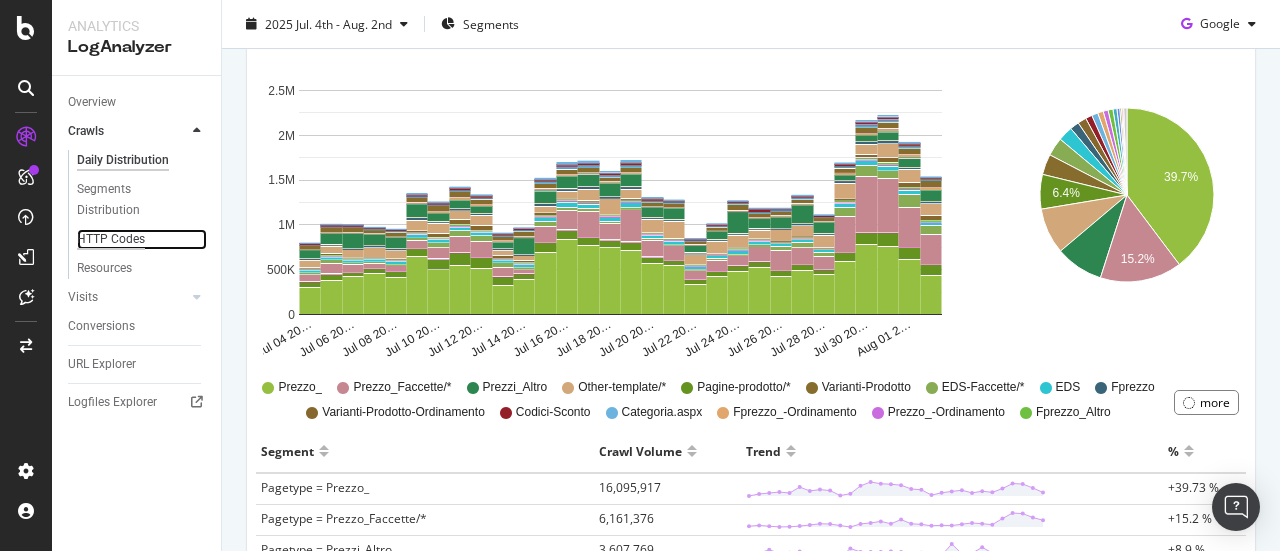 click on "HTTP Codes" at bounding box center [111, 239] 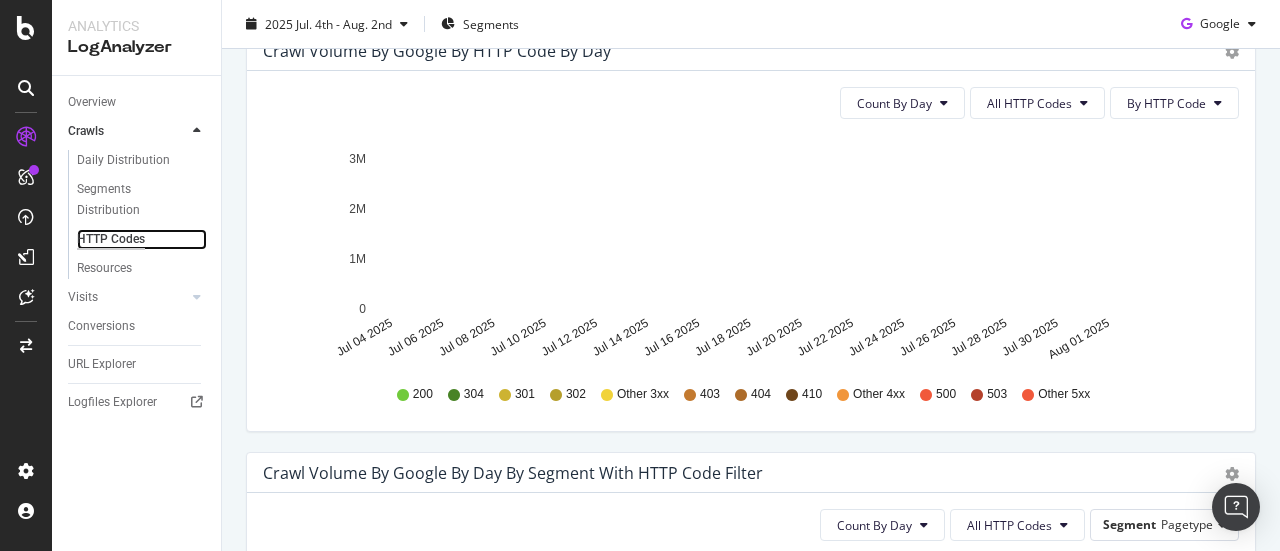 scroll, scrollTop: 600, scrollLeft: 0, axis: vertical 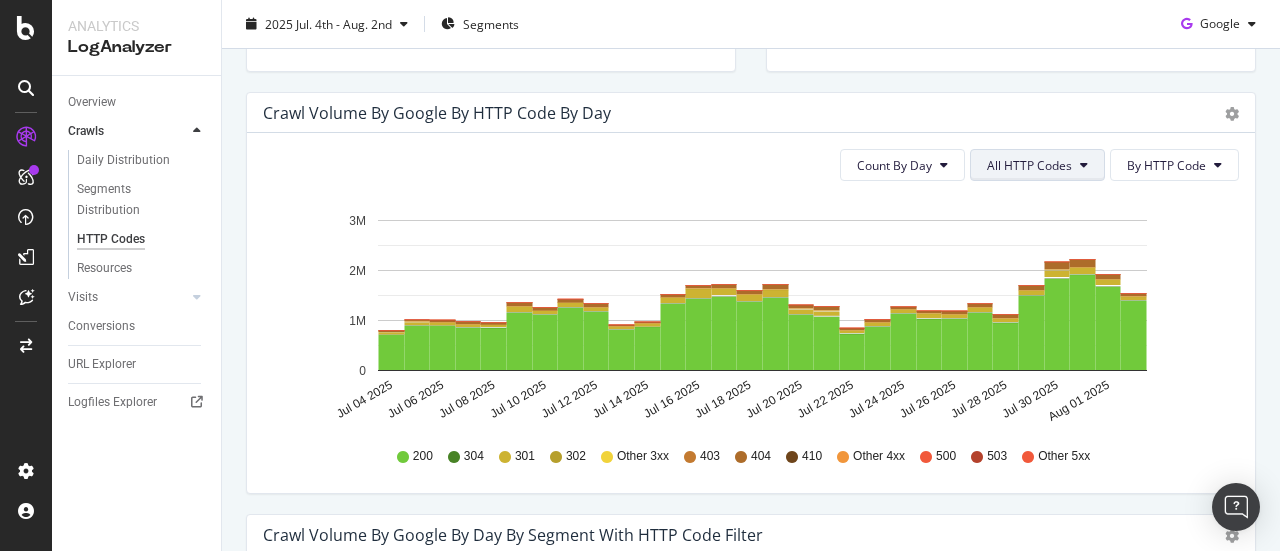 click on "All HTTP Codes" at bounding box center (1029, 165) 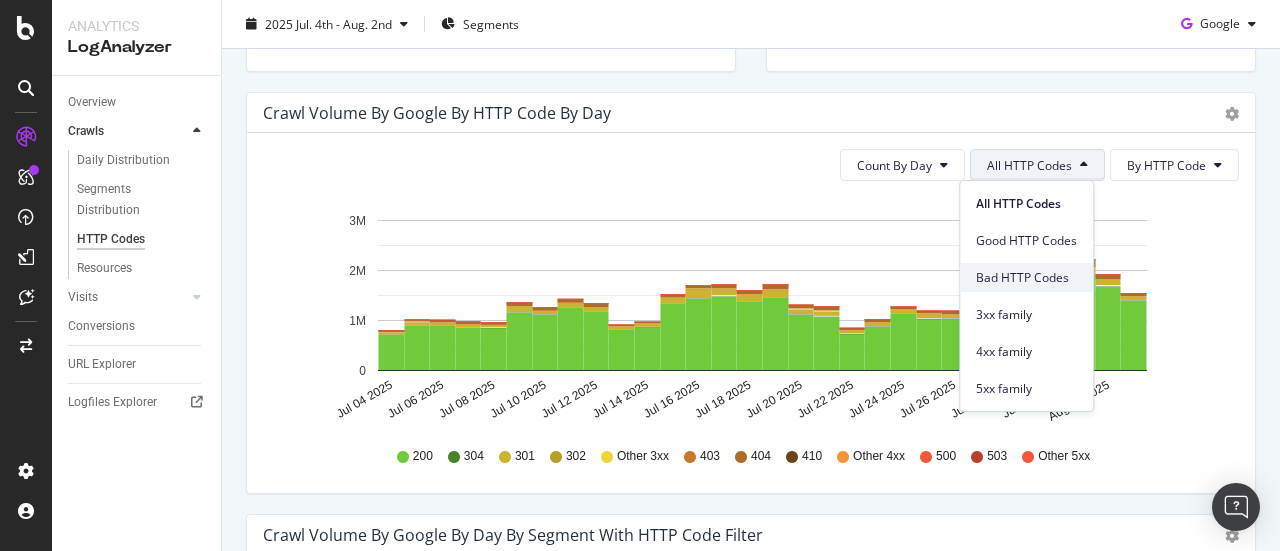 click on "Bad HTTP Codes" at bounding box center [1026, 278] 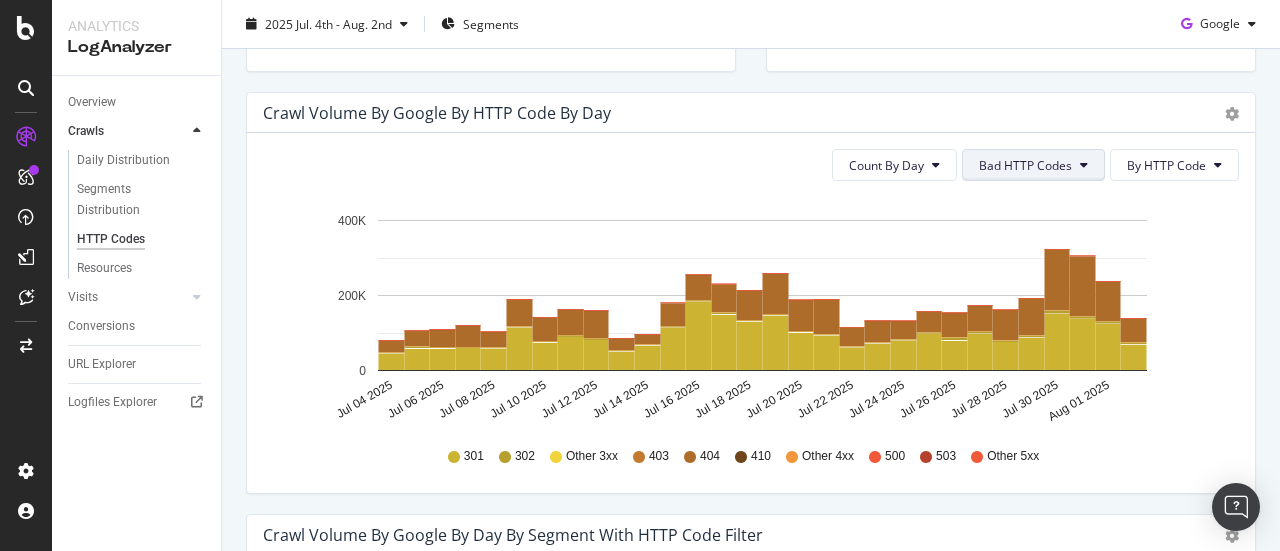 click on "Bad HTTP Codes" at bounding box center [1025, 165] 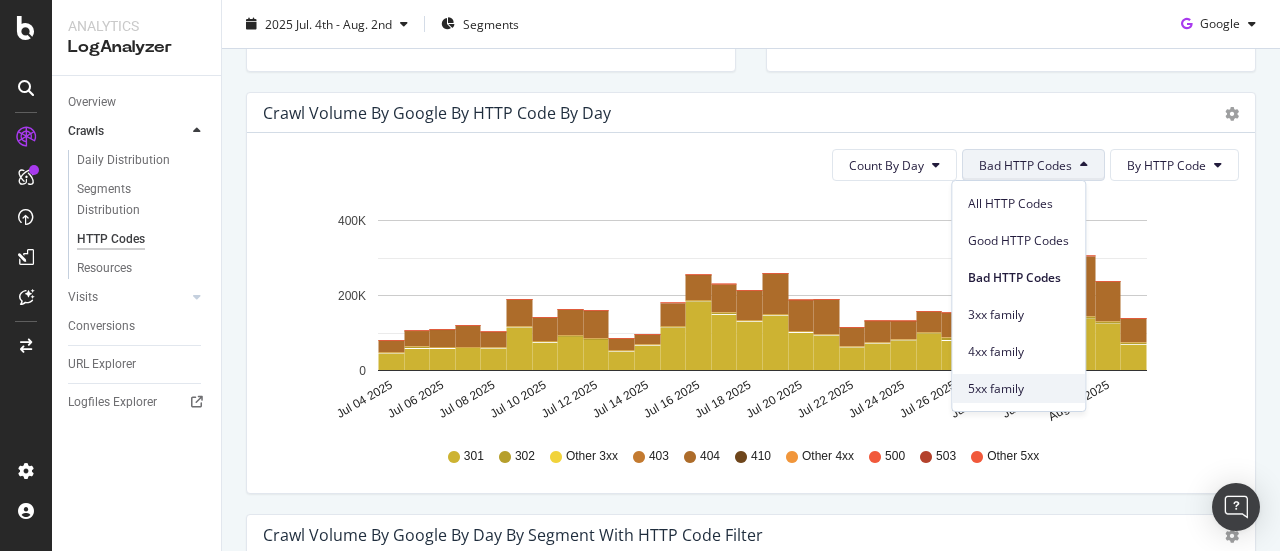 click on "5xx family" at bounding box center [1018, 388] 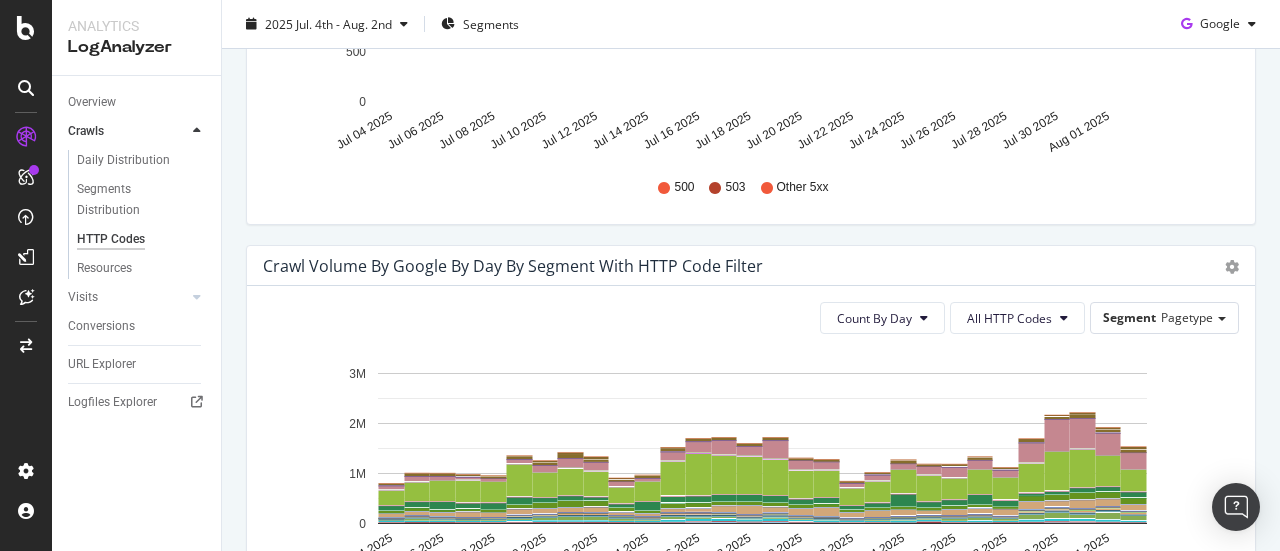 scroll, scrollTop: 1000, scrollLeft: 0, axis: vertical 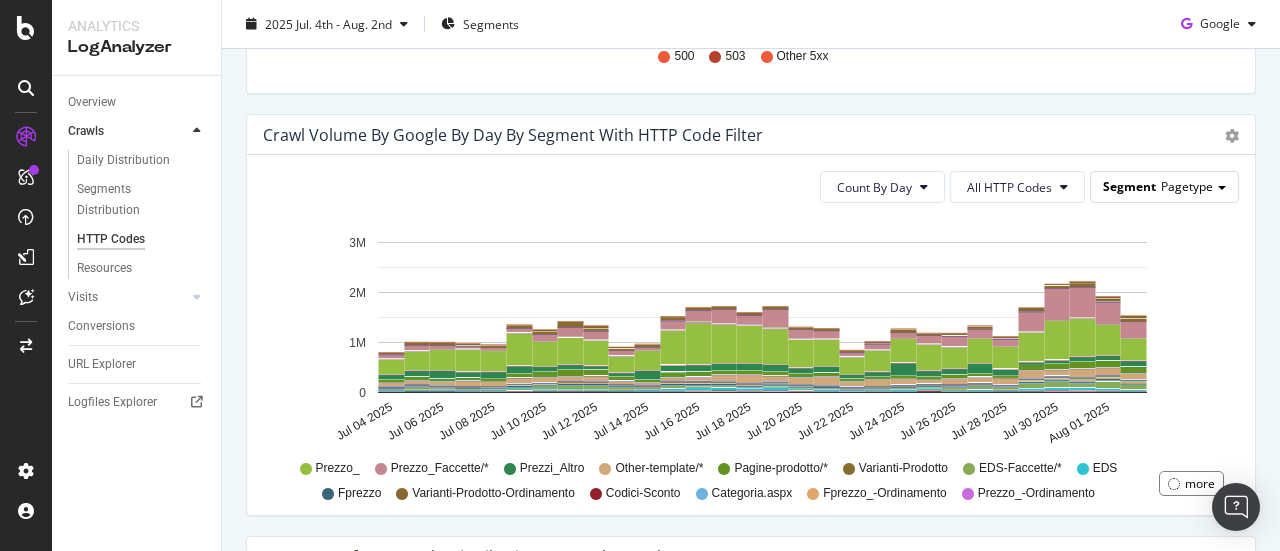 click on "Segment Pagetype" at bounding box center [1164, 186] 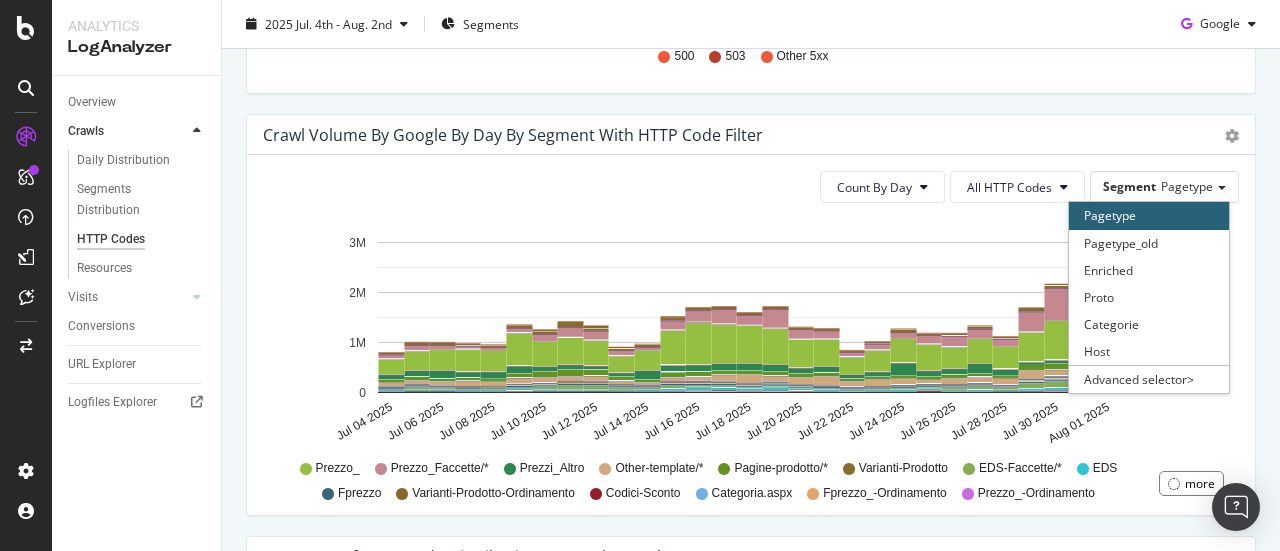click on "Avg Good By Day 1.2M  View Details  Avg Bad By Day 170K  View Details  304 Crawl Budget Gain 0.42 %  View Details  Bad Crawl Budget Loss 12.6 %  View Details  Crawl Volume by google by HTTP Code Family Pie Table All Google Bots Hold CTRL while clicking to filter the report. 87.4% HTTP Code Volume 2xx 35,405,708 3xx 2,930,451 4xx 2,171,967 5xx 3,345 0% 2xx 3xx 4xx 5xx Segments with most bad HTTP codes in Crawls by google Segment Pagetype Hold CTRL while clicking to filter the report. Segments Count % pagetype = Prezzo_ 3,649,033 +75.46 % pagetype = Prezzo_Faccette/* 856,367 +17.71 % pagetype = Opinioni-prodotto/* 122,822 +2.54 % pagetype = Fprezzo 110,282 +2.28 % pagetype = Prezzi_Altro 96,947 +2 % Crawl Volume by google by HTTP Code by Day Timeline (by Value) Timeline (by Percentage) Table Count By Day 5xx family By HTTP Code Hold CTRL while clicking to filter the report. Jul 04 2025 Jul 06 2025 Jul 08 2025 Jul 10 2025 Jul 12 2025 Jul 14 2025 Jul 16 2025 Jul 18 2025 Jul 20 2025 Jul 22 2025 Jul 24 2025 0 500 0" at bounding box center (751, 83) 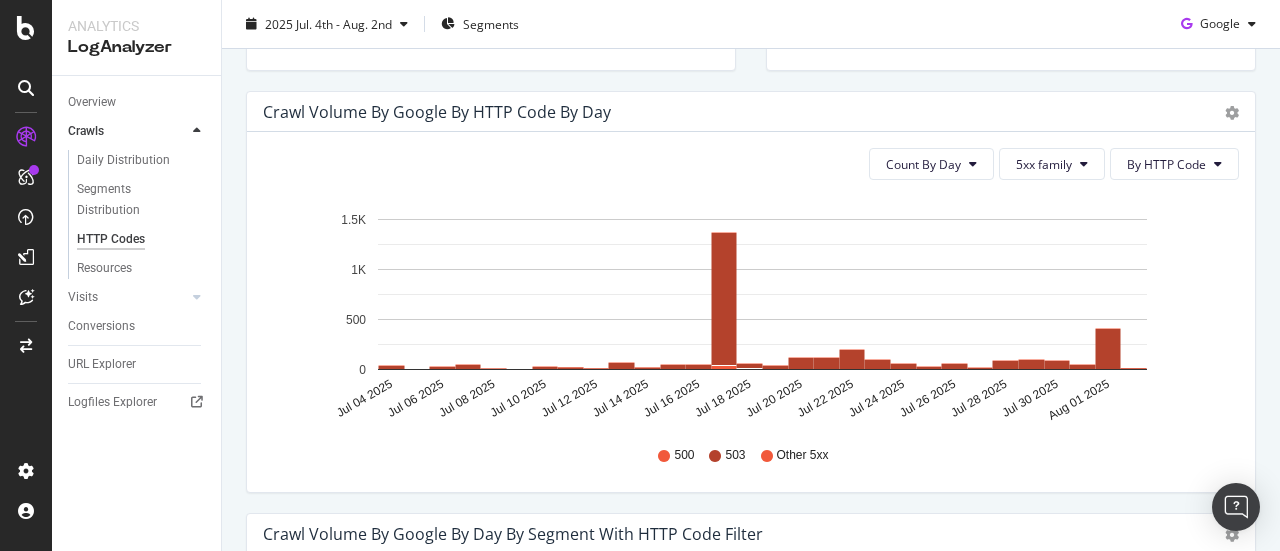 scroll, scrollTop: 600, scrollLeft: 0, axis: vertical 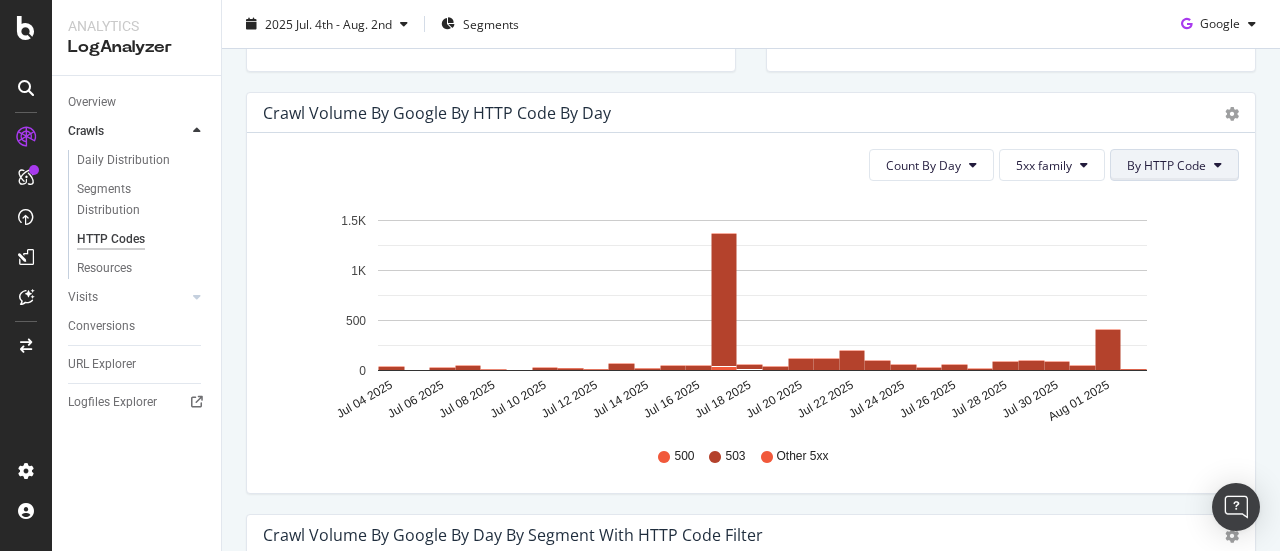click on "By HTTP Code" at bounding box center [1166, 165] 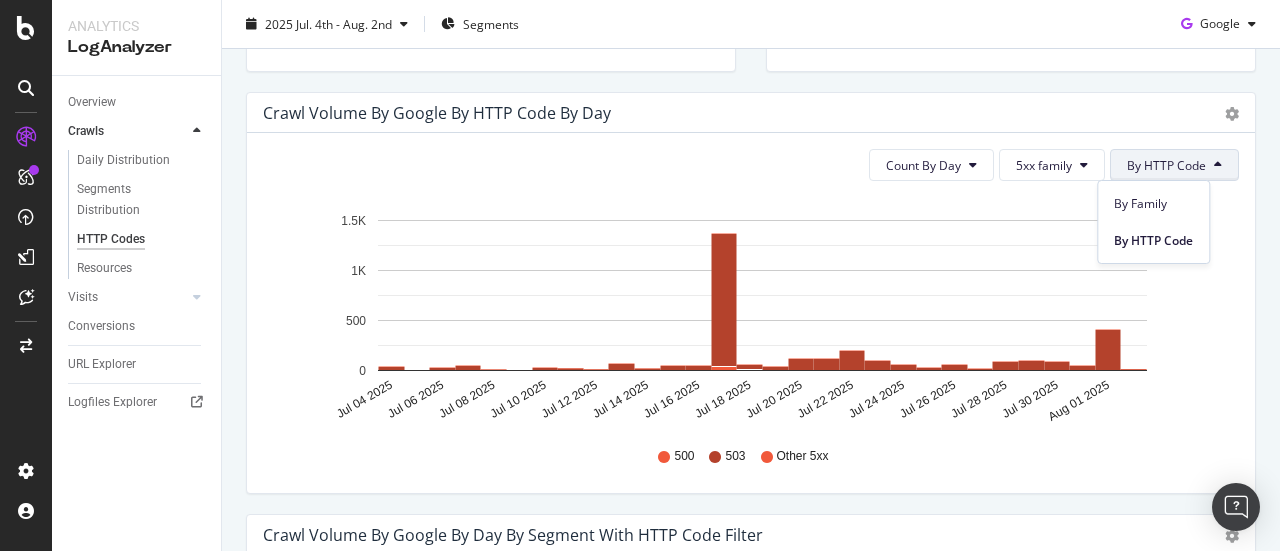 click on "By HTTP Code" at bounding box center (1166, 165) 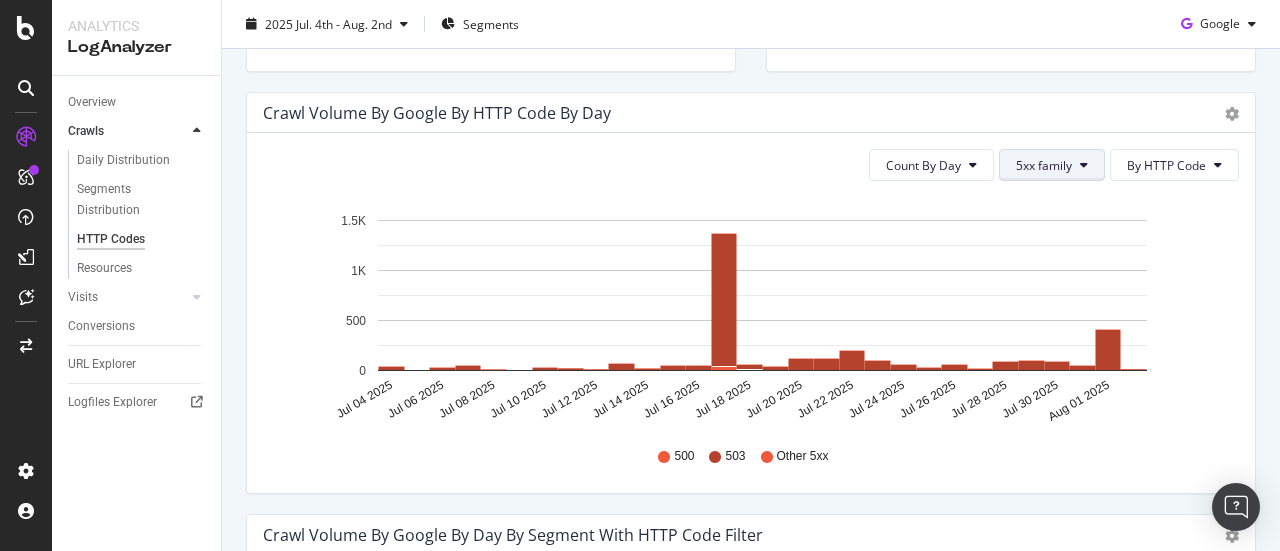 click on "5xx family" at bounding box center [1052, 165] 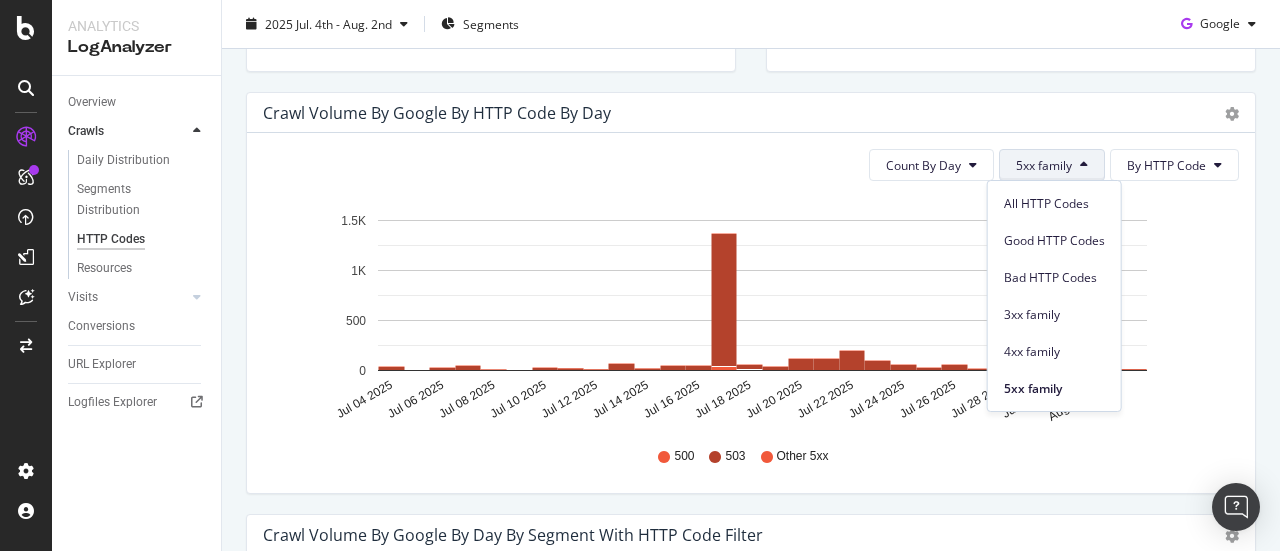 click on "5xx family" at bounding box center (1052, 165) 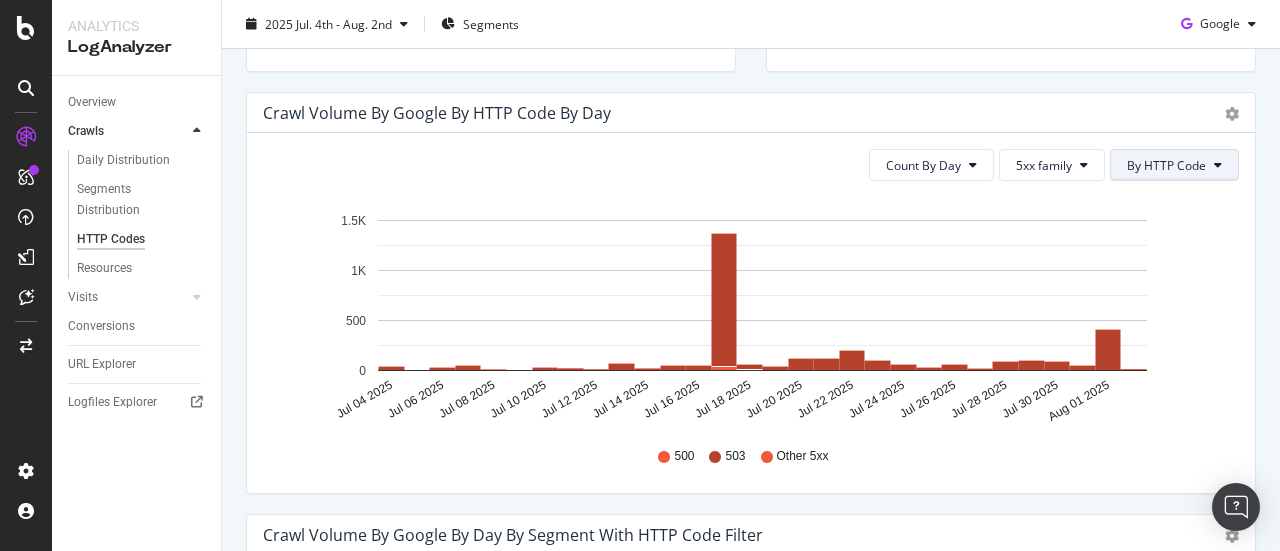 click on "By HTTP Code" at bounding box center (1166, 165) 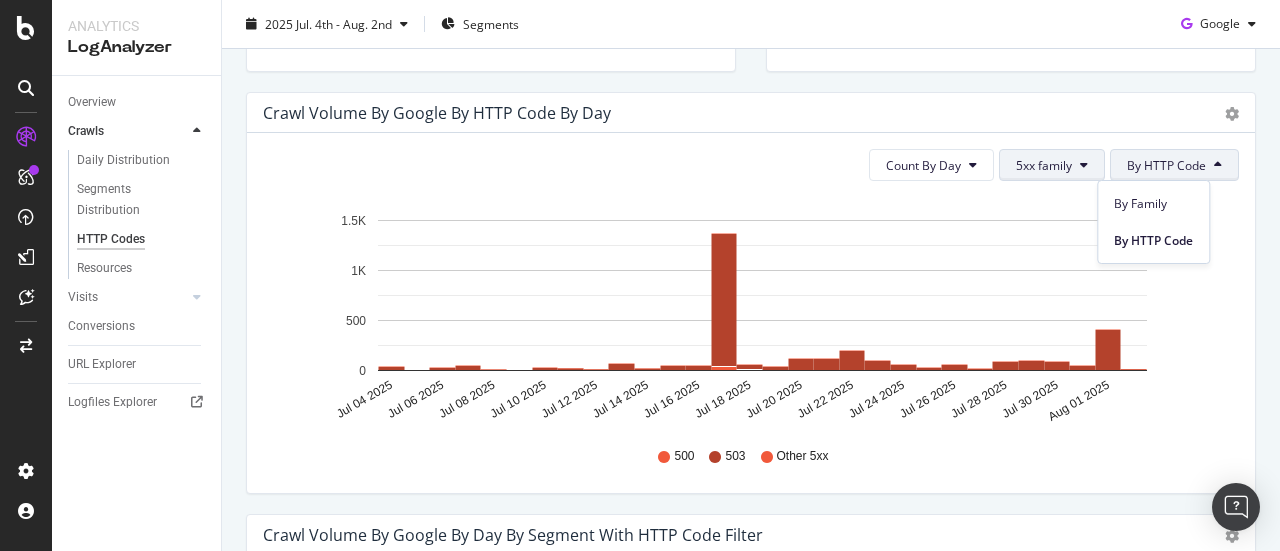 click on "5xx family" at bounding box center (1044, 165) 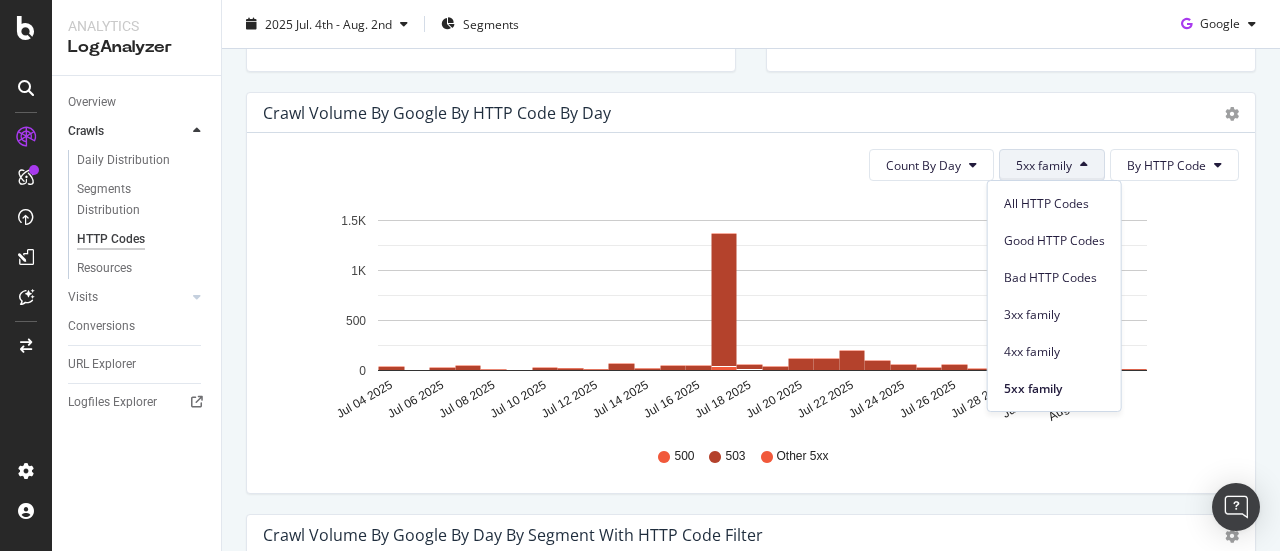 click on "Jul 04 2025 Jul 06 2025 Jul 08 2025 Jul 10 2025 Jul 12 2025 Jul 14 2025 Jul 16 2025 Jul 18 2025 Jul 20 2025 Jul 22 2025 Jul 24 2025 Jul 26 2025 Jul 28 2025 Jul 30 2025 Aug 01 2025 0 500 1K 1.5K" 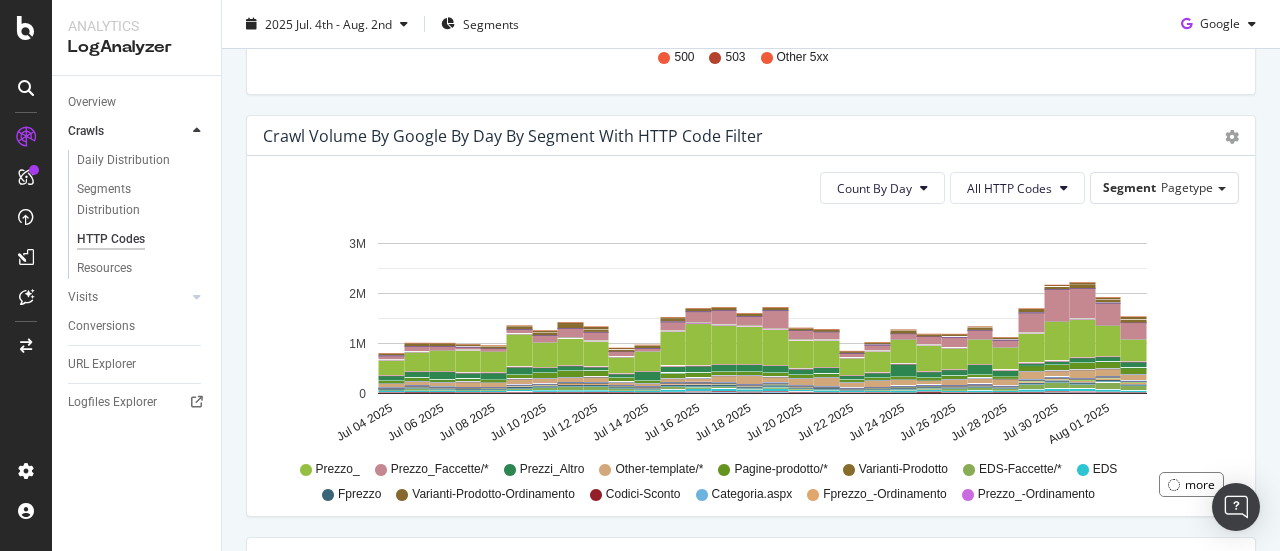 scroll, scrollTop: 1000, scrollLeft: 0, axis: vertical 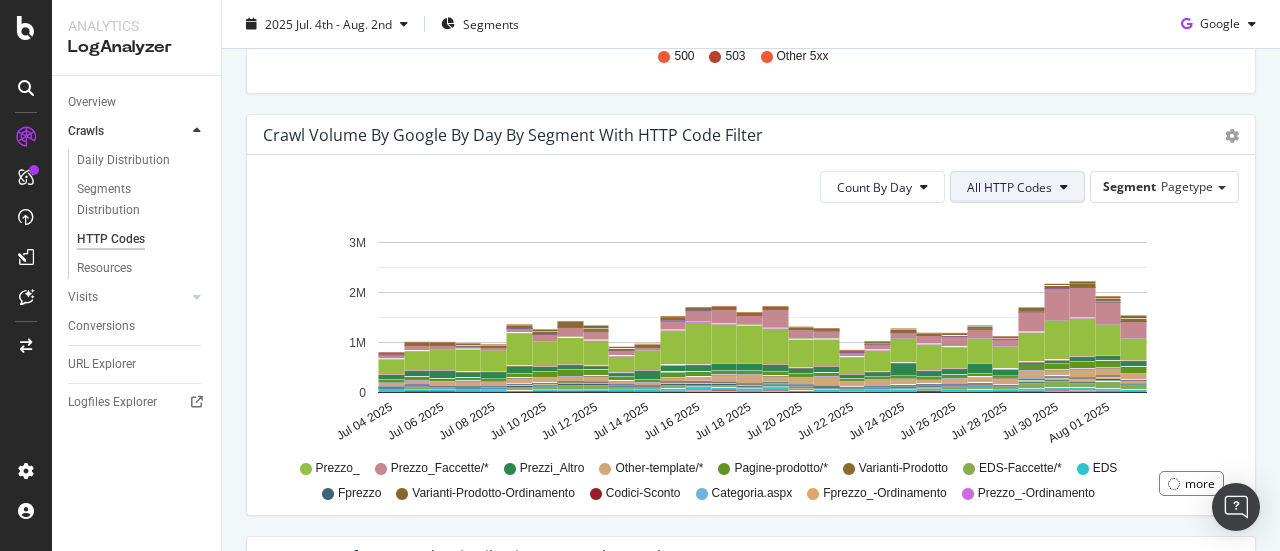 click on "All HTTP Codes" at bounding box center [1017, 187] 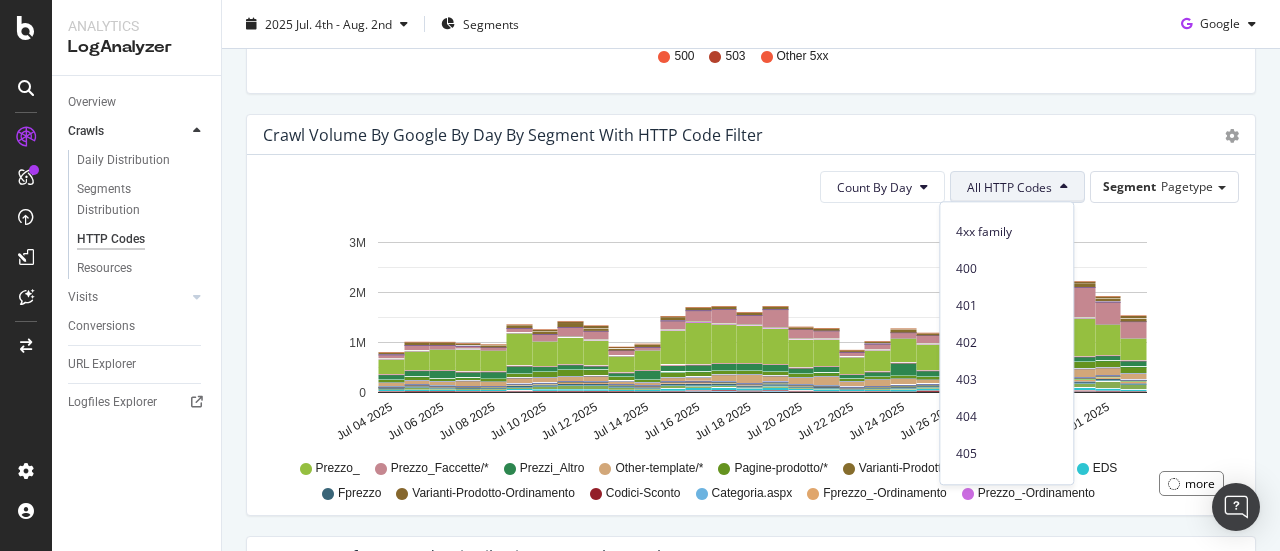 scroll, scrollTop: 700, scrollLeft: 0, axis: vertical 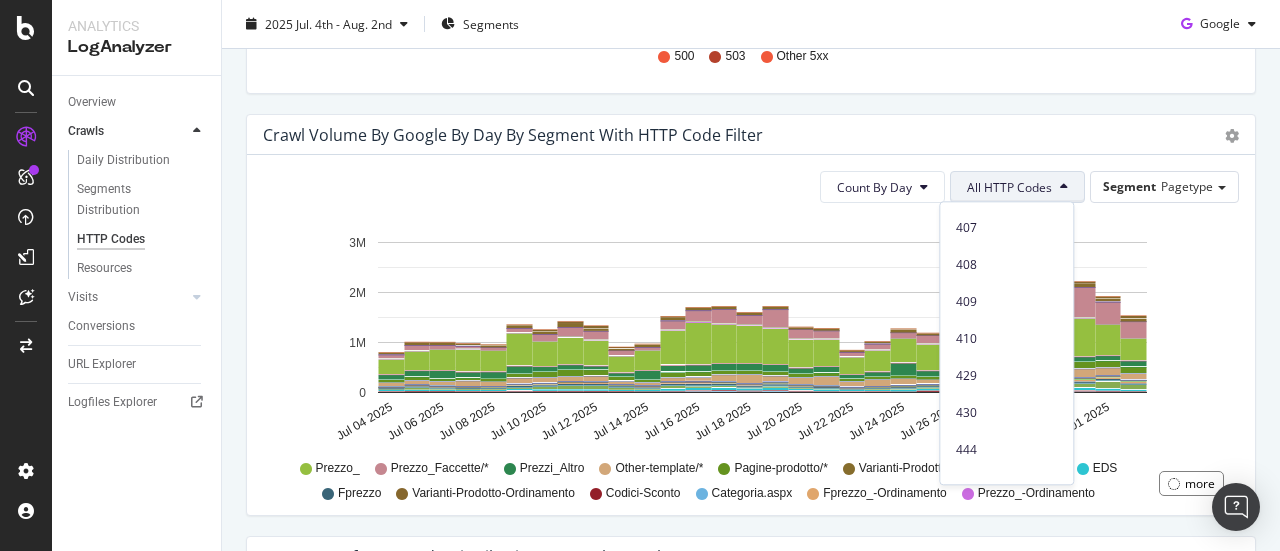 click on "Jul 04 2025 Jul 06 2025 Jul 08 2025 Jul 10 2025 Jul 12 2025 Jul 14 2025 Jul 16 2025 Jul 18 2025 Jul 20 2025 Jul 22 2025 Jul 24 2025 Jul 26 2025 Jul 28 2025 Jul 30 2025 Aug 01 2025 0 1M 2M 3M" 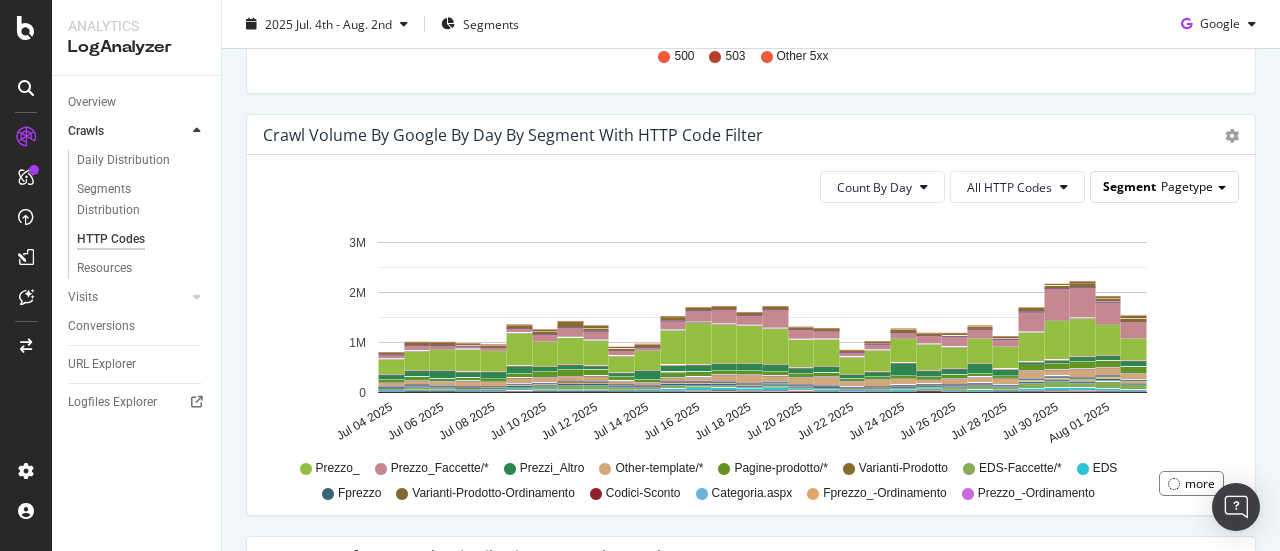 click on "Segment Pagetype" at bounding box center (1164, 186) 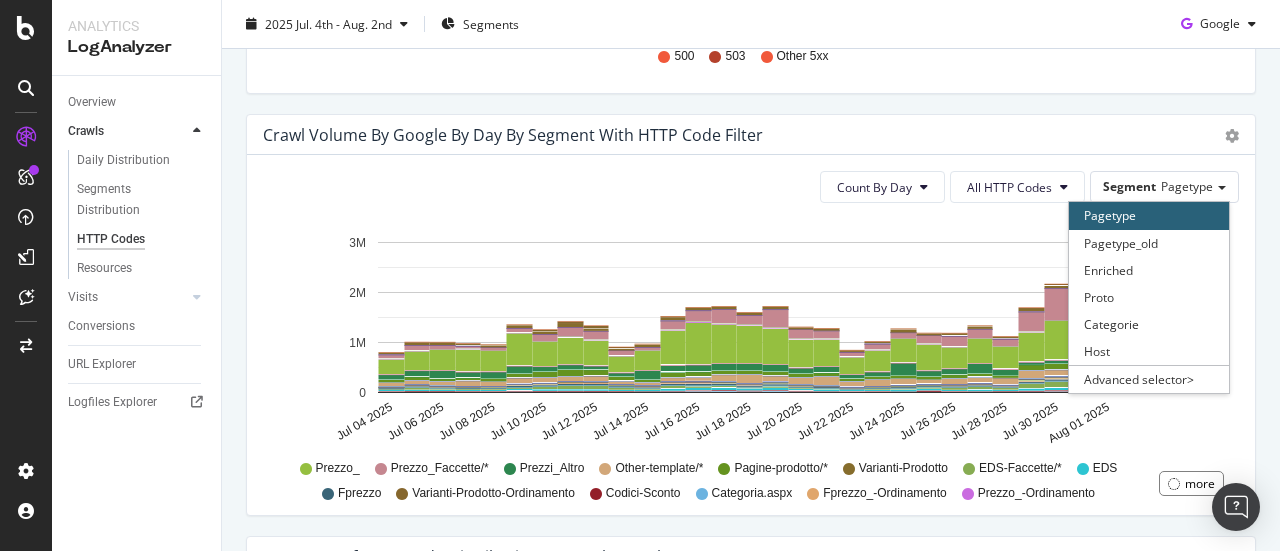click on "Count By Day All HTTP Codes Segment Pagetype Pagetype Pagetype_old Enriched Proto Categorie Host Advanced selector  > Hold CTRL while clicking to filter the report. Jul 04 2025 Jul 06 2025 Jul 08 2025 Jul 10 2025 Jul 12 2025 Jul 14 2025 Jul 16 2025 Jul 18 2025 Jul 20 2025 Jul 22 2025 Jul 24 2025 Jul 26 2025 Jul 28 2025 Jul 30 2025 Aug 01 2025 0 1M 2M 3M Date pagetype = Categoria.aspx pagetype = Codici-Sconto pagetype = EDS pagetype = EDS-Faccette/* pagetype = EDS-Ordinamento pagetype = EDS-Other pagetype = Filtro pagetype = Fprezzo pagetype = Fprezzo_-Ordinamento pagetype = Fprezzo_Altro pagetype = Guide-Acquisto pagetype = Home-Page pagetype = Magazine/* pagetype = Manuali pagetype = Marche pagetype = Marche-OLD pagetype = Marche-Ordinamento pagetype = Opinioni-merchant-Feedaty pagetype = Opinioni-merchant-TP/* pagetype = Opinioni-prodotto/* pagetype = Other-template/* pagetype = Pagina-merchant pagetype = Pagine-prodotto/* pagetype = Prezzi_ pagetype = Prezzi_Altro pagetype = Prezzi_Faccette/* Jul 04 2025 5" at bounding box center (751, 335) 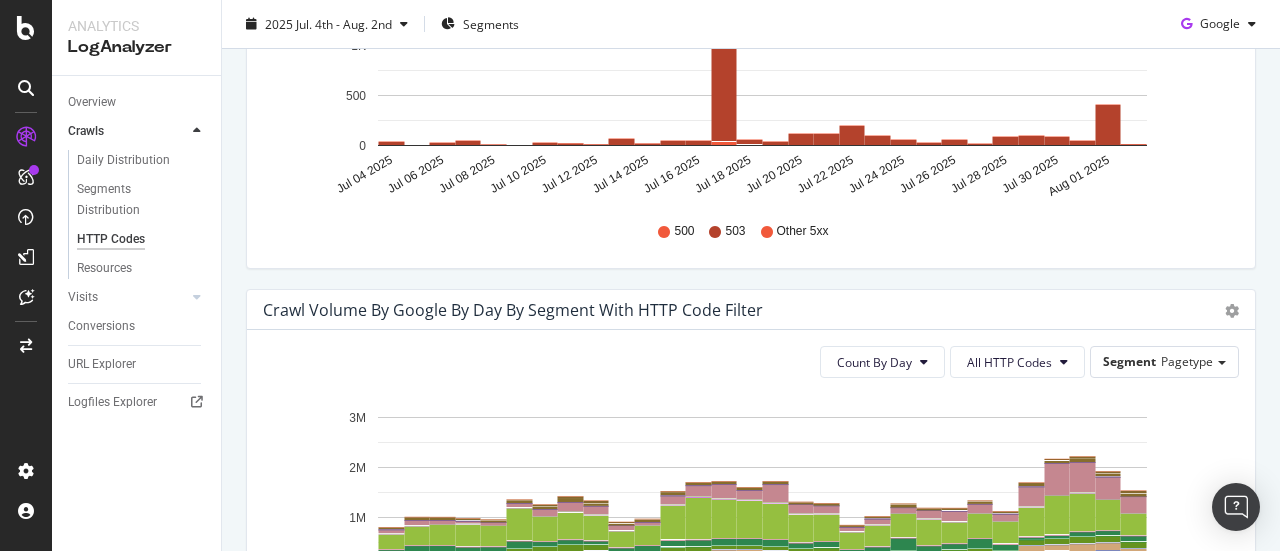 scroll, scrollTop: 800, scrollLeft: 0, axis: vertical 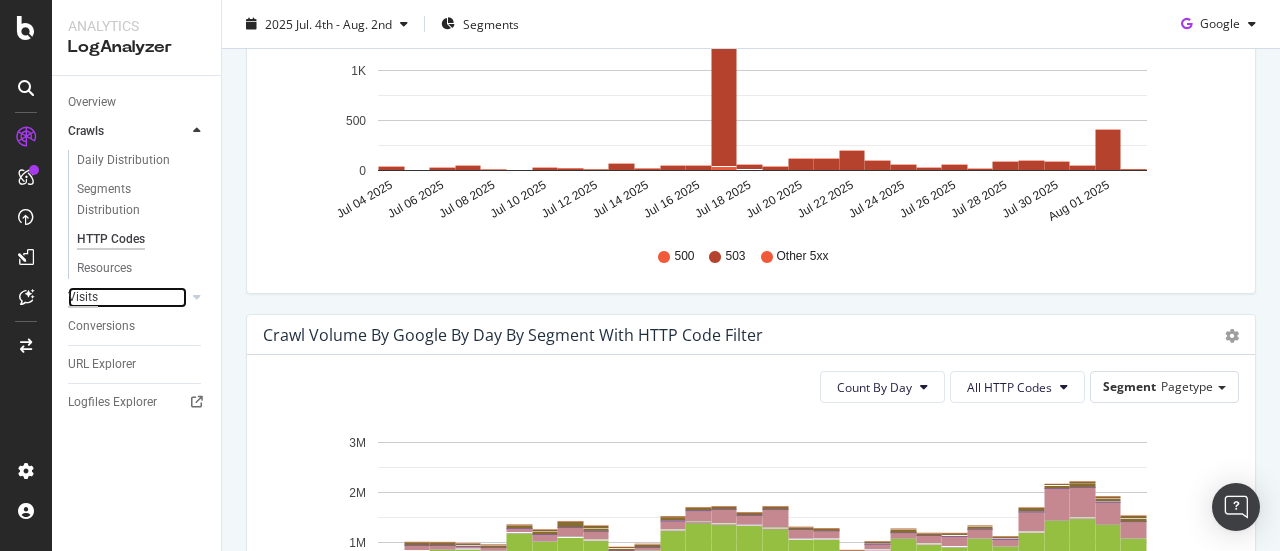 click on "Visits" at bounding box center [83, 297] 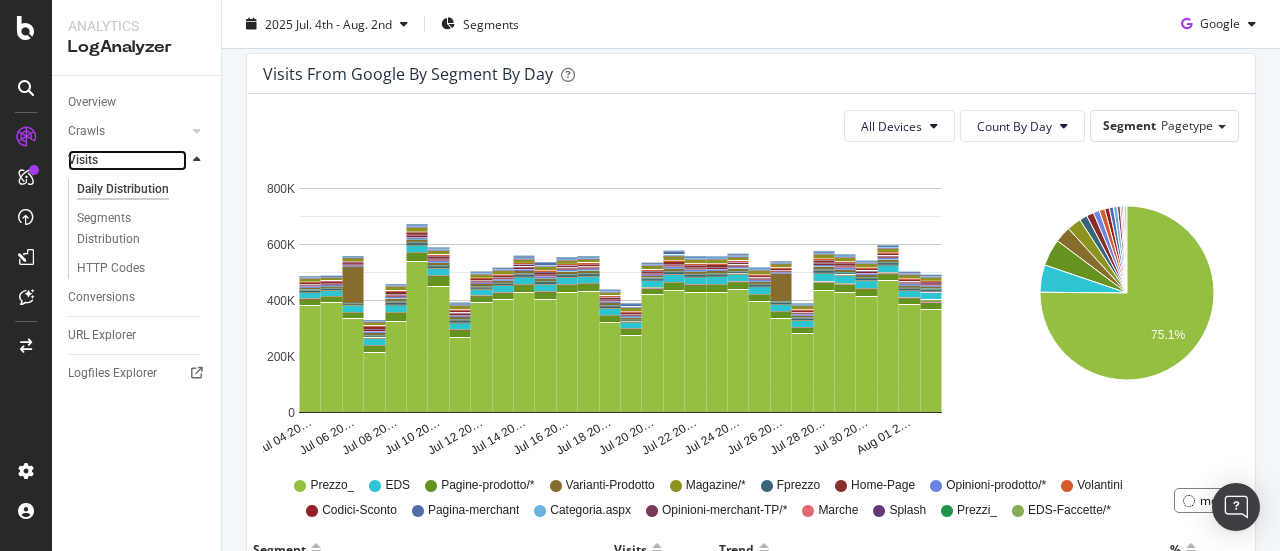 scroll, scrollTop: 200, scrollLeft: 0, axis: vertical 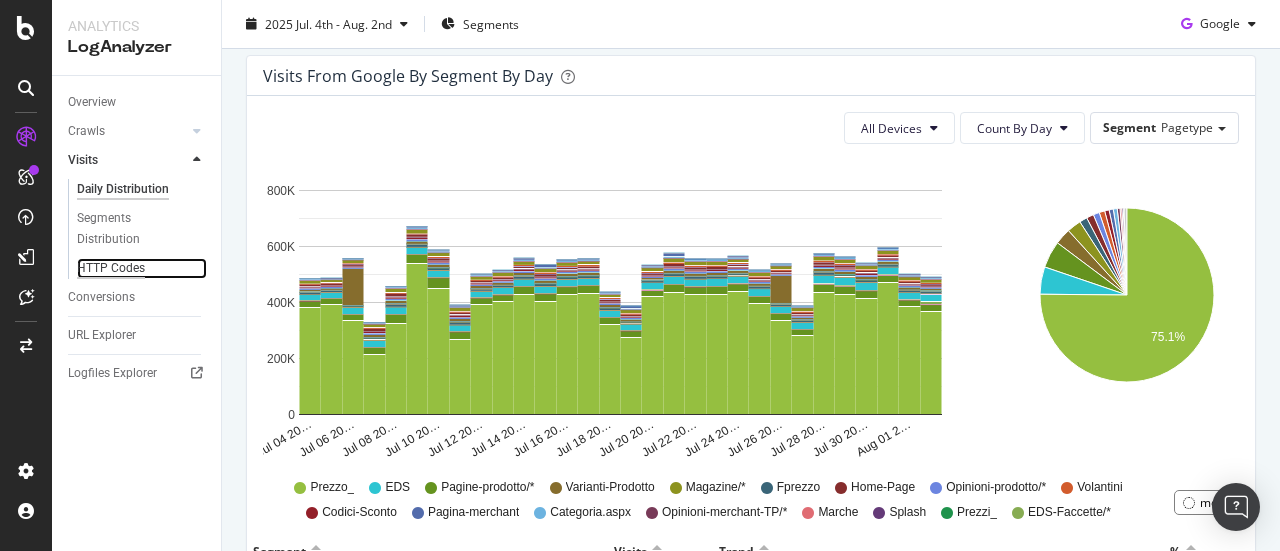 click on "HTTP Codes" at bounding box center [111, 268] 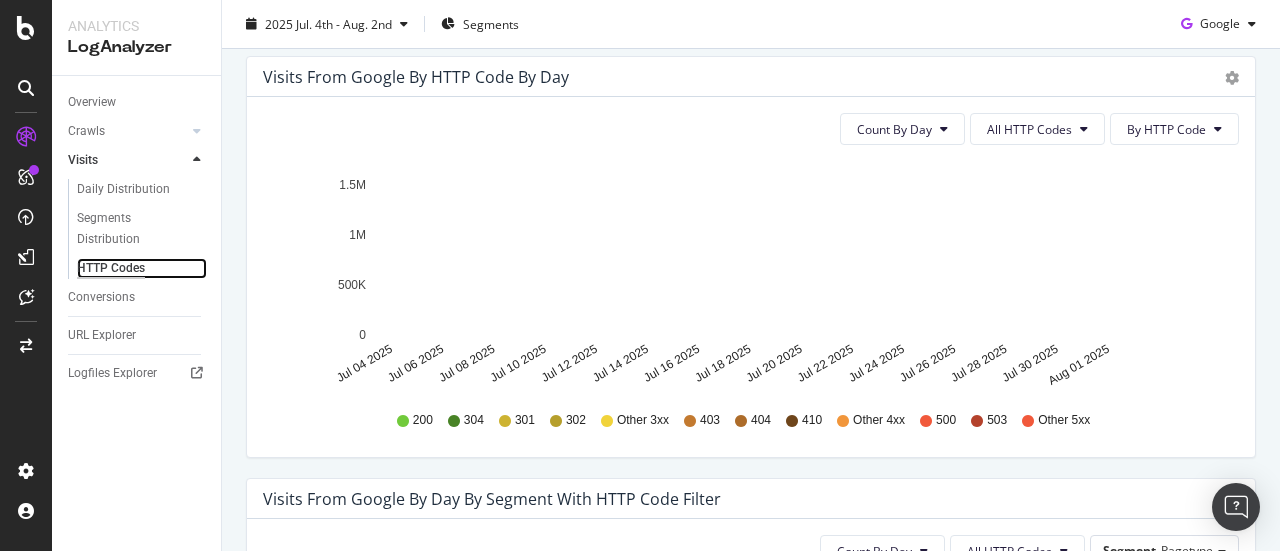 scroll, scrollTop: 600, scrollLeft: 0, axis: vertical 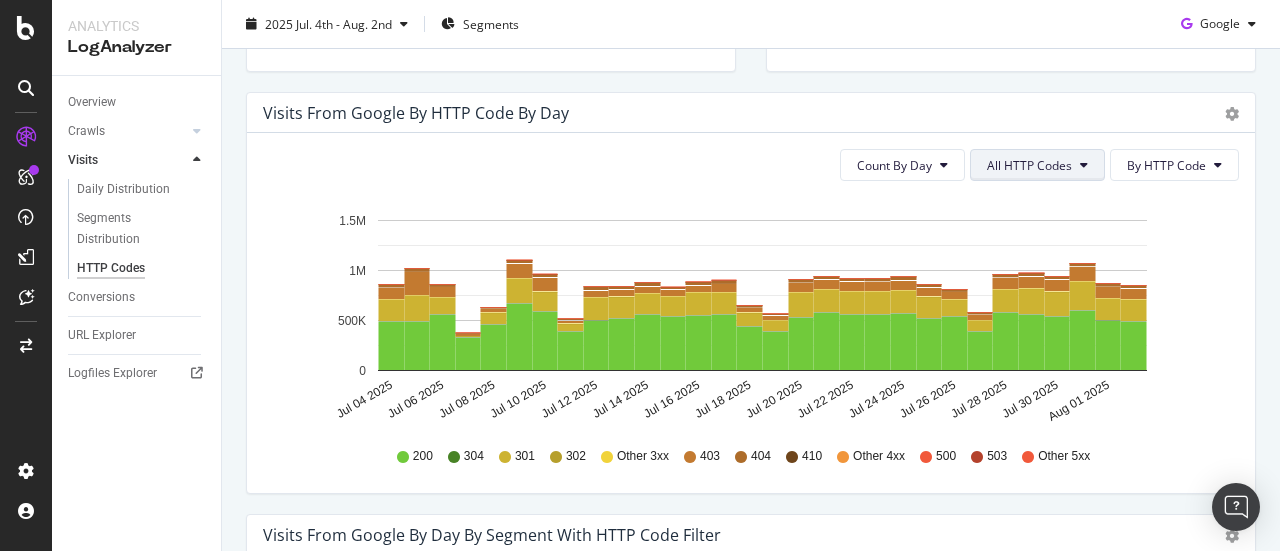 click at bounding box center [1084, 165] 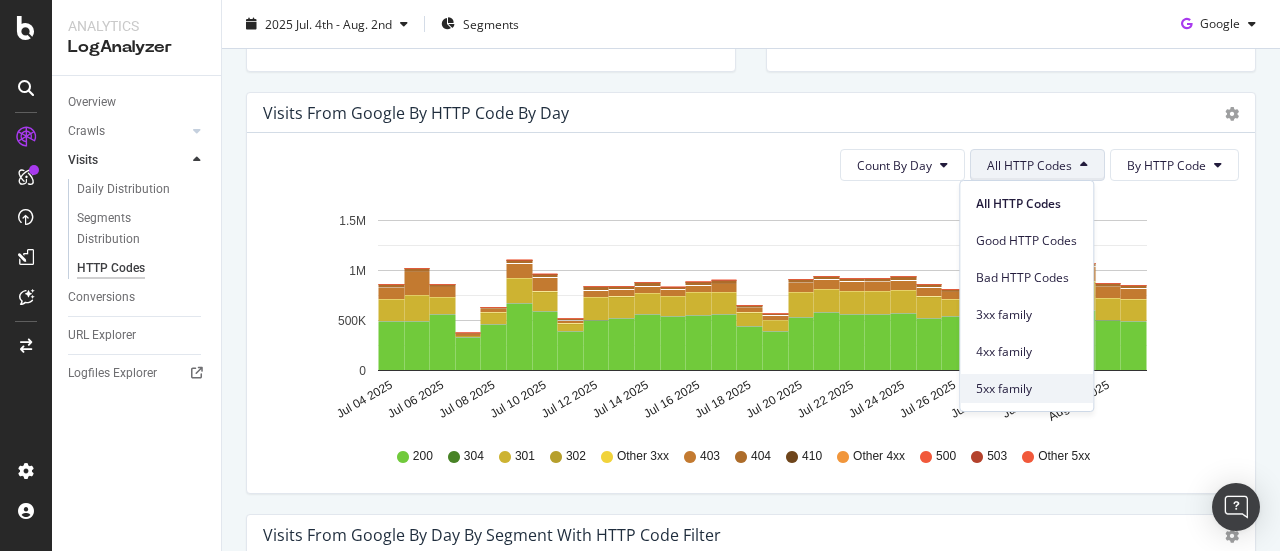 click on "5xx family" at bounding box center (1026, 388) 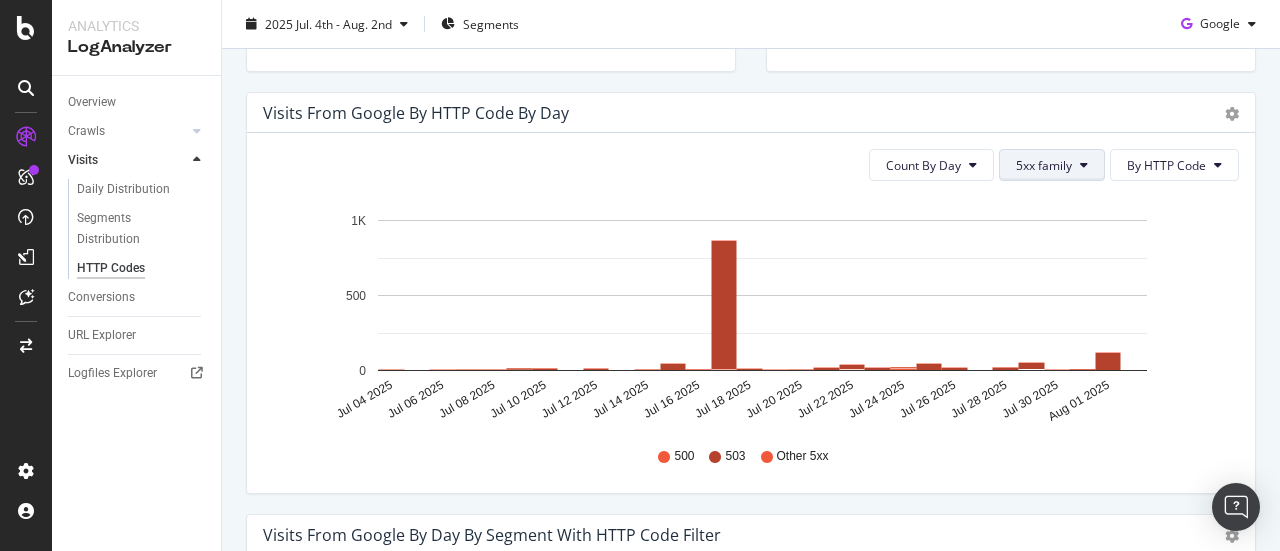 click on "5xx family" at bounding box center (1044, 165) 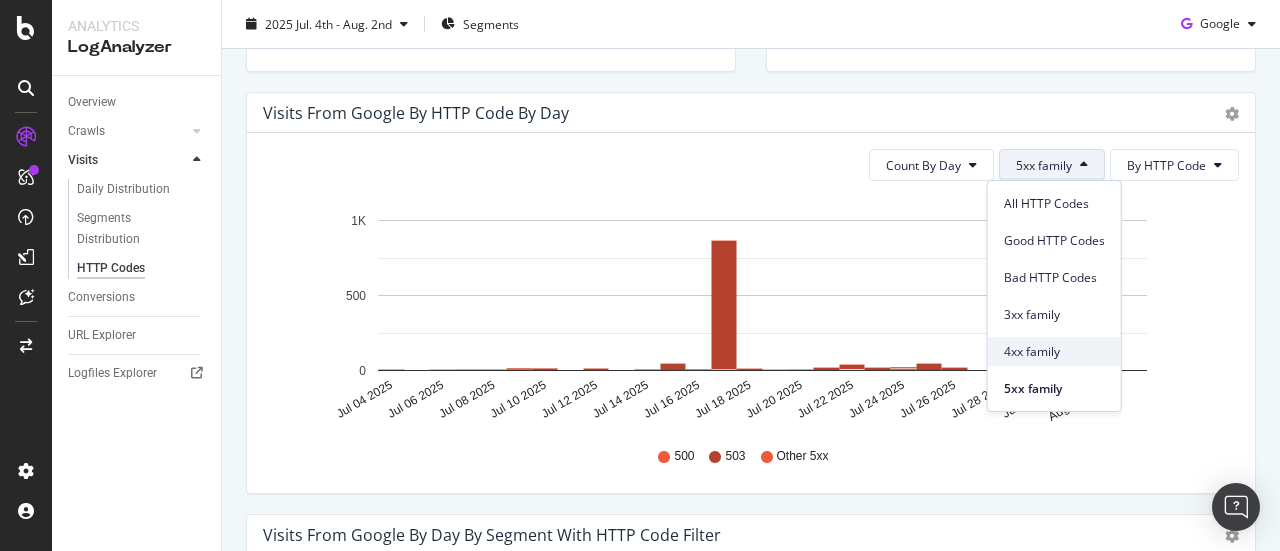 click on "4xx family" at bounding box center [1054, 352] 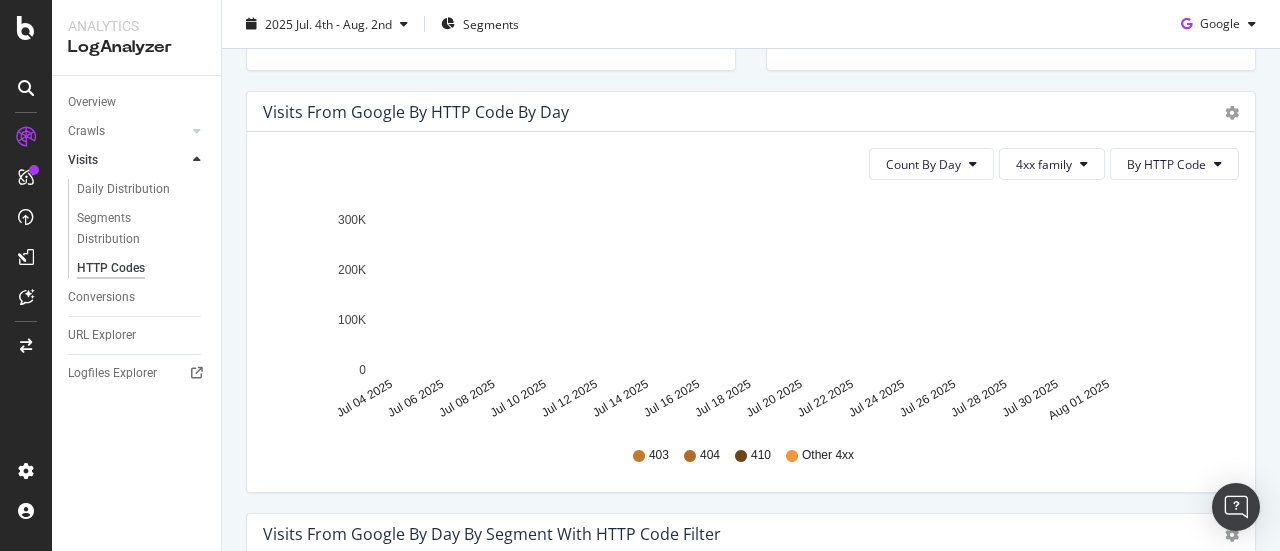 scroll, scrollTop: 600, scrollLeft: 0, axis: vertical 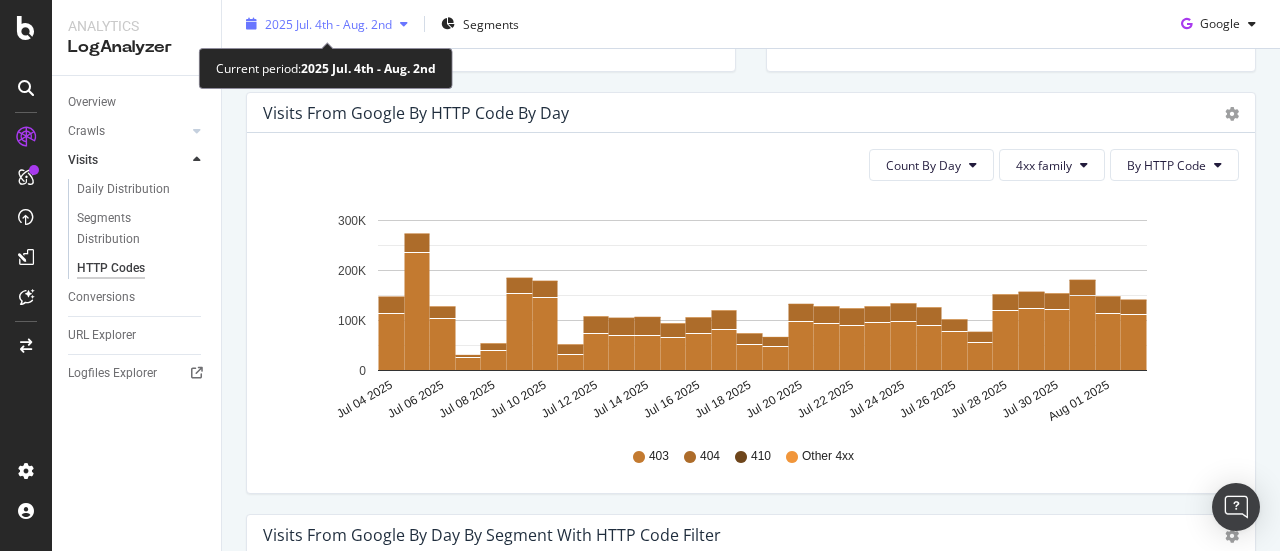 click on "2025 Jul. 4th - Aug. 2nd" at bounding box center [328, 23] 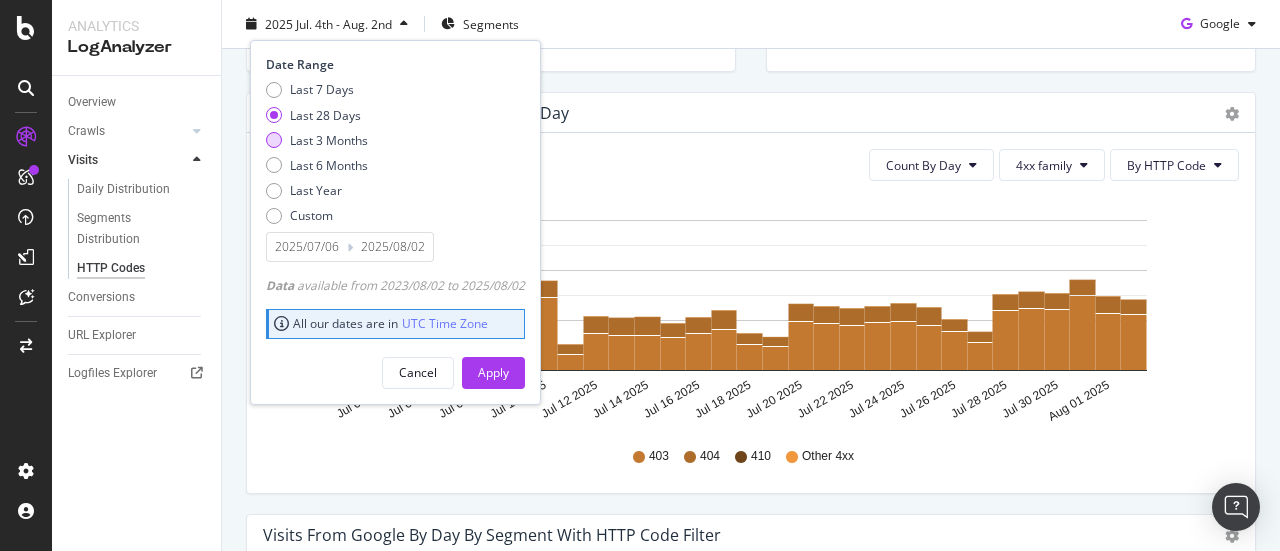 click on "Last 3 Months" at bounding box center [329, 139] 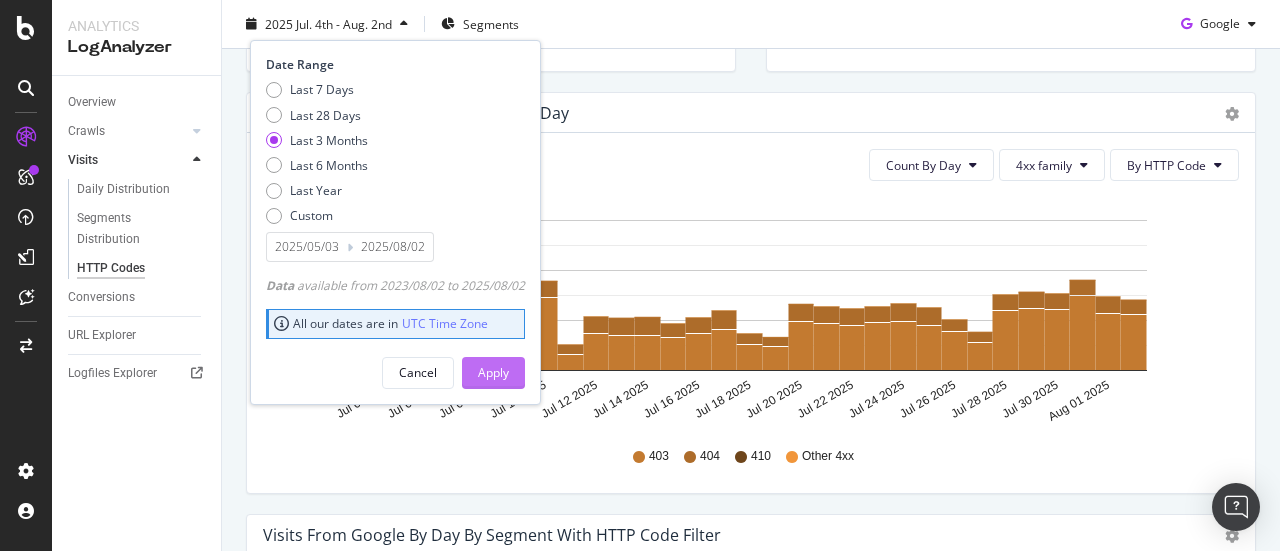 click on "Apply" at bounding box center [493, 372] 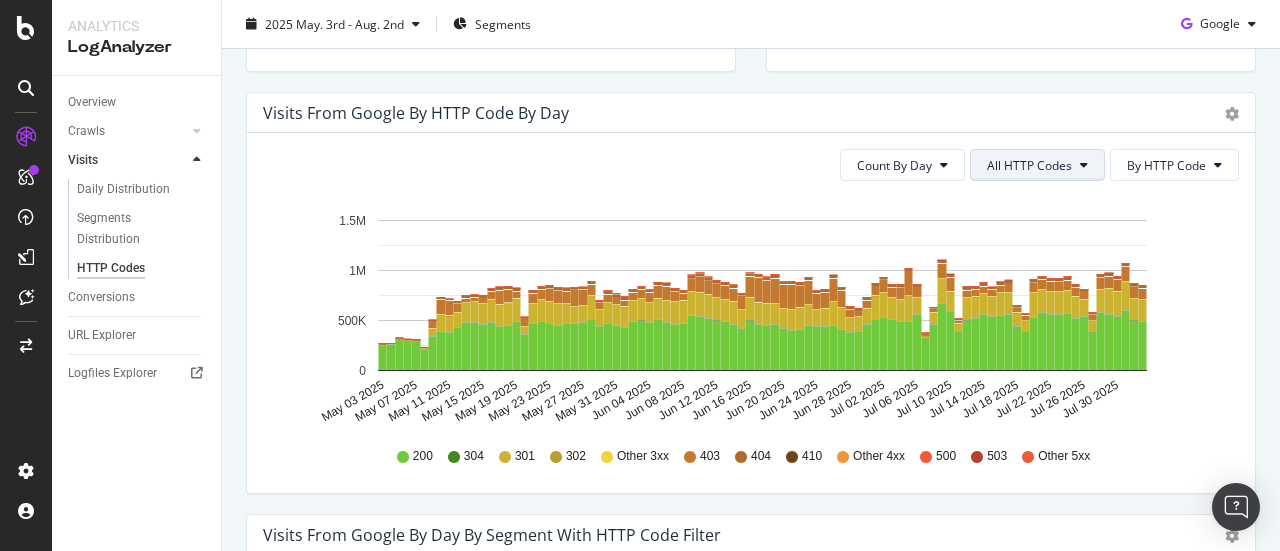 click on "All HTTP Codes" at bounding box center [1029, 165] 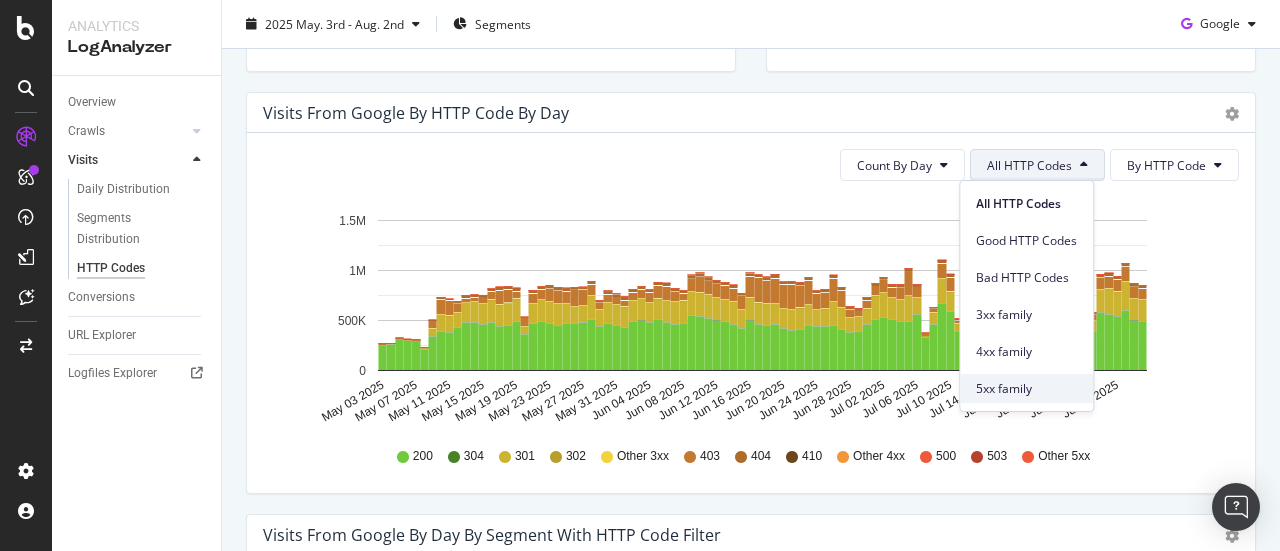 click on "5xx family" at bounding box center (1026, 389) 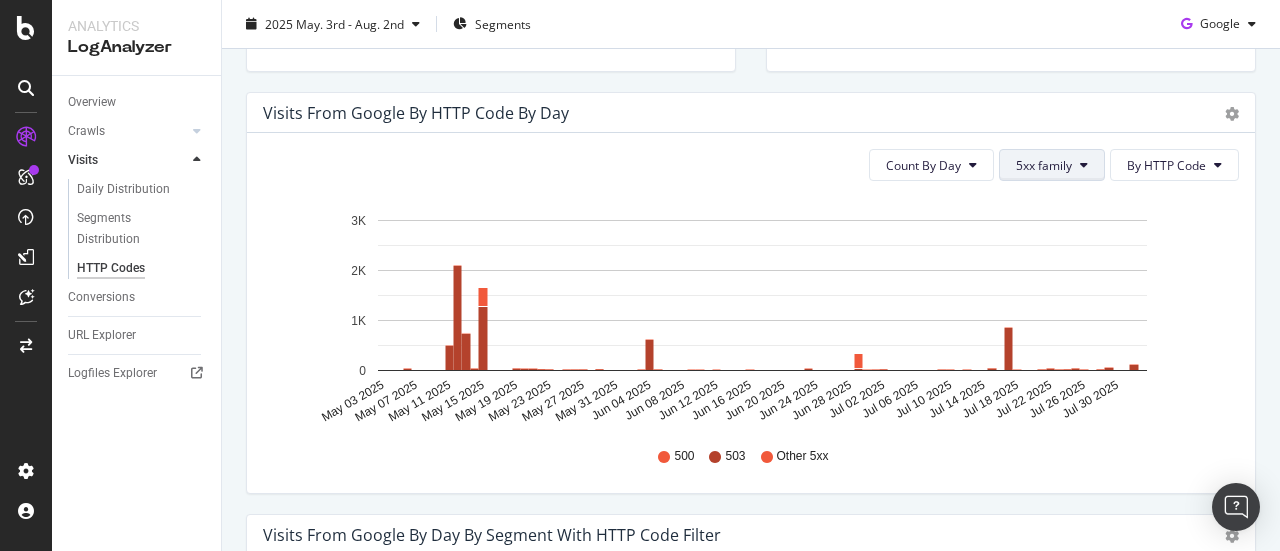 click on "5xx family" at bounding box center [1044, 165] 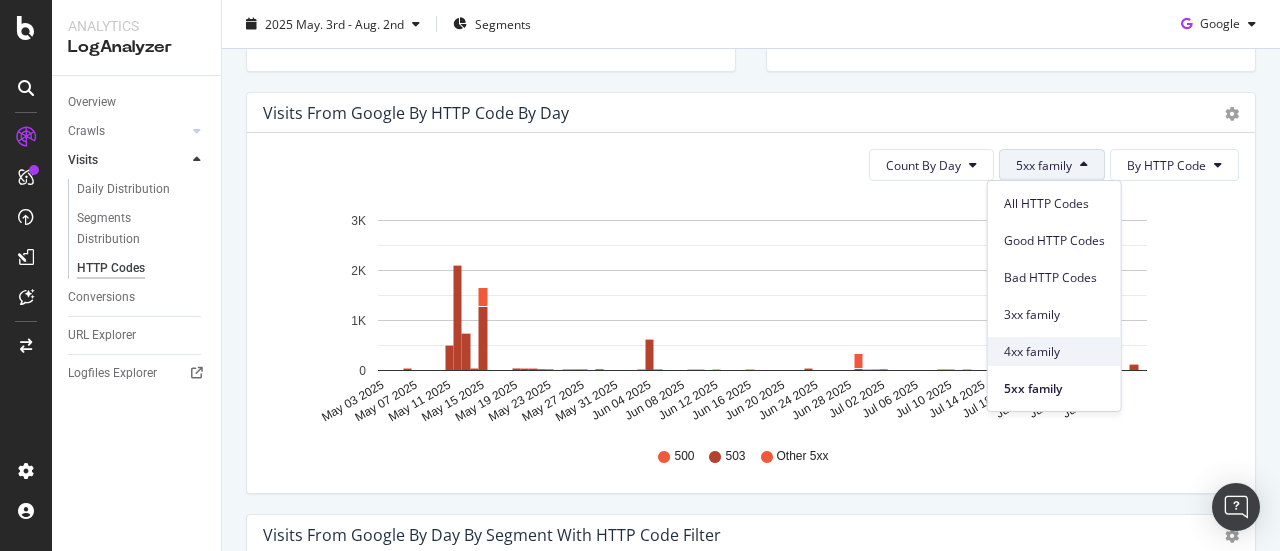 click on "4xx family" at bounding box center (1054, 352) 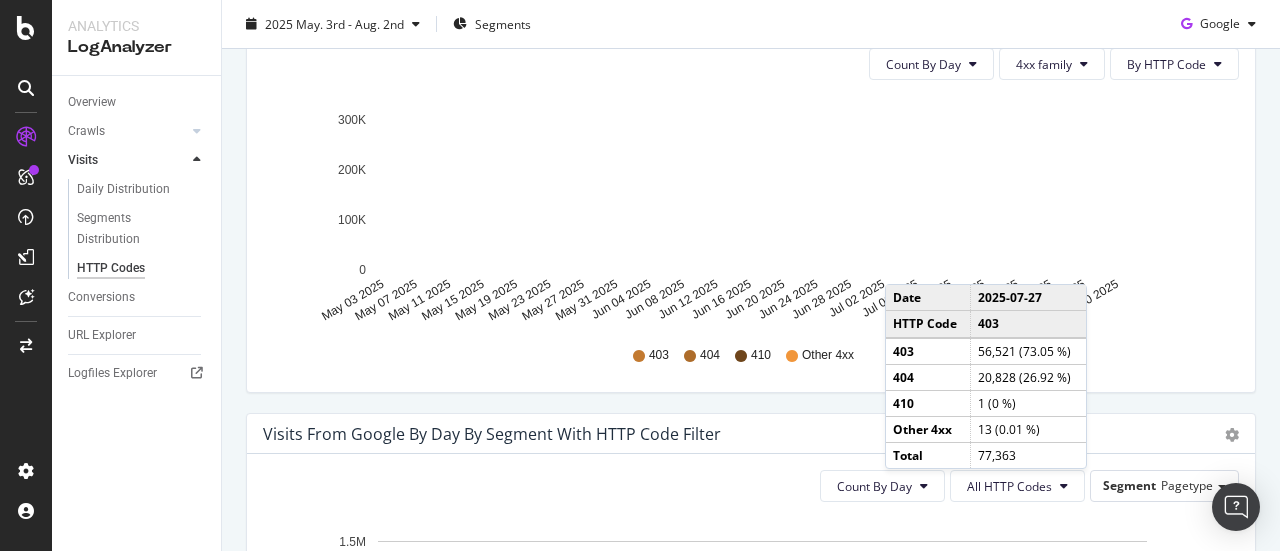 scroll, scrollTop: 700, scrollLeft: 0, axis: vertical 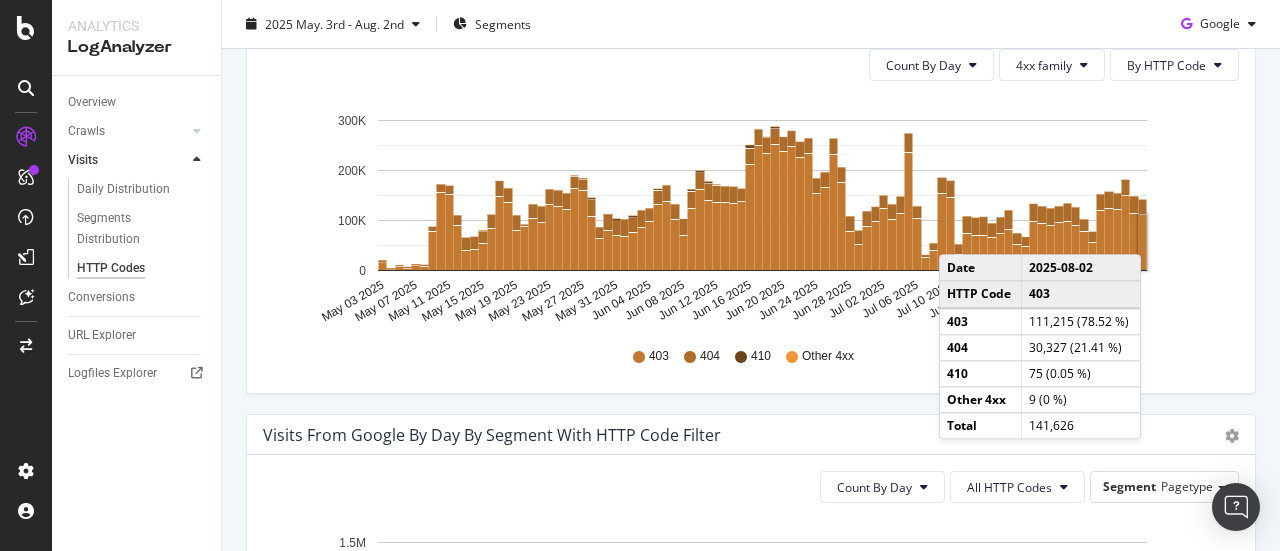 click 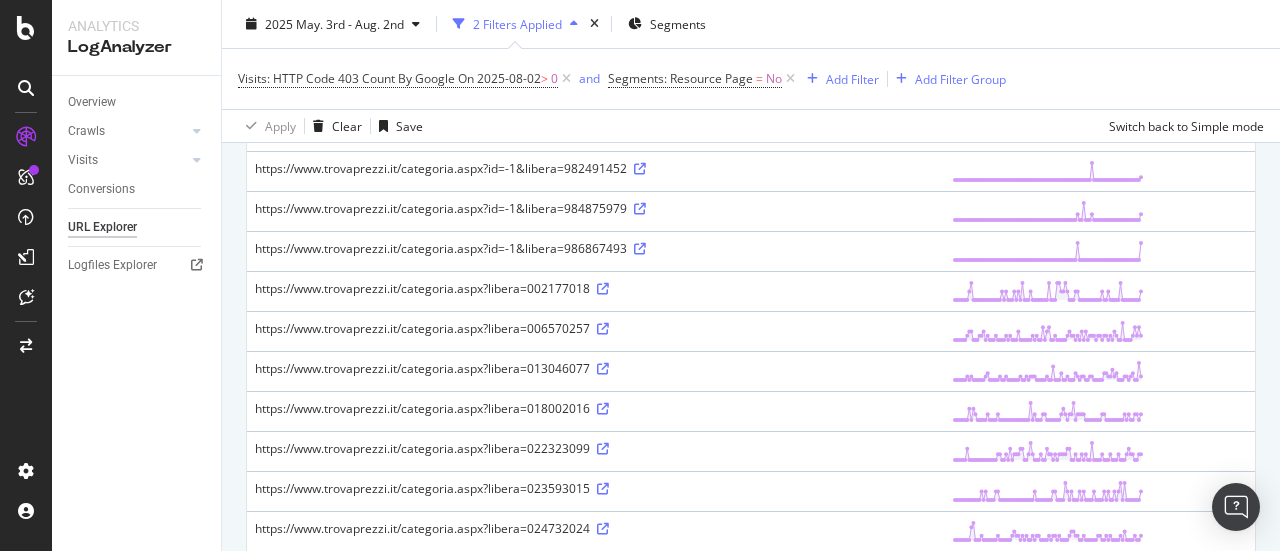 scroll, scrollTop: 594, scrollLeft: 0, axis: vertical 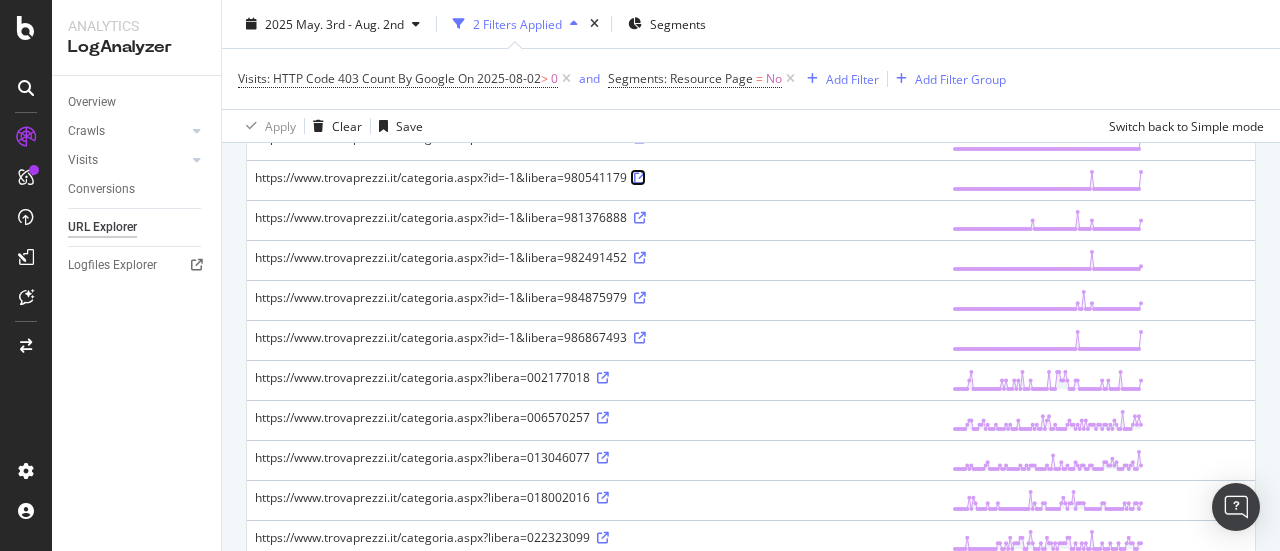 click at bounding box center (640, 178) 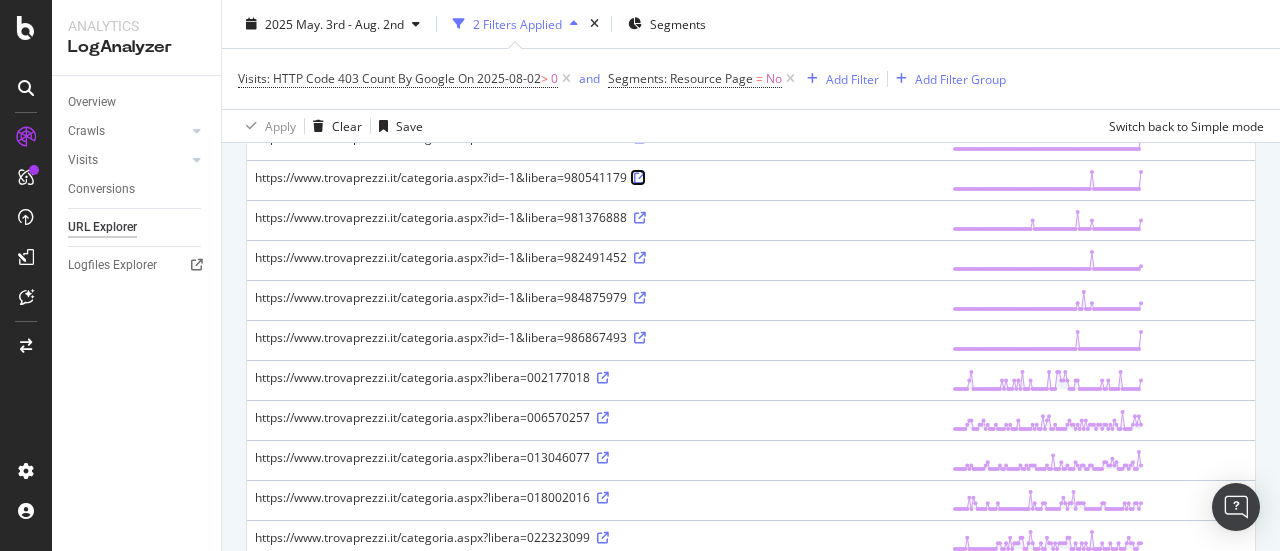 scroll, scrollTop: 294, scrollLeft: 0, axis: vertical 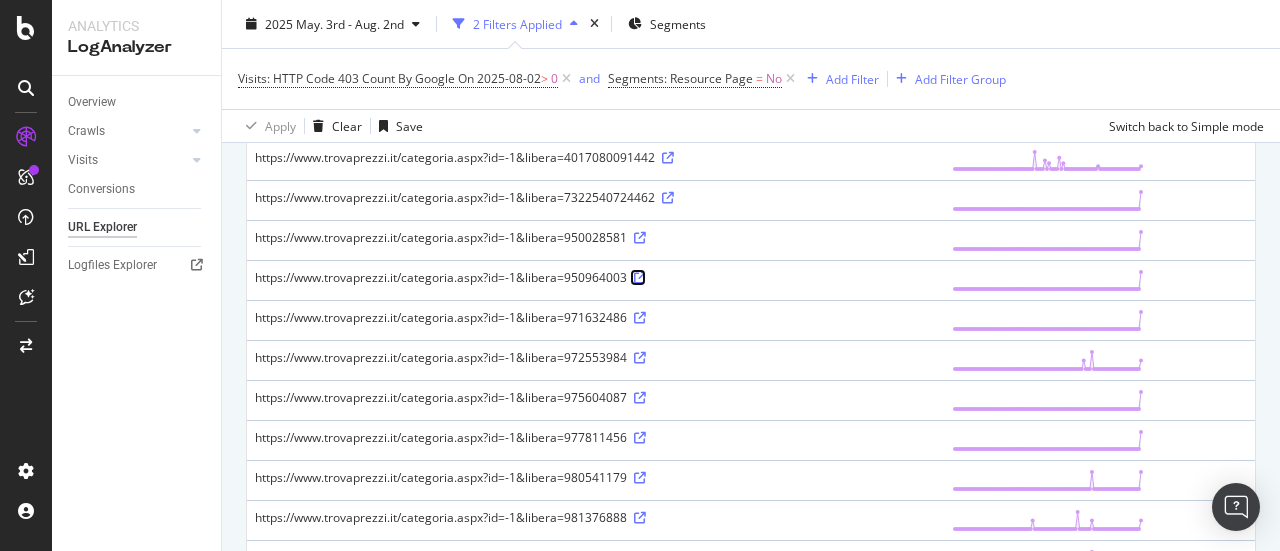click at bounding box center (640, 278) 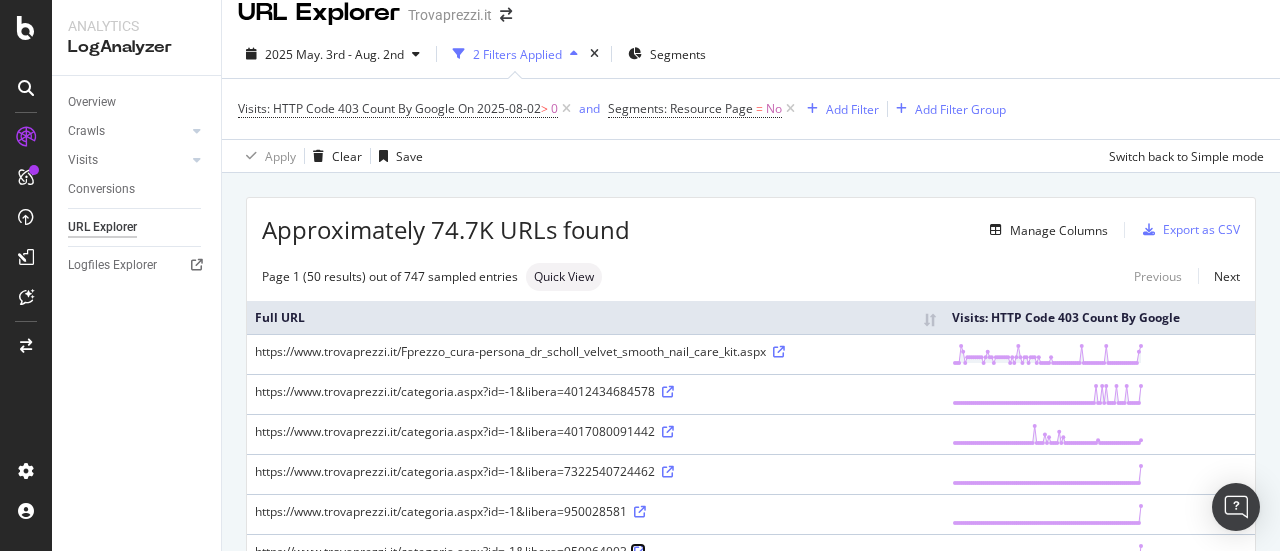 scroll, scrollTop: 0, scrollLeft: 0, axis: both 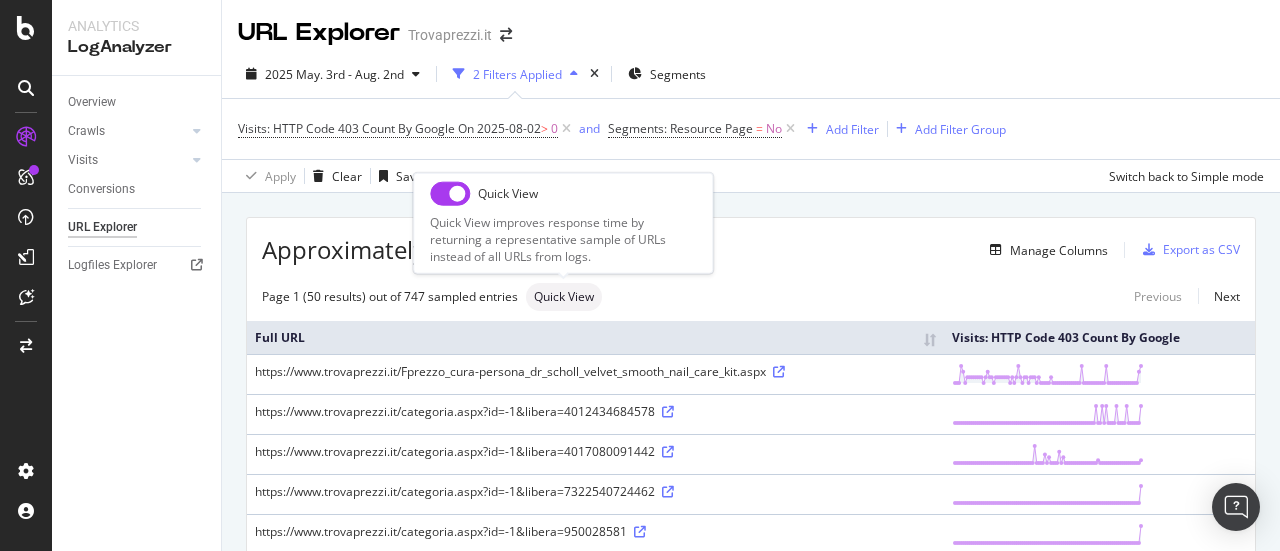 click on "Quick View" at bounding box center (564, 297) 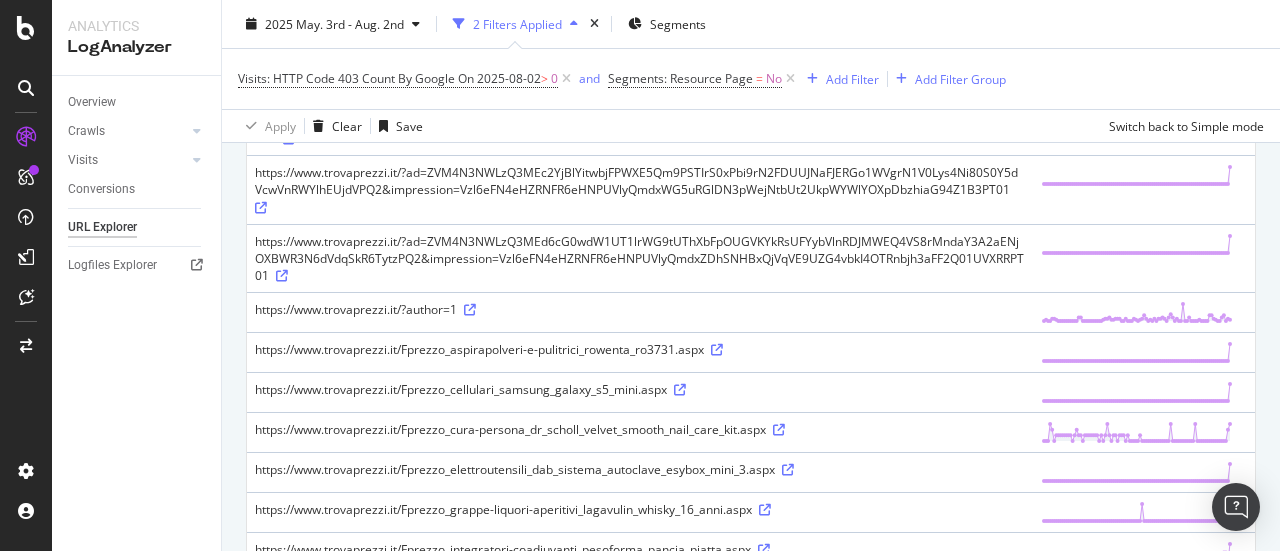 scroll, scrollTop: 200, scrollLeft: 0, axis: vertical 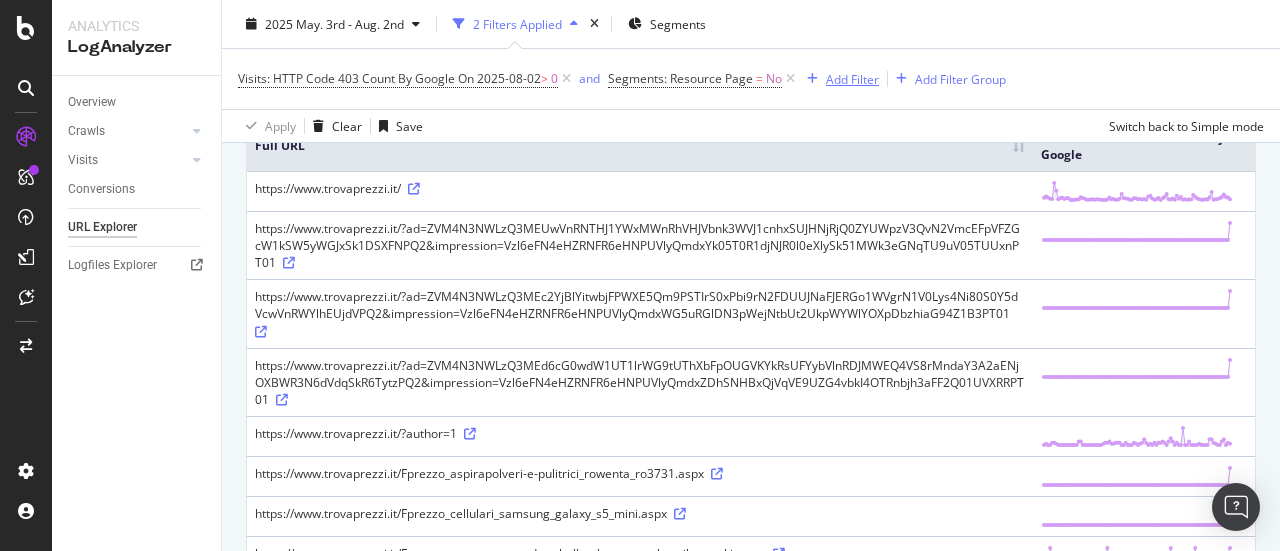 click on "Add Filter" at bounding box center [852, 78] 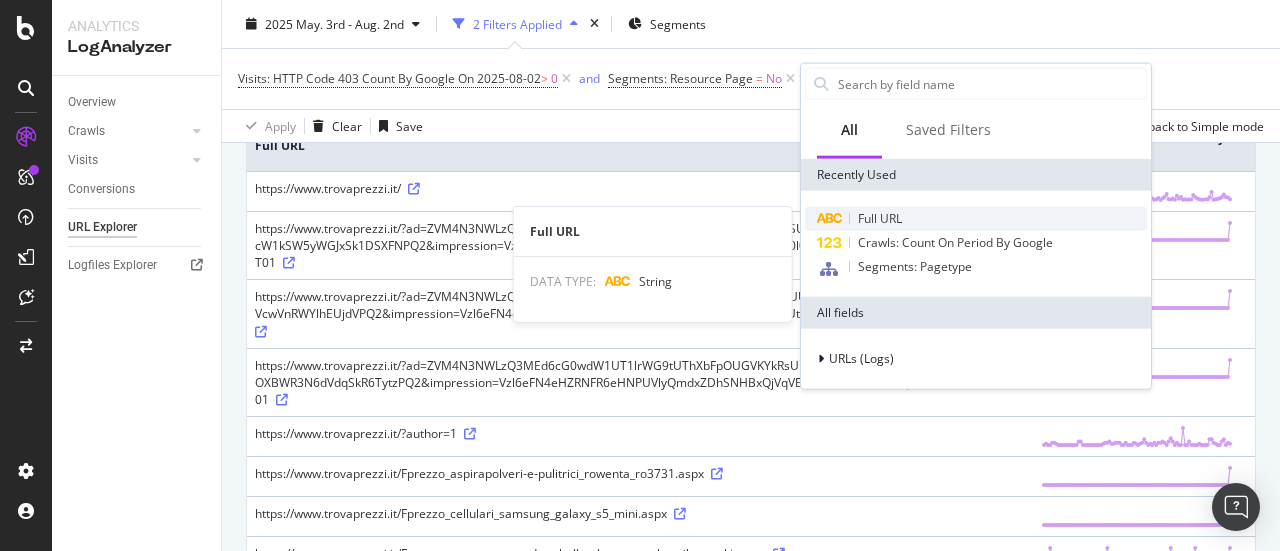 click on "Full URL" at bounding box center (880, 218) 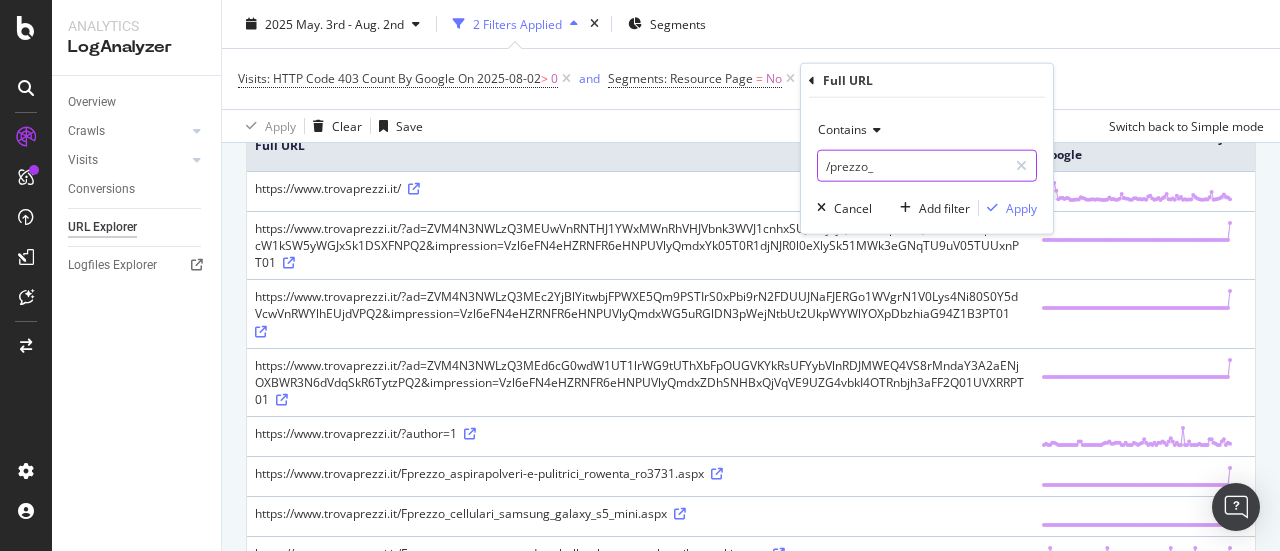 click on "/prezzo_" at bounding box center (912, 166) 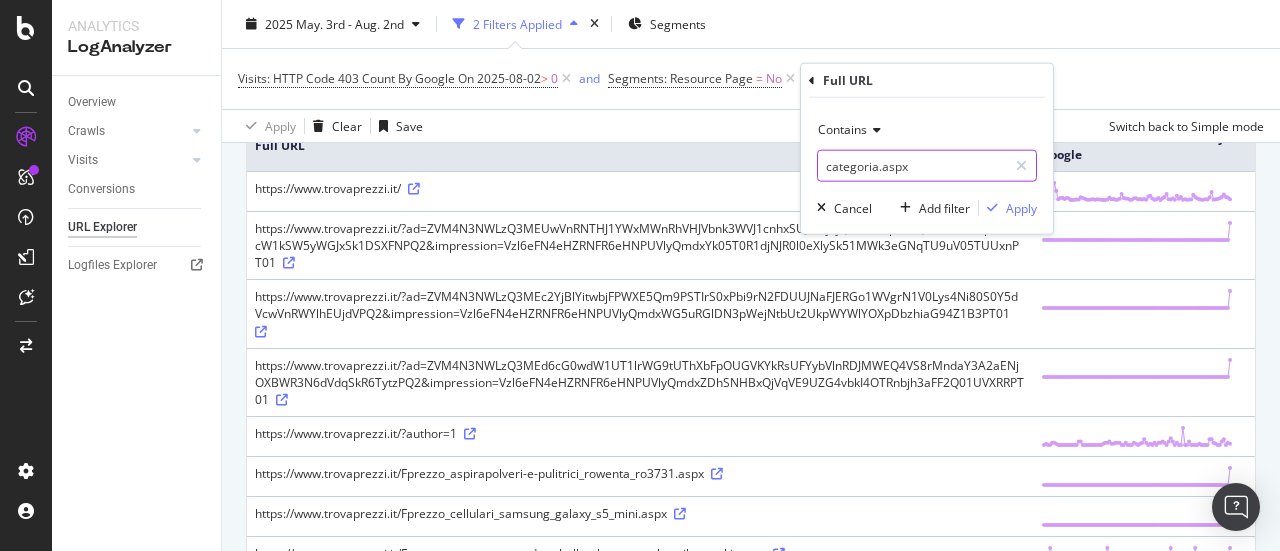 type on "categoria.aspx" 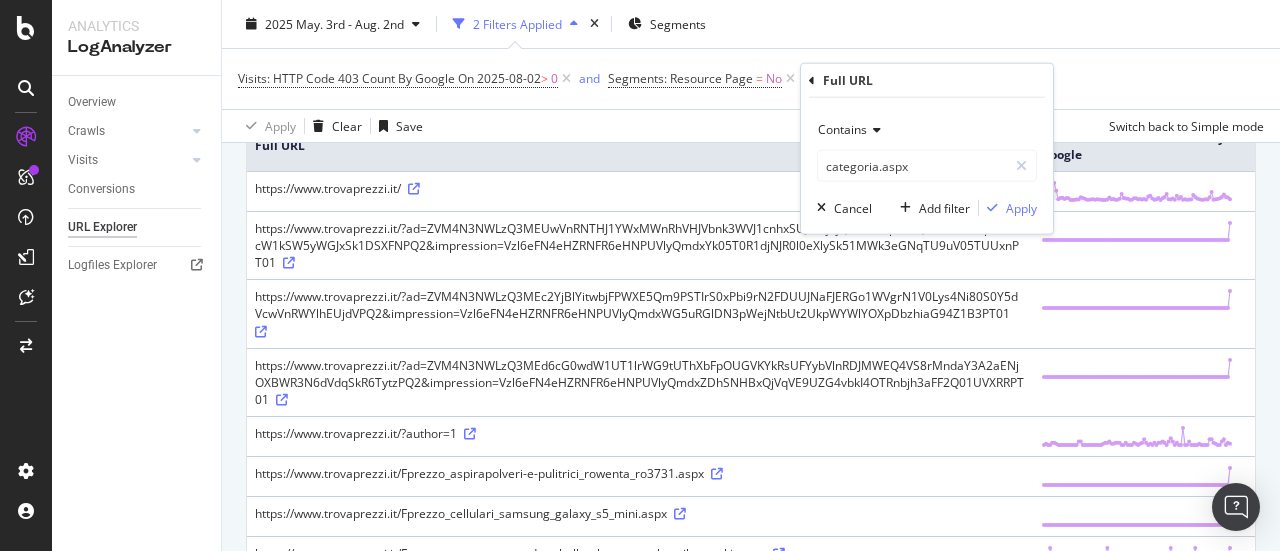 click on "Contains categoria.aspx Cancel Add filter Apply" at bounding box center (927, 166) 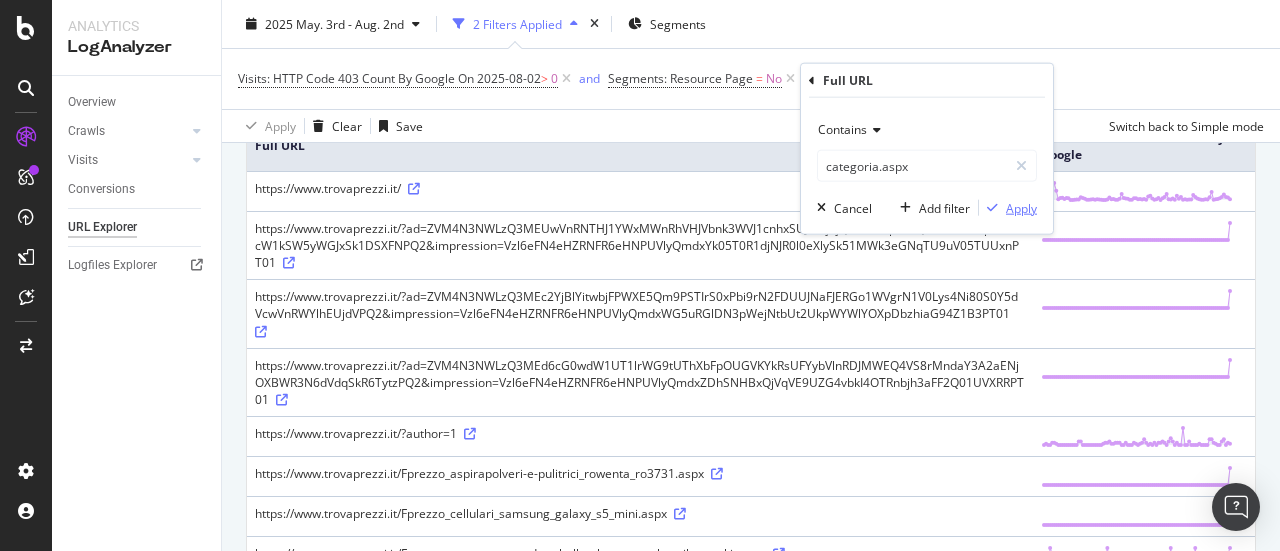 click on "Apply" at bounding box center [1021, 207] 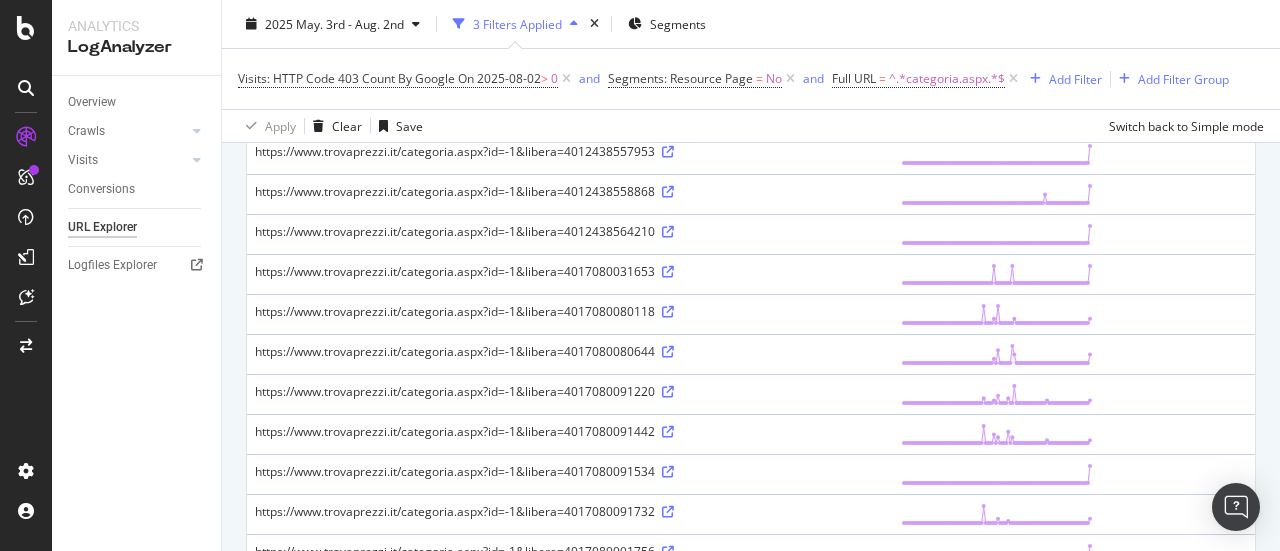scroll, scrollTop: 1000, scrollLeft: 0, axis: vertical 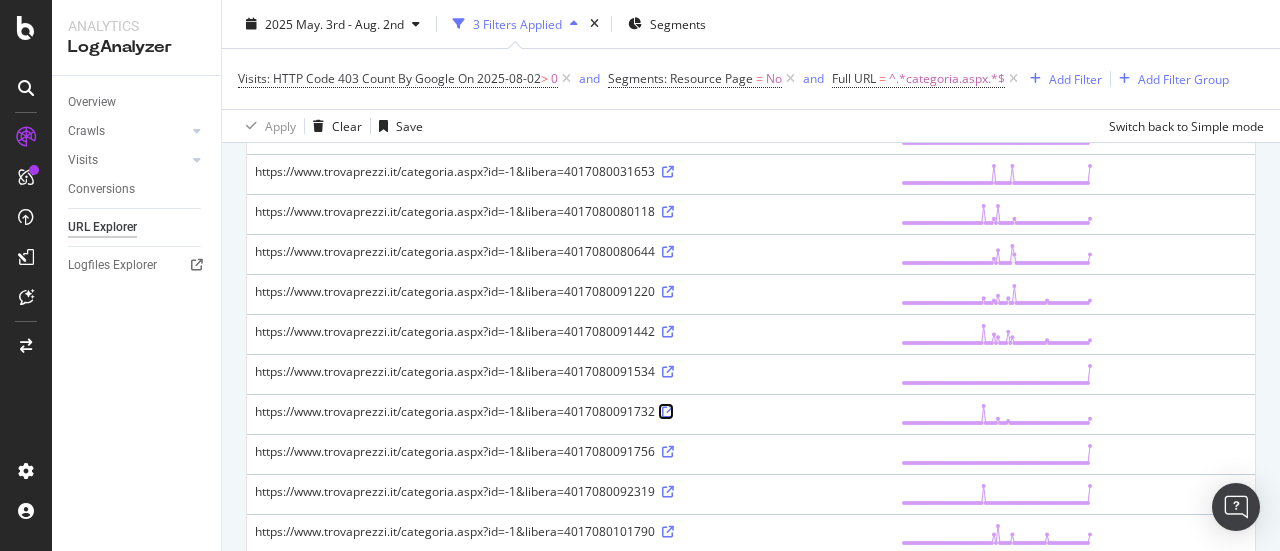 click at bounding box center [668, 412] 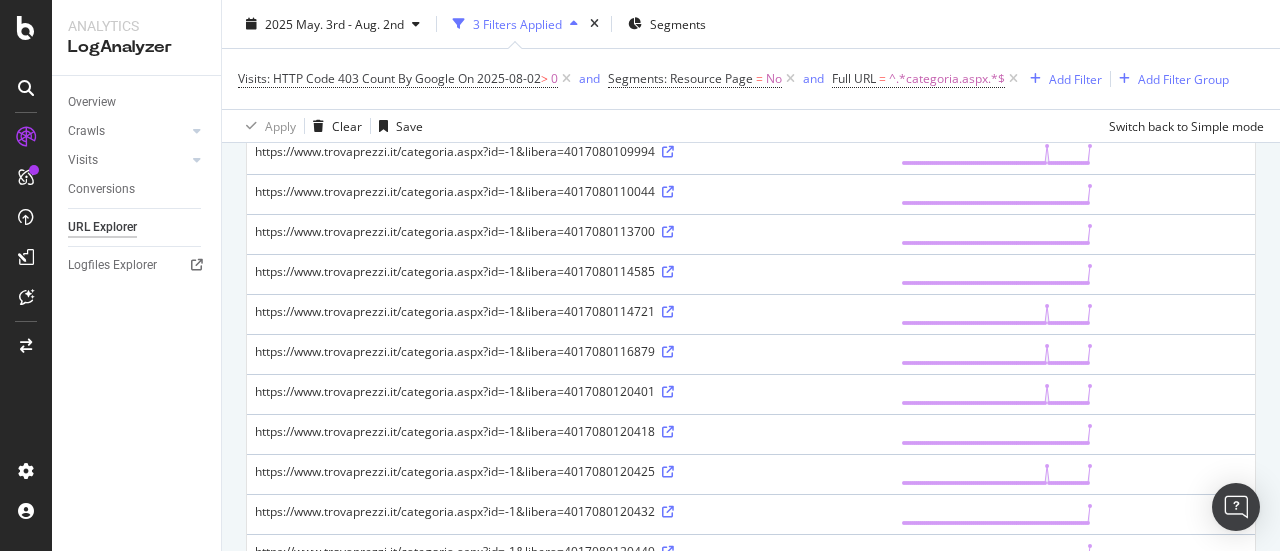 scroll, scrollTop: 1894, scrollLeft: 0, axis: vertical 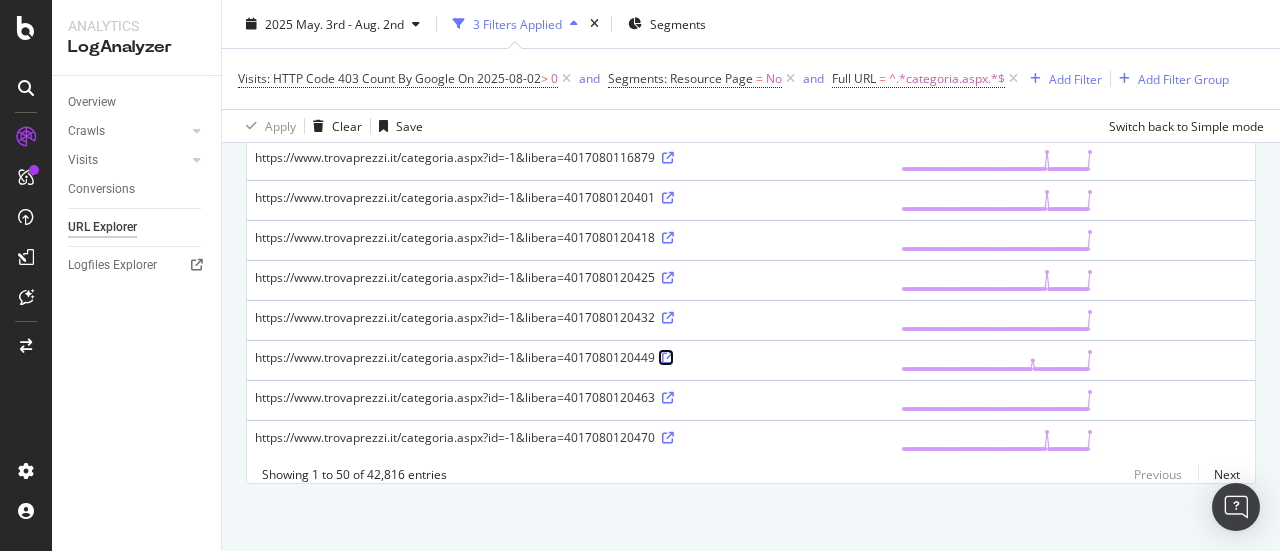 click at bounding box center [668, 358] 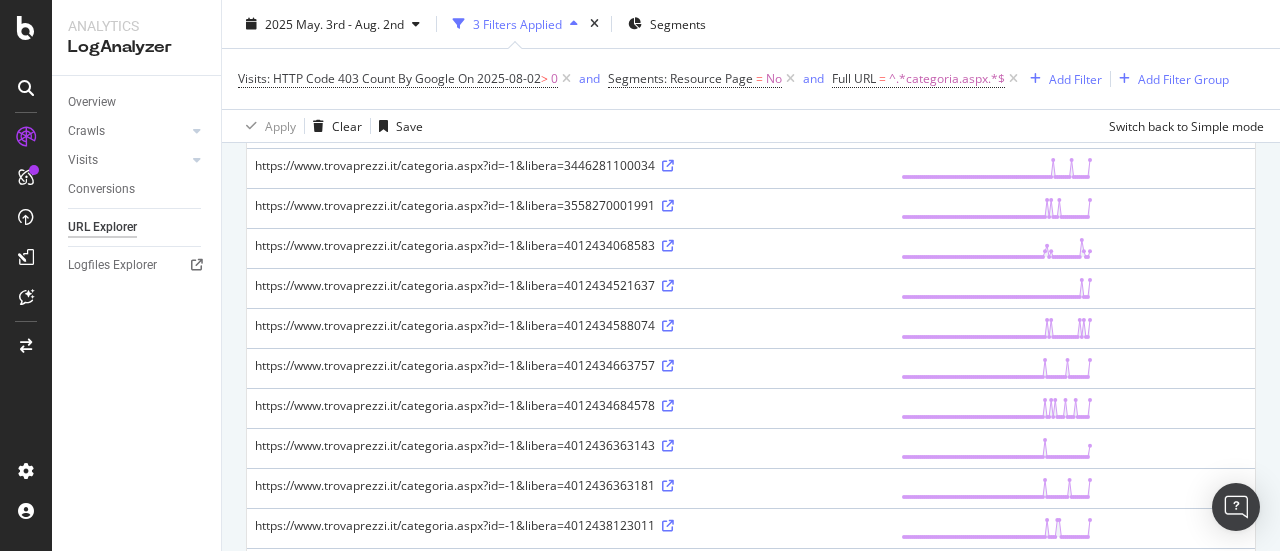 scroll, scrollTop: 294, scrollLeft: 0, axis: vertical 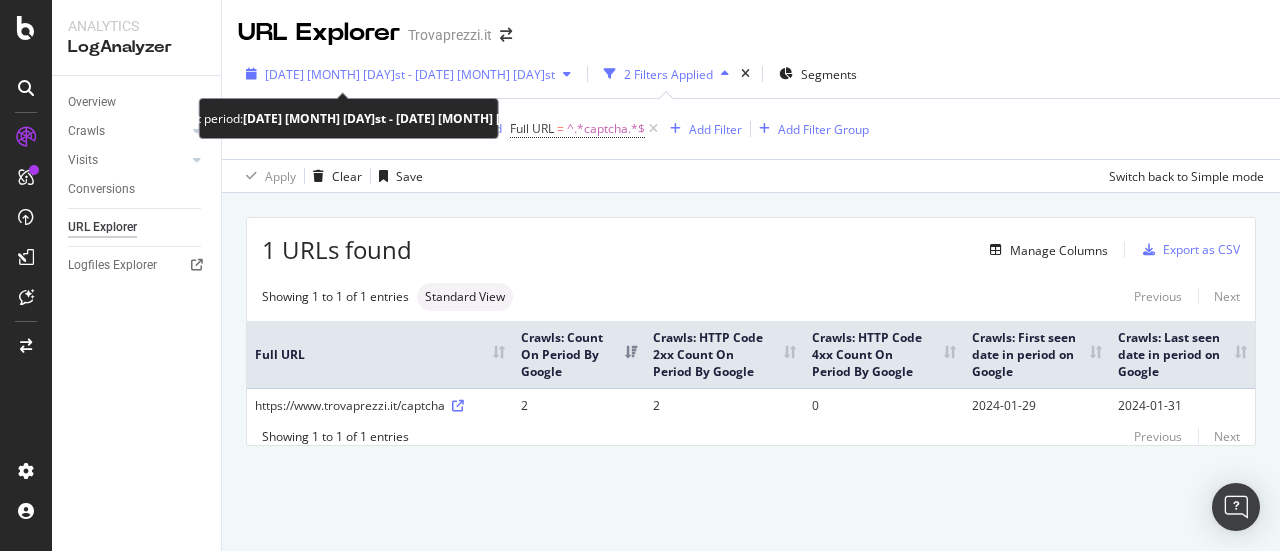 click on "[DATE] [MONTH] [DAY]st - [DATE] [MONTH] [DAY]st" at bounding box center [410, 74] 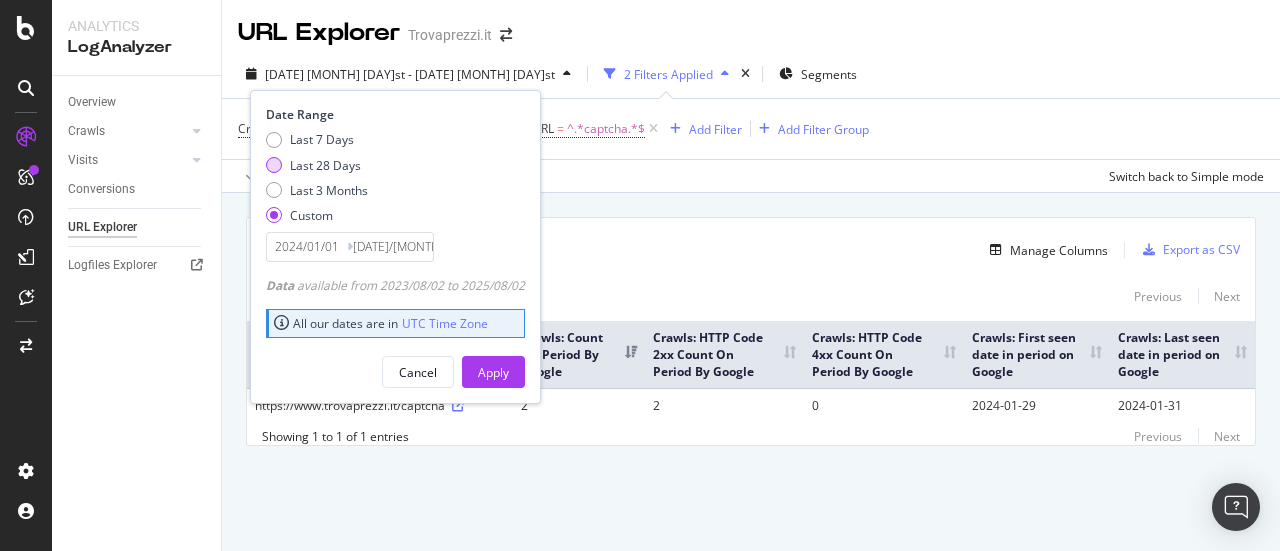 click on "Last 28 Days" at bounding box center [325, 165] 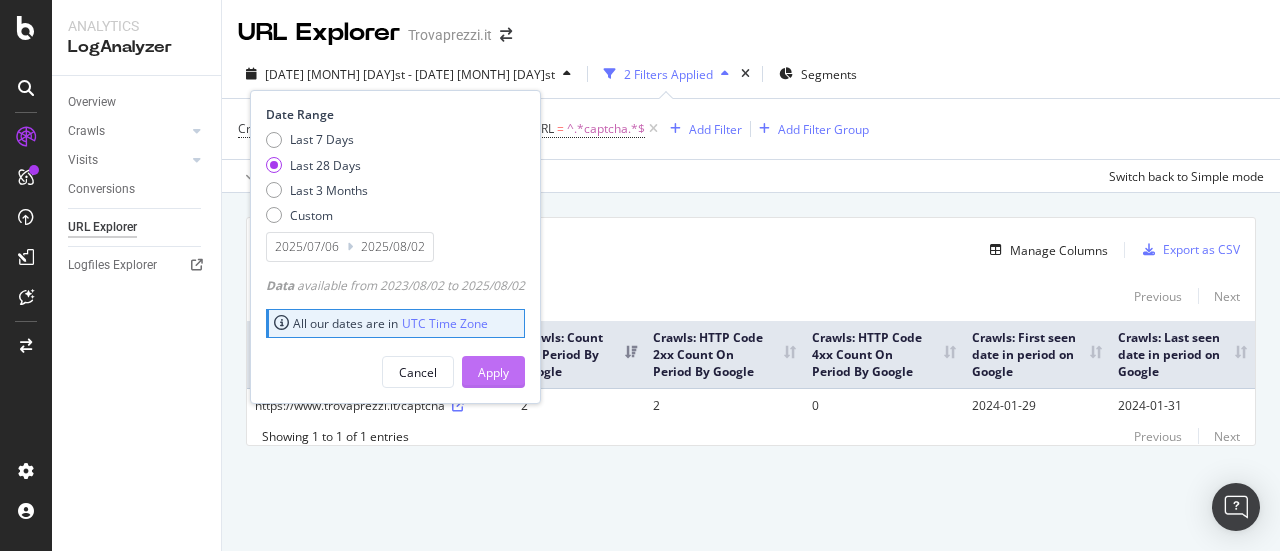 click on "Apply" at bounding box center [493, 372] 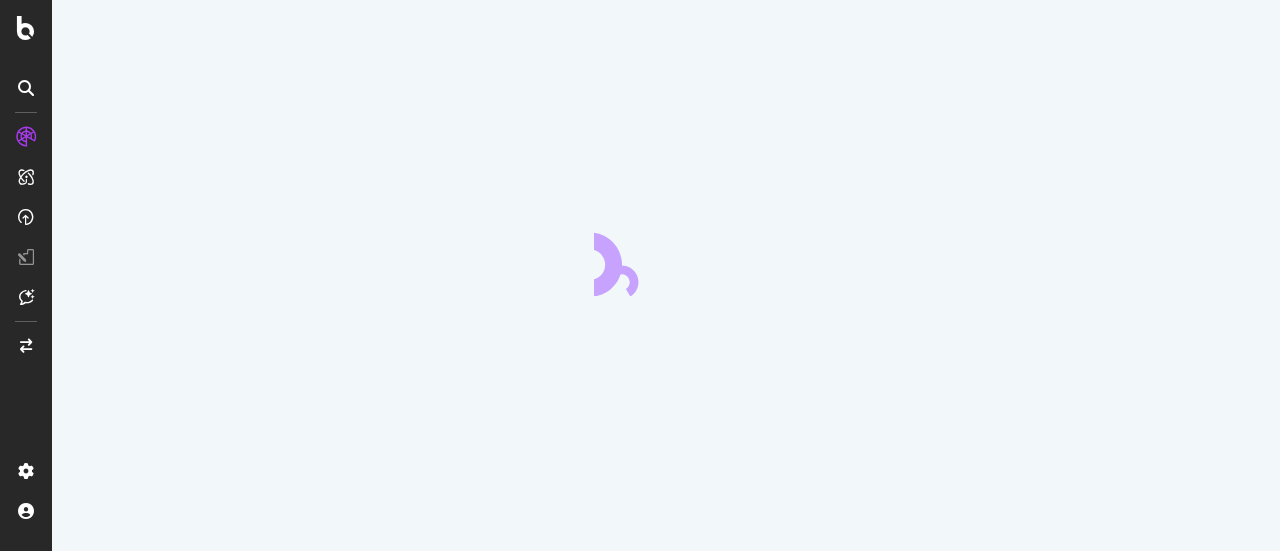 scroll, scrollTop: 0, scrollLeft: 0, axis: both 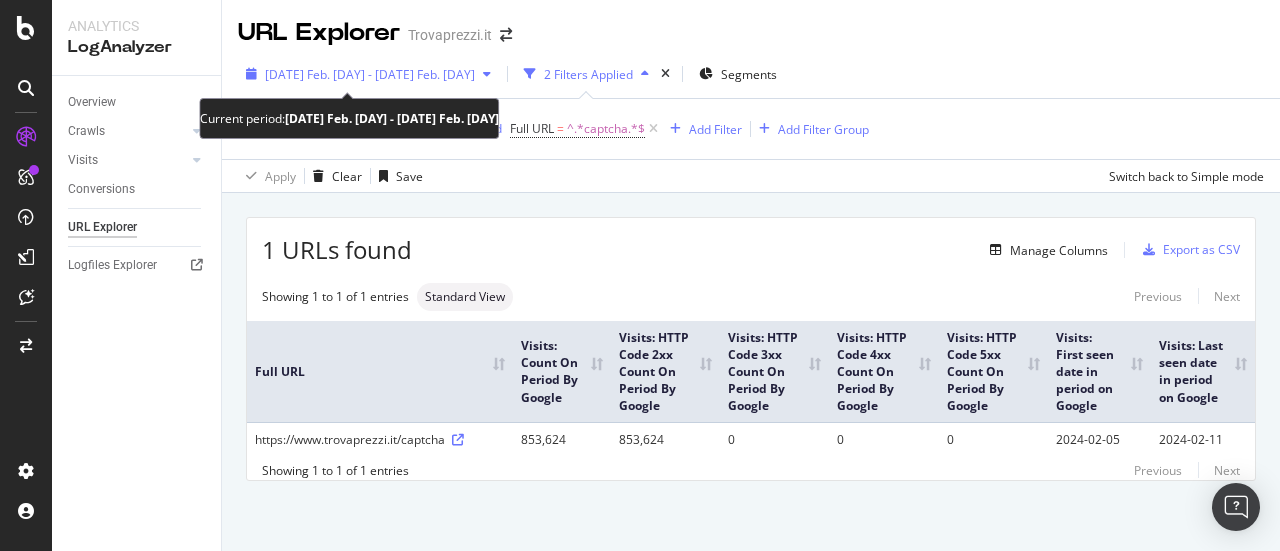 click on "2024 Feb. 5th - 2024 Feb. 11th" at bounding box center (370, 74) 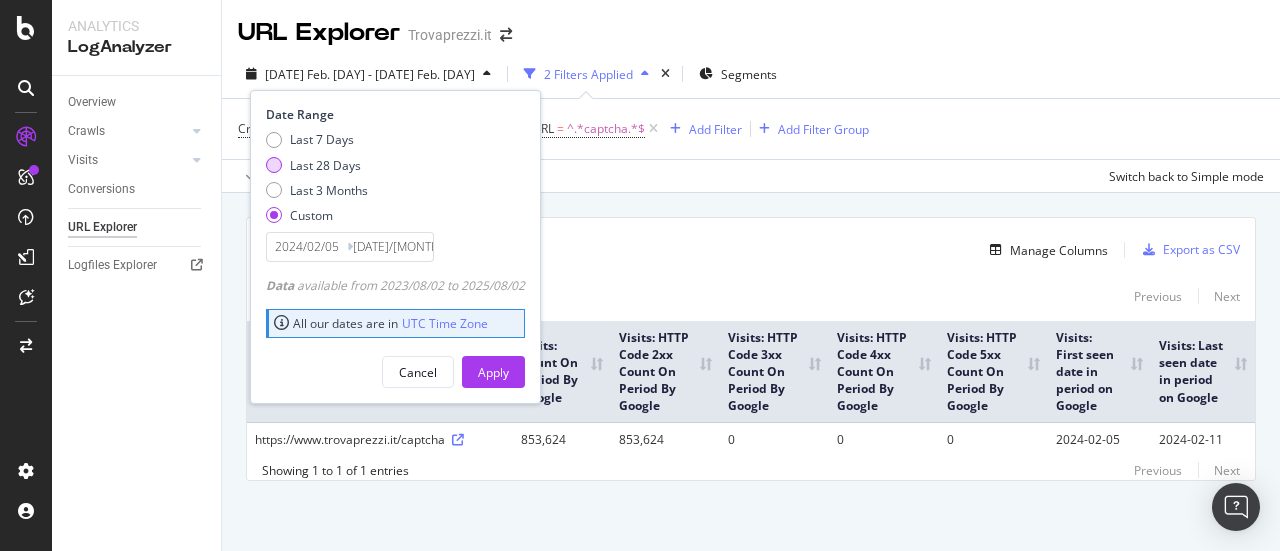 click on "Last 28 Days" at bounding box center [325, 165] 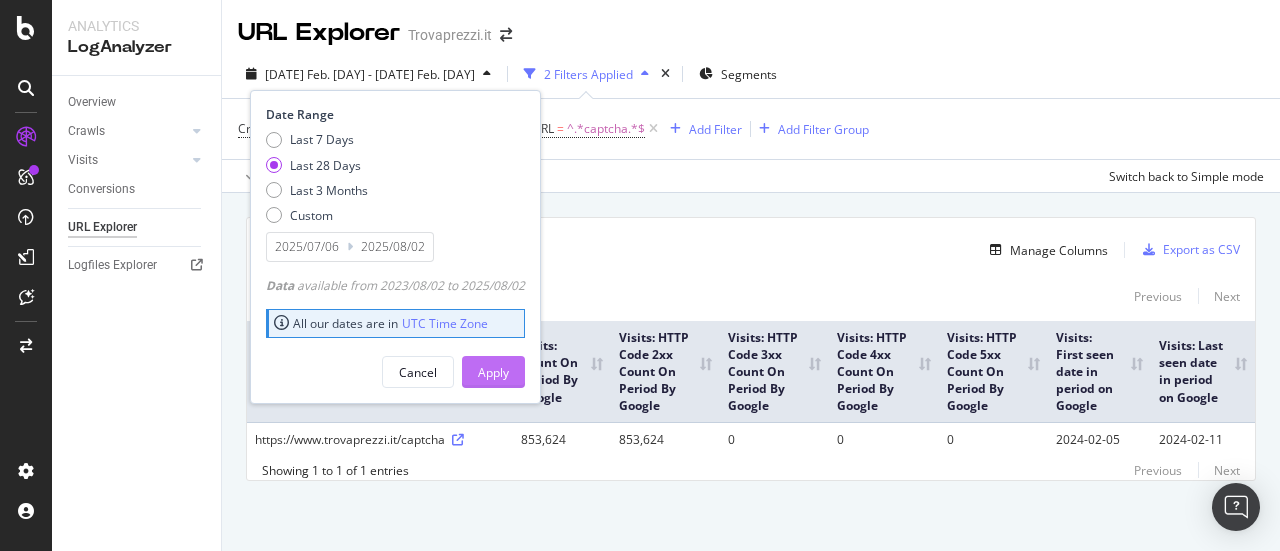click on "Apply" at bounding box center (493, 372) 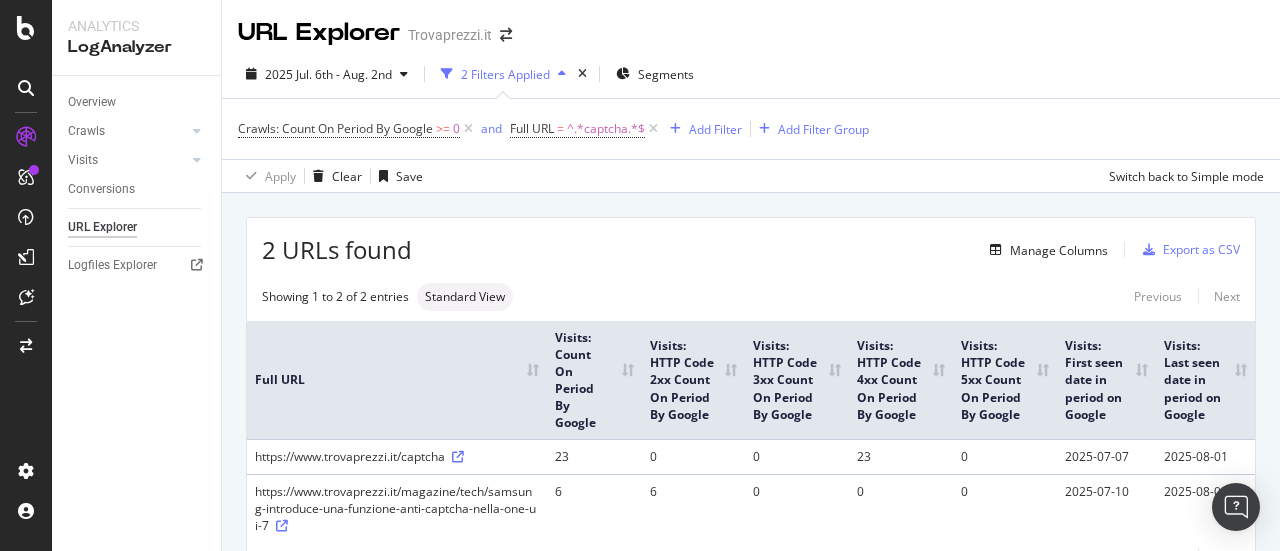 click on "Apply Clear Save Switch back to Simple mode" at bounding box center [751, 175] 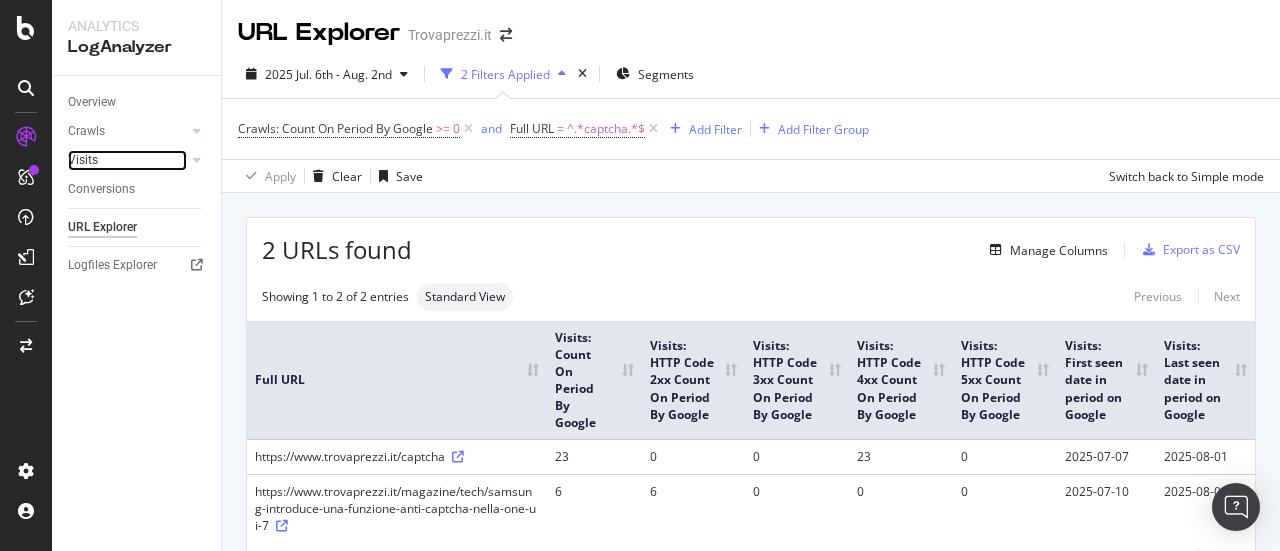 click on "Visits" at bounding box center [127, 160] 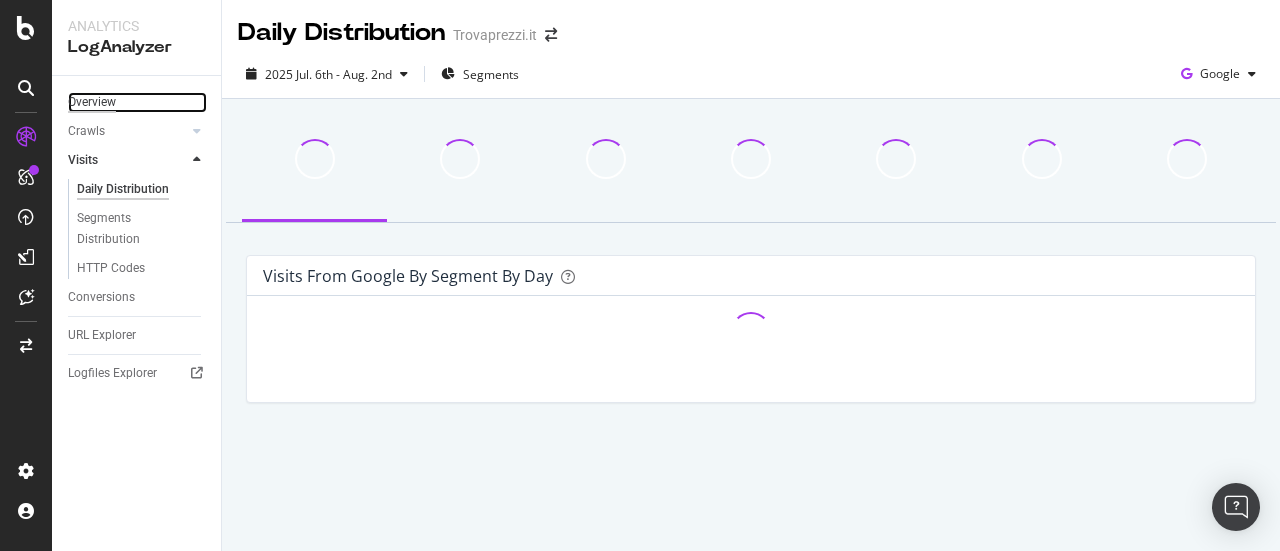 click on "Overview" at bounding box center (92, 102) 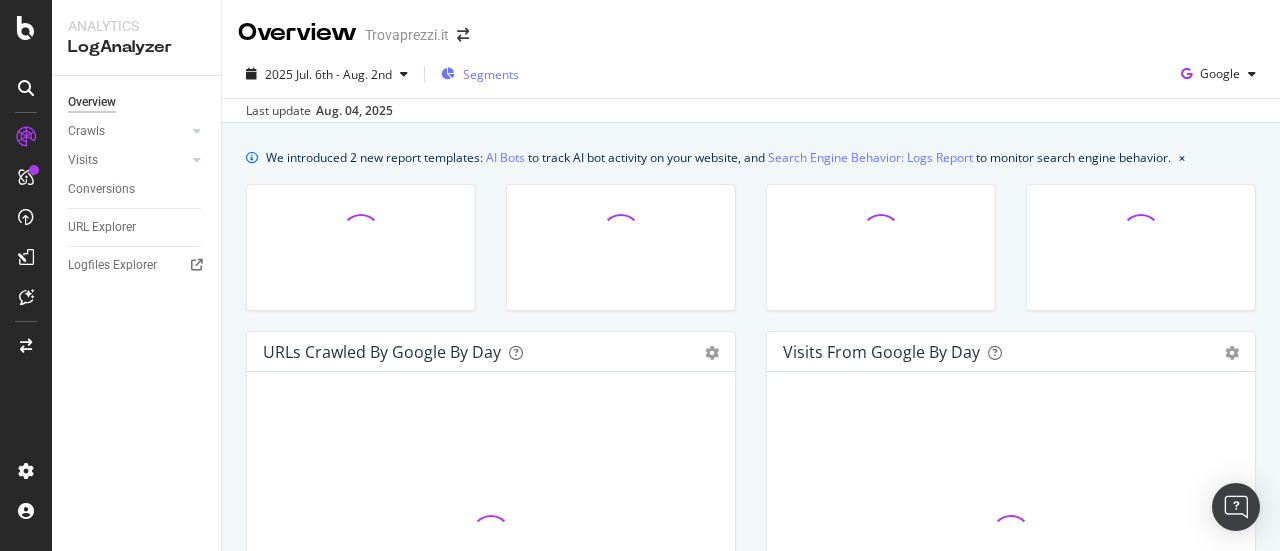 click on "Segments" at bounding box center (491, 74) 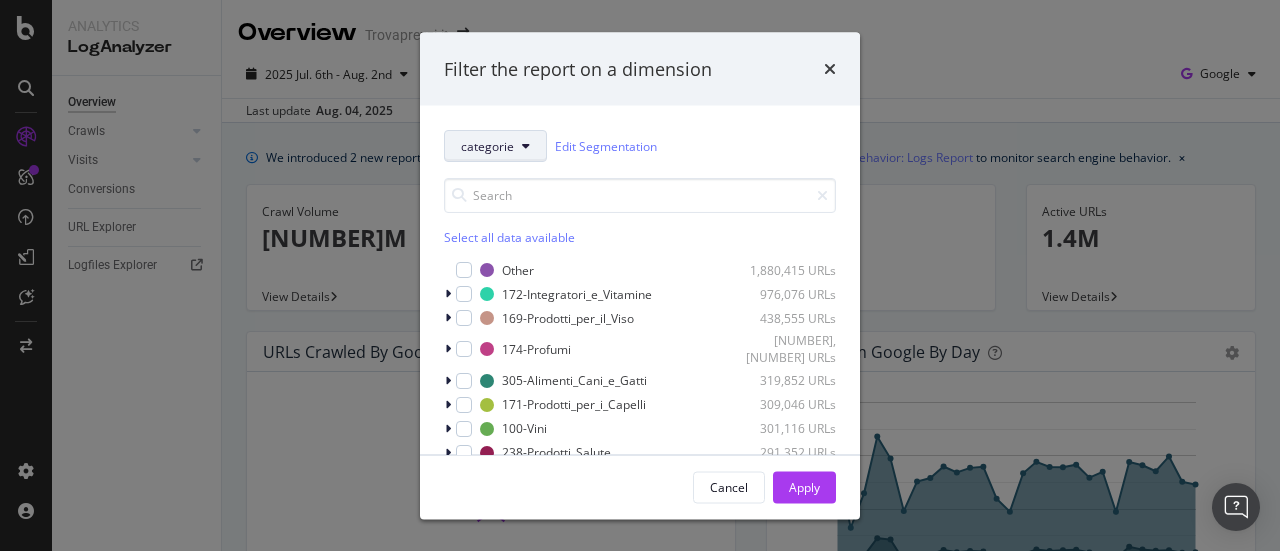 click on "Select all data available" at bounding box center [640, 237] 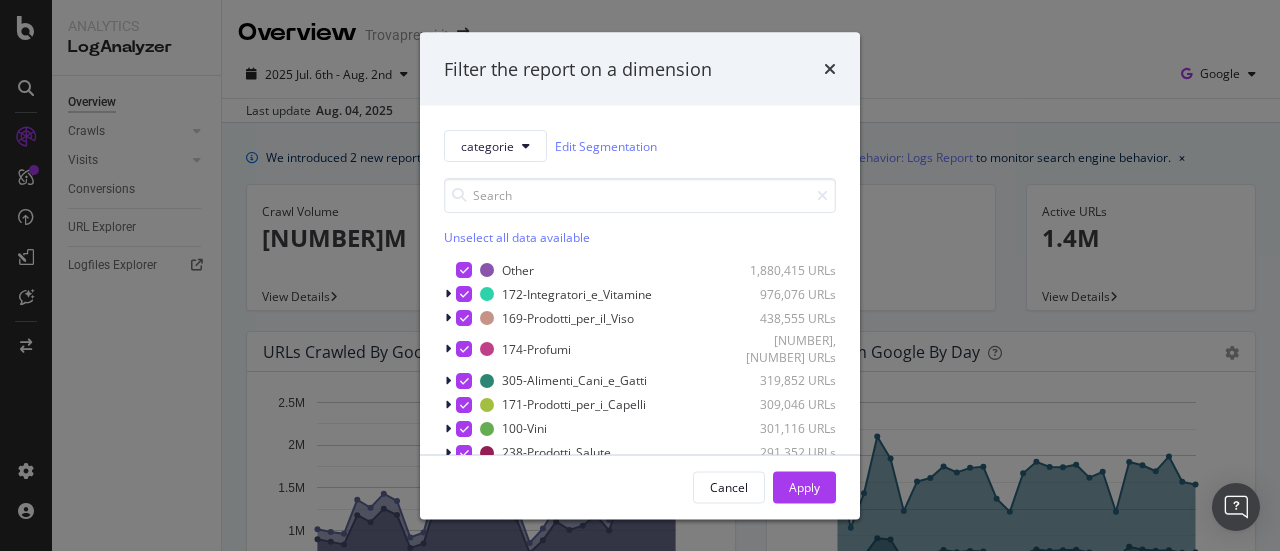 click on "Unselect all data available" at bounding box center (640, 237) 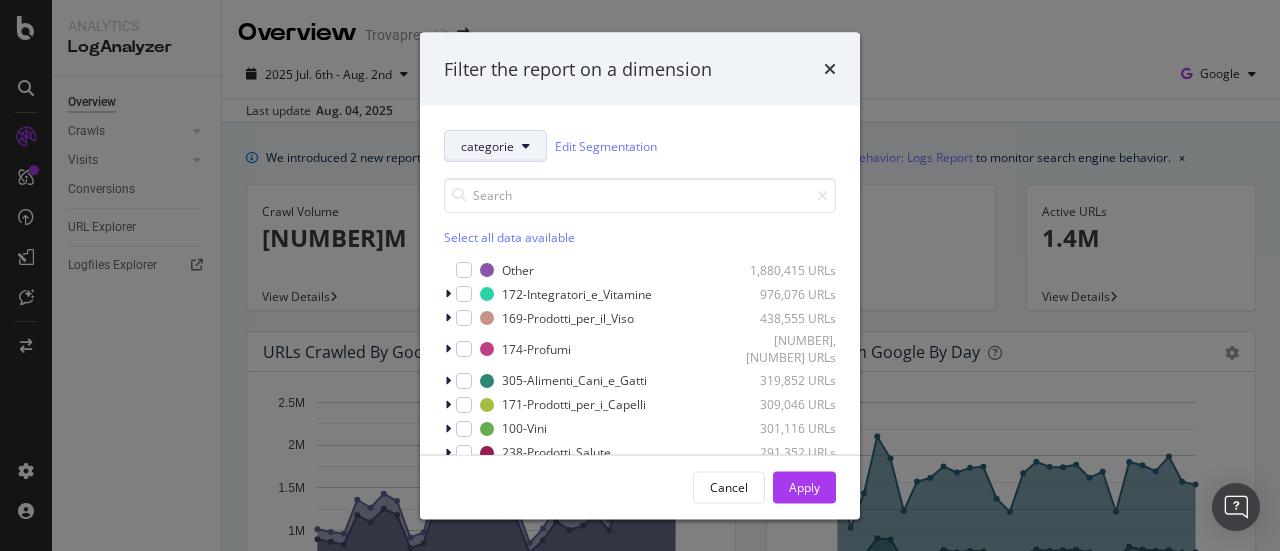 click on "categorie" at bounding box center (487, 145) 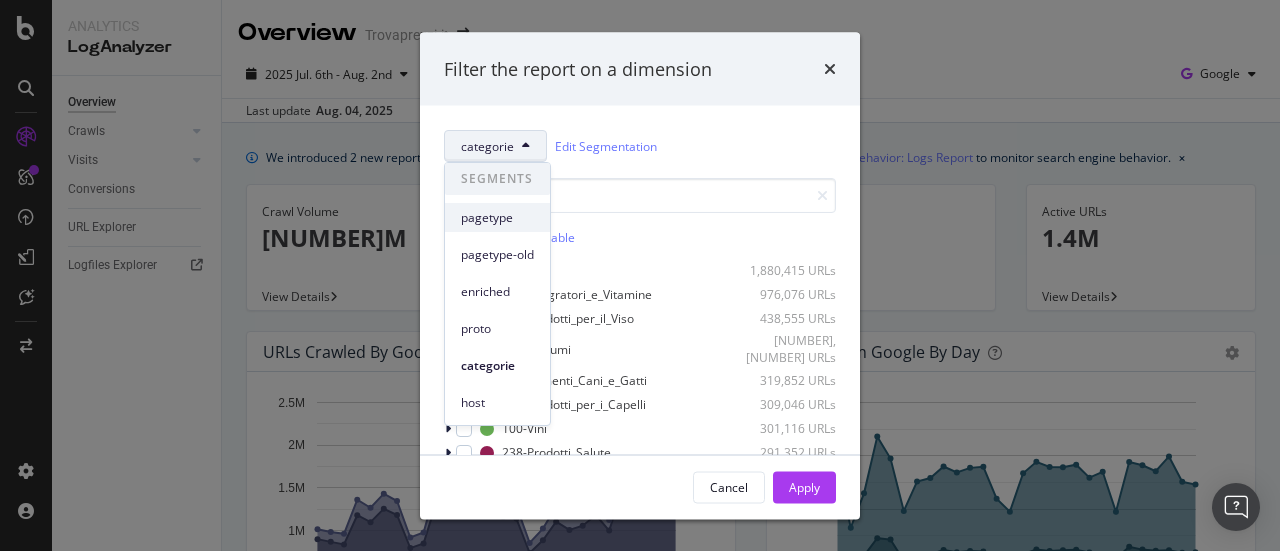 click on "pagetype" at bounding box center [497, 218] 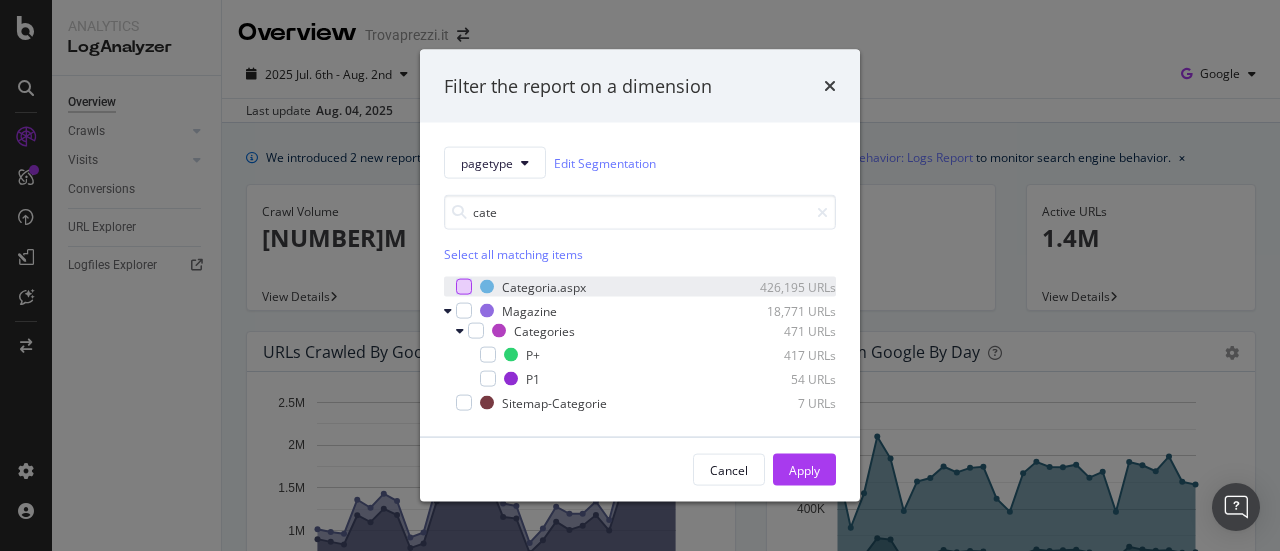 type on "cate" 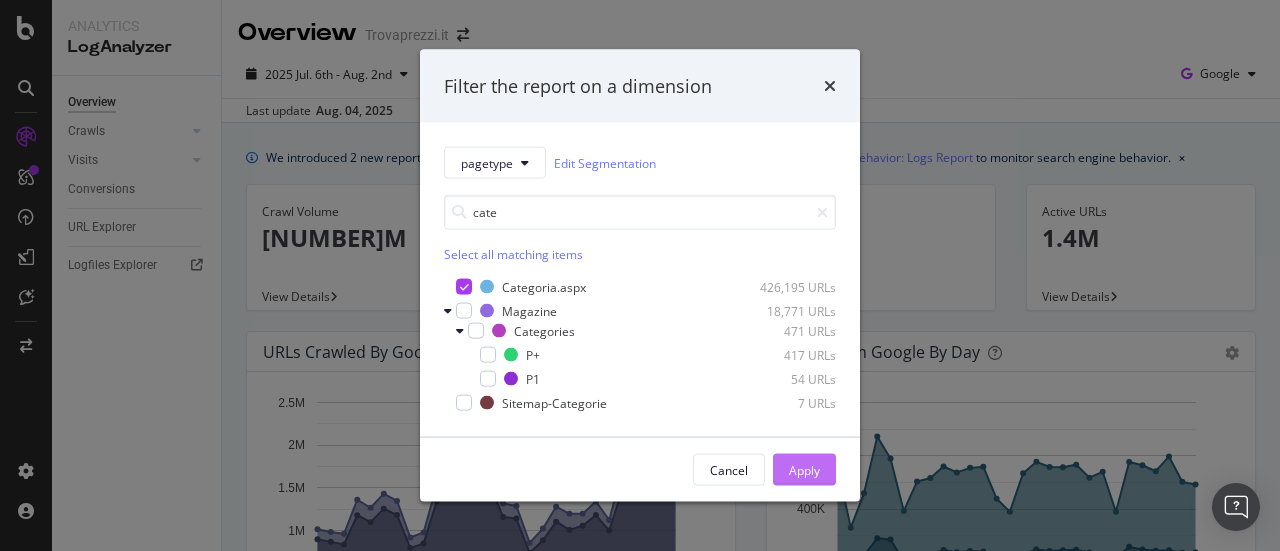 click on "Apply" at bounding box center (804, 469) 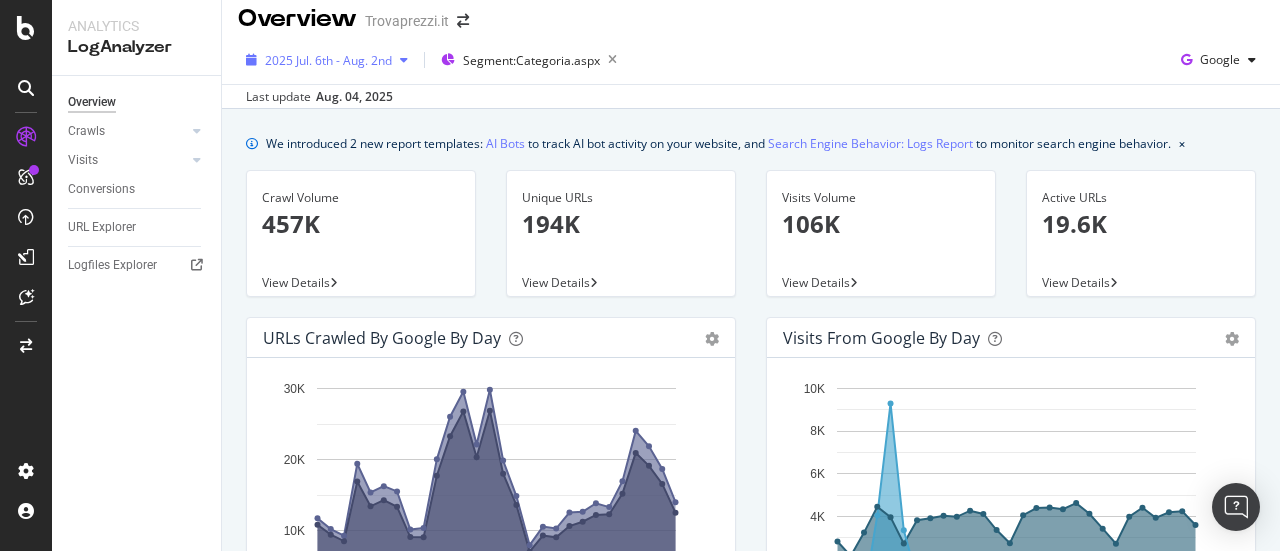scroll, scrollTop: 0, scrollLeft: 0, axis: both 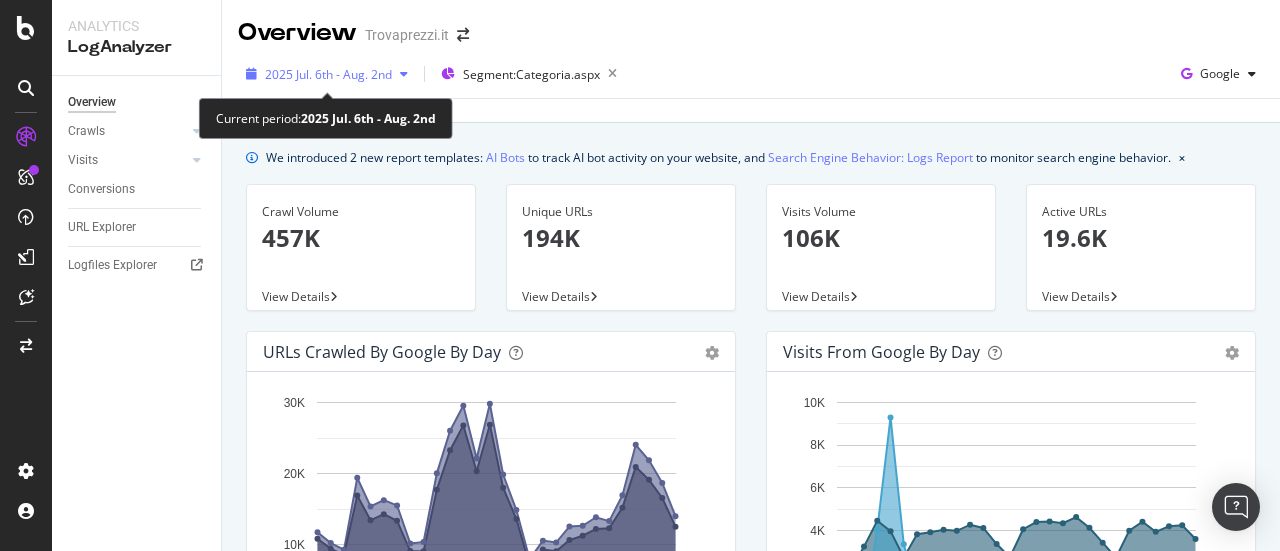 click on "2025 Jul. 6th - Aug. 2nd" at bounding box center (328, 74) 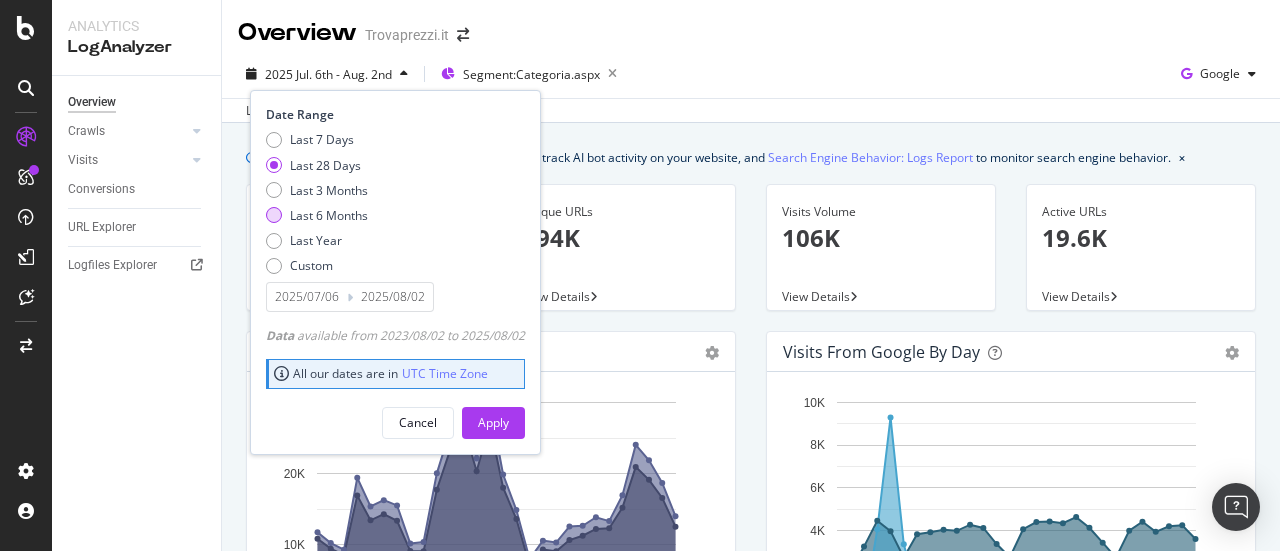 click on "Last 6 Months" at bounding box center [329, 215] 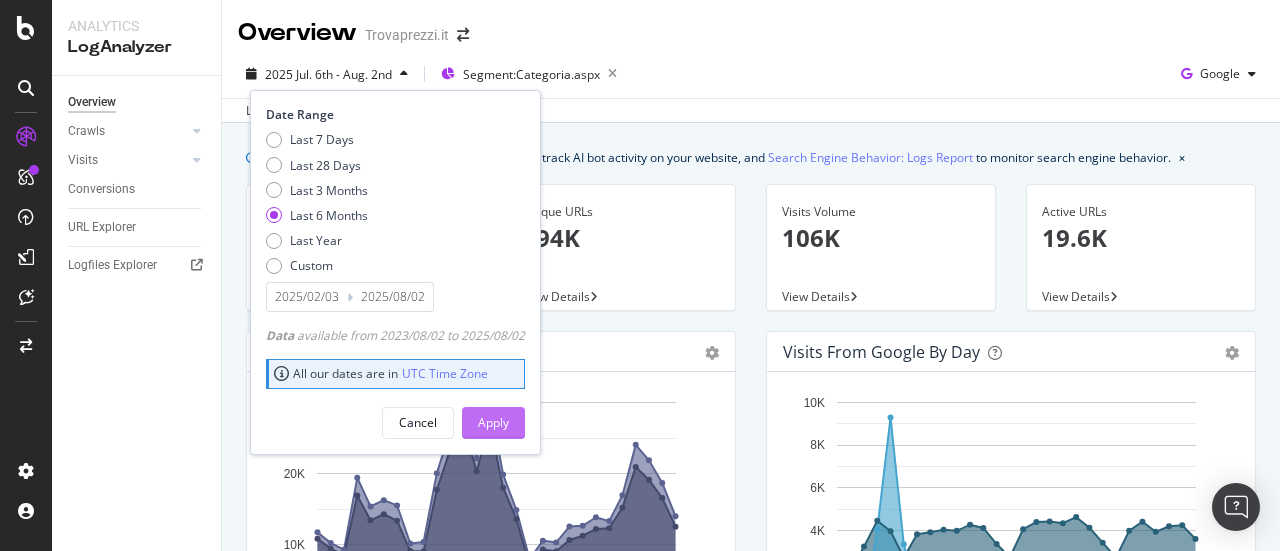 click on "Apply" at bounding box center [493, 422] 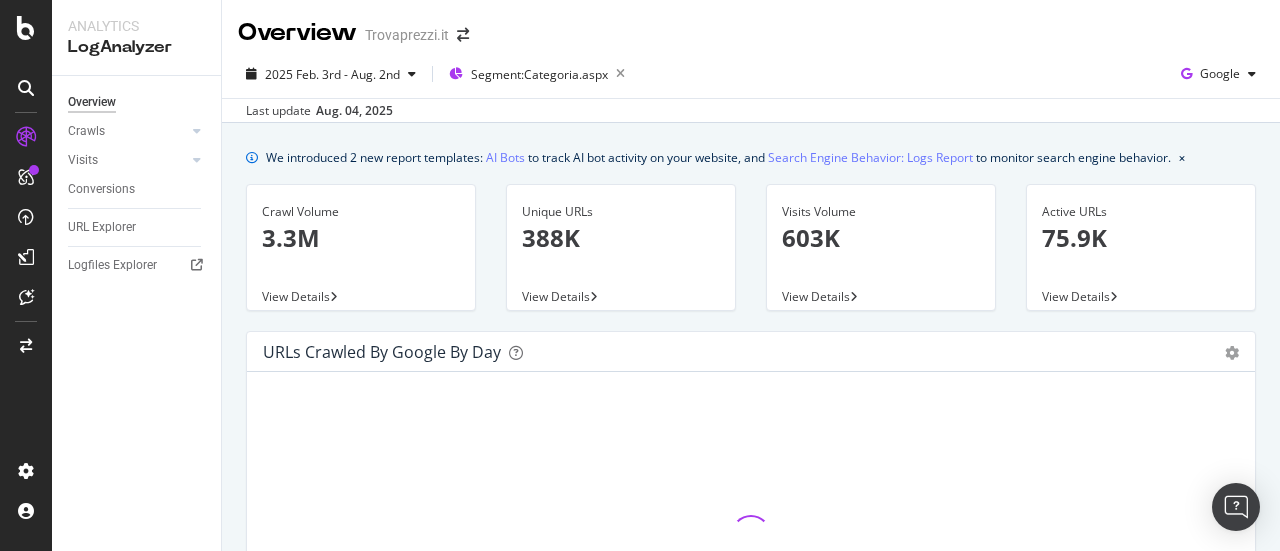 click on "Overview Trovaprezzi.it" at bounding box center [751, 25] 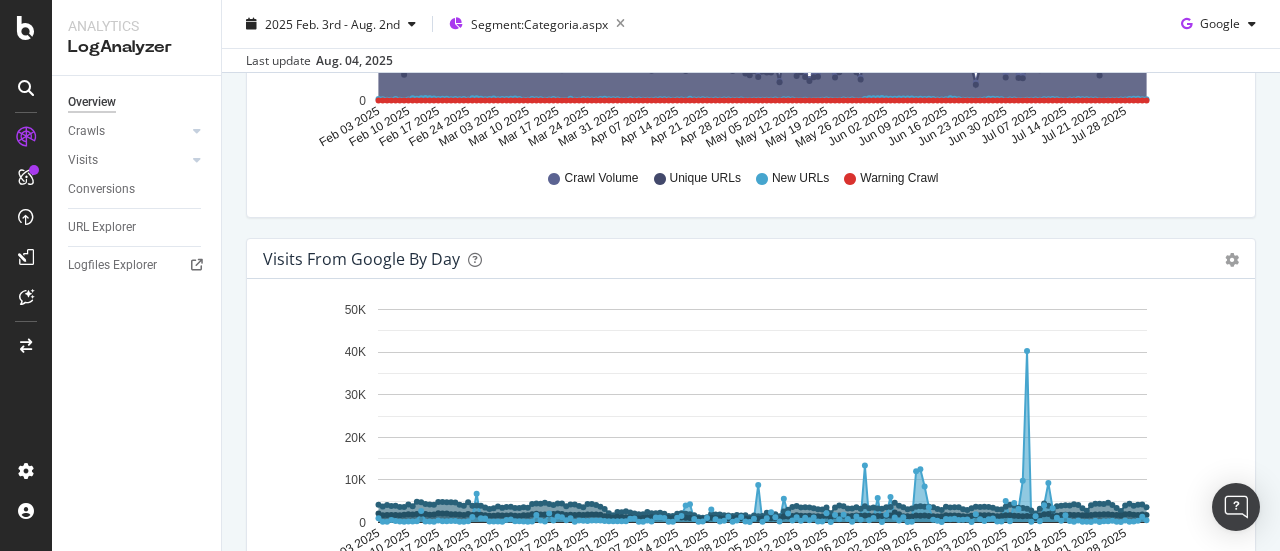 scroll, scrollTop: 400, scrollLeft: 0, axis: vertical 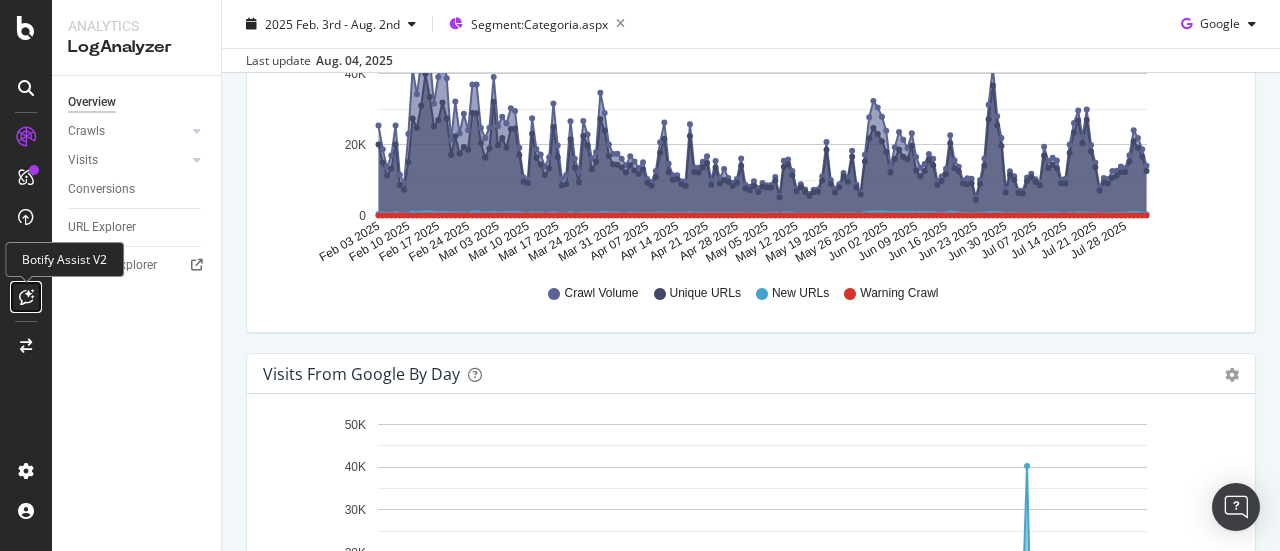 click at bounding box center [26, 297] 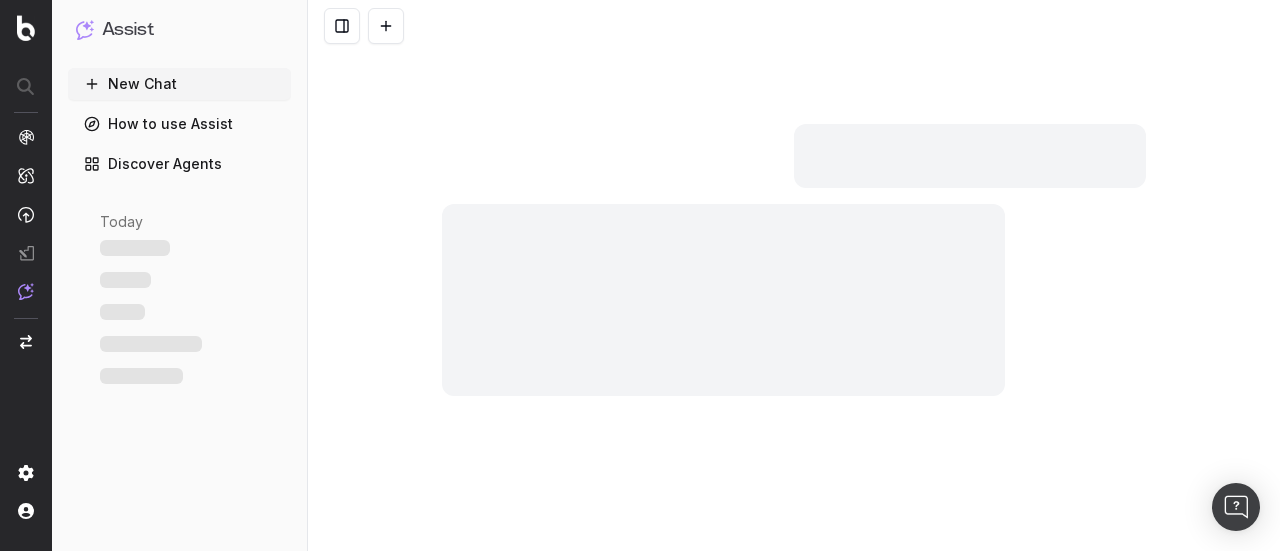 scroll, scrollTop: 0, scrollLeft: 0, axis: both 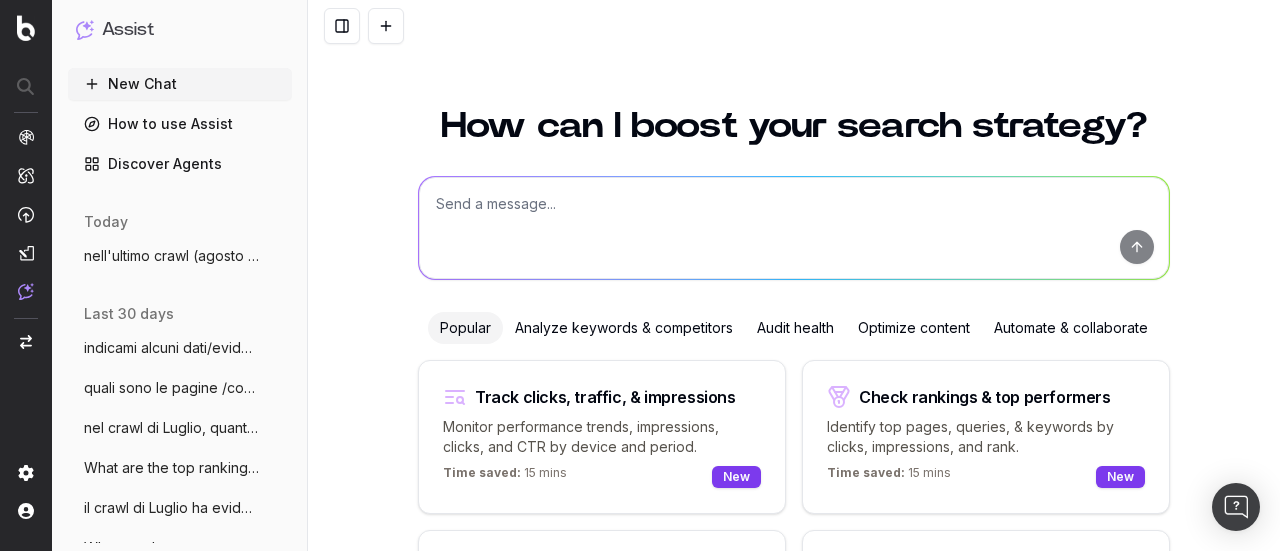 click on "Discover Agents" at bounding box center (180, 164) 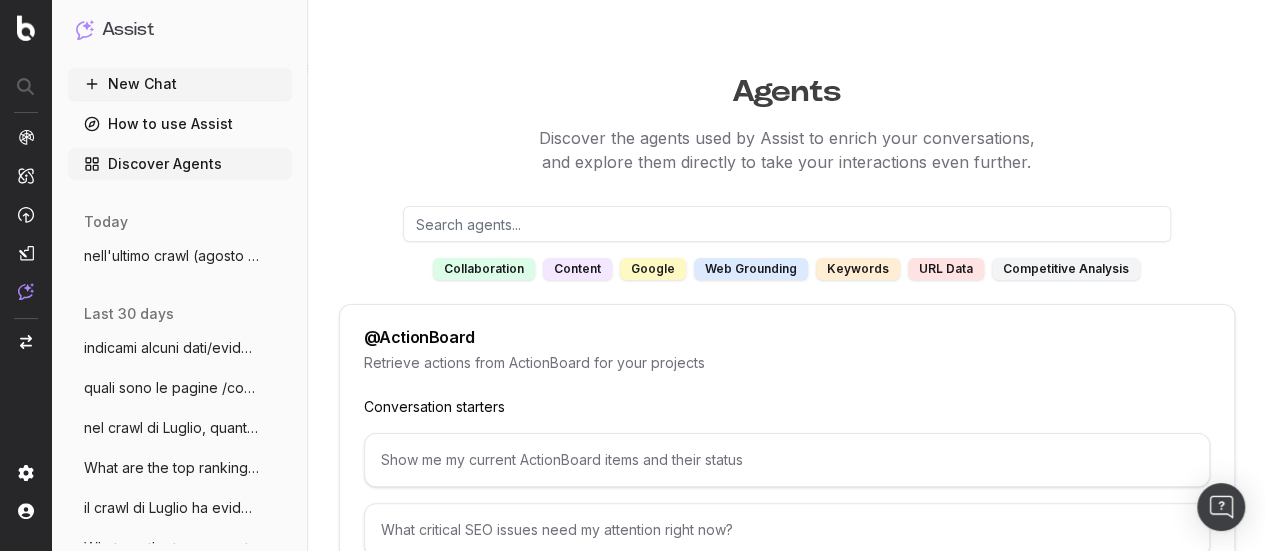 click on "New Chat" at bounding box center [180, 84] 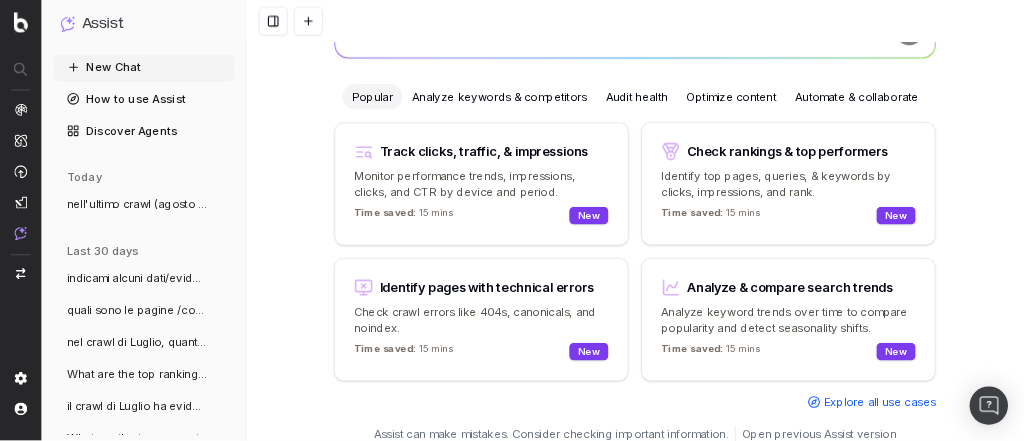 scroll, scrollTop: 0, scrollLeft: 0, axis: both 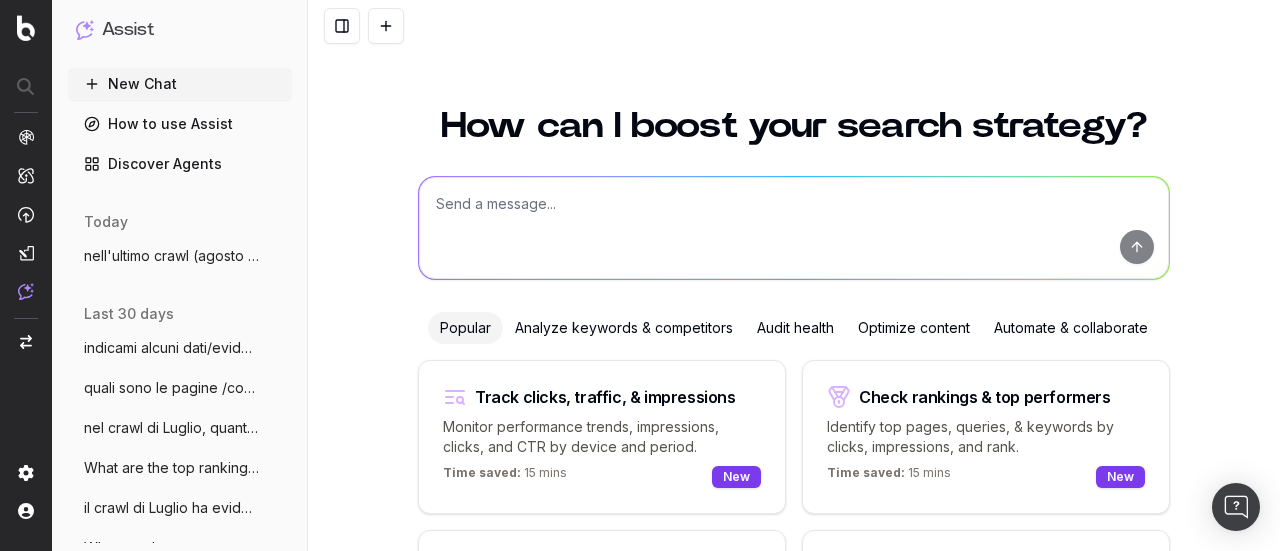 click at bounding box center (794, 228) 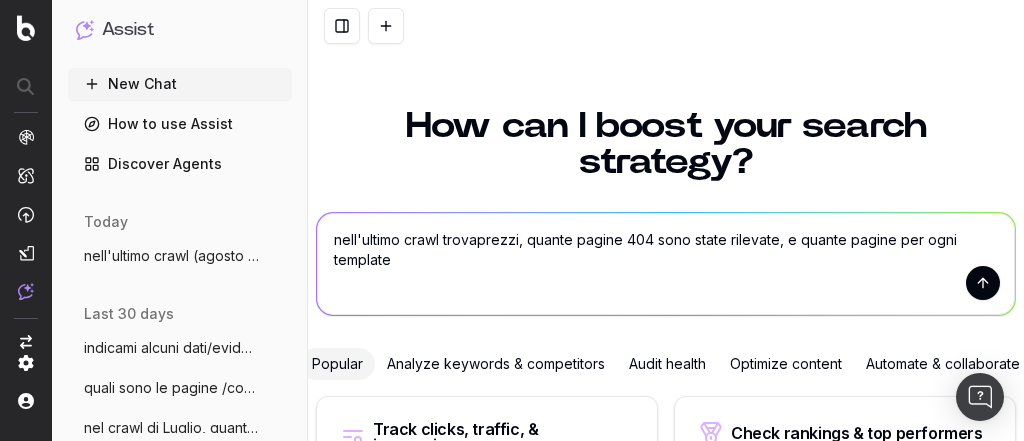 type on "nell'ultimo crawl trovaprezzi, quante pagine 404 sono state rilevate, e quante pagine per ogni template?" 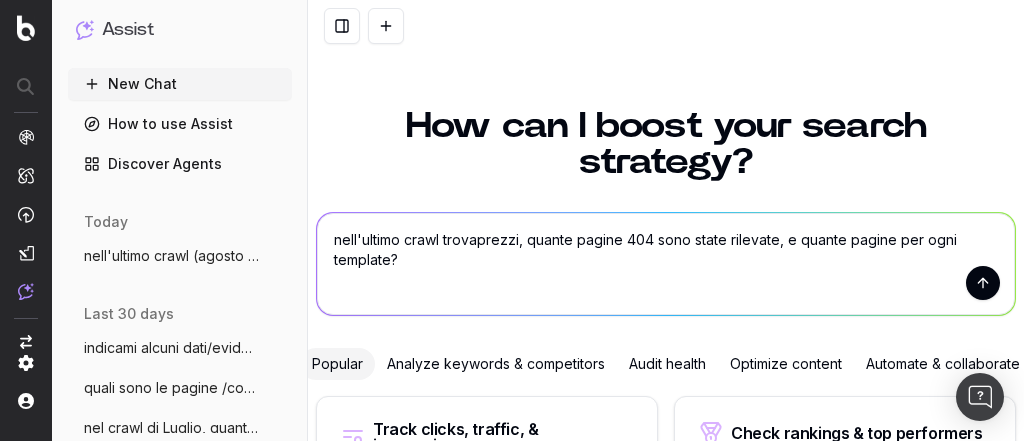 type 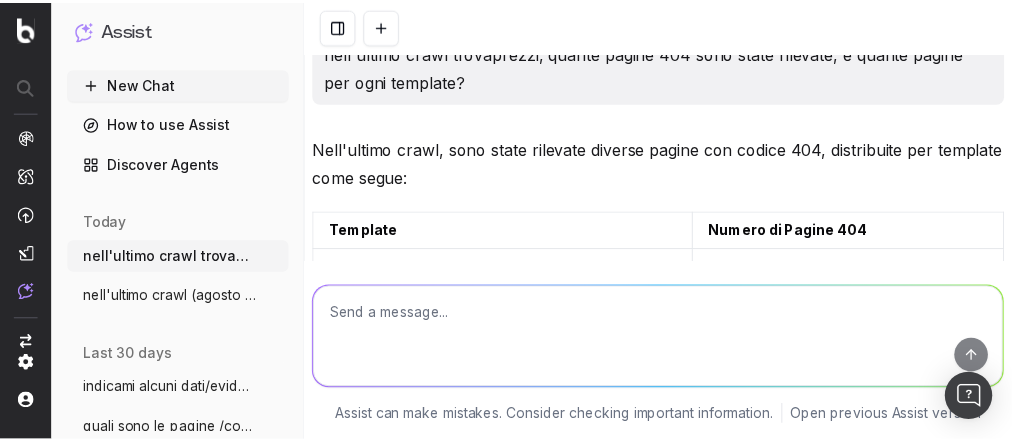 scroll, scrollTop: 0, scrollLeft: 0, axis: both 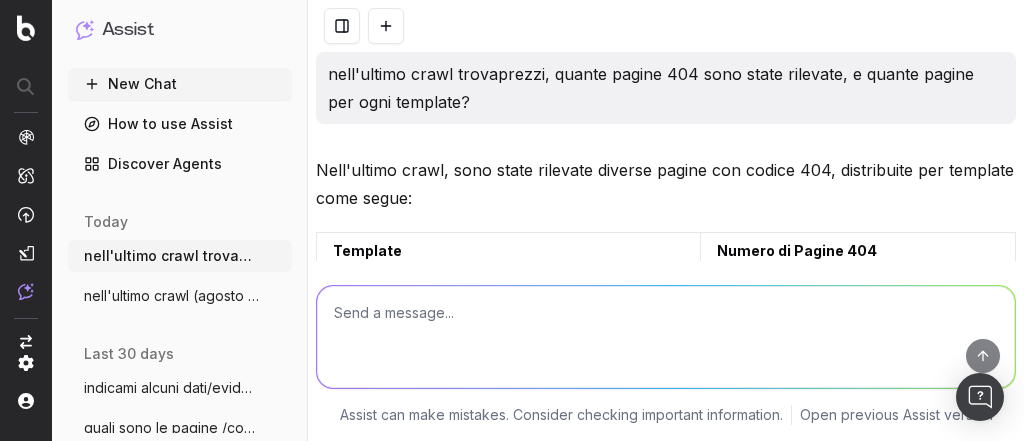 click on "Discover Agents" at bounding box center (180, 164) 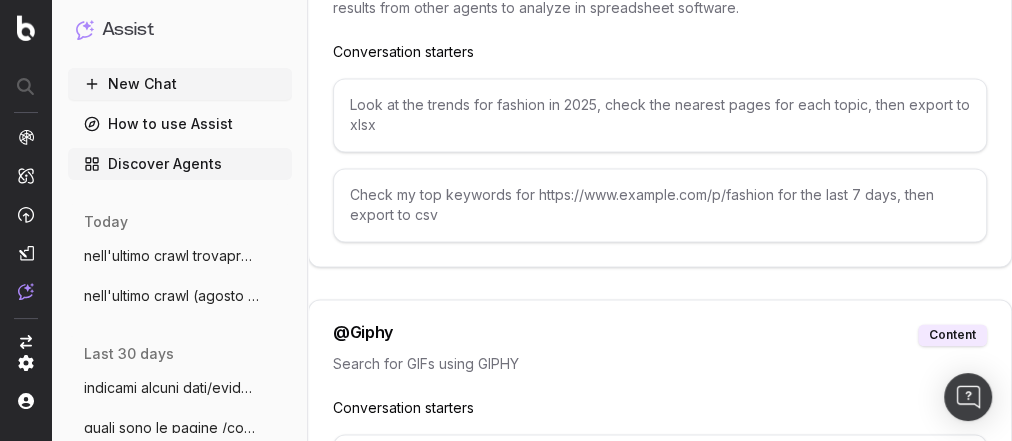 scroll, scrollTop: 1440, scrollLeft: 0, axis: vertical 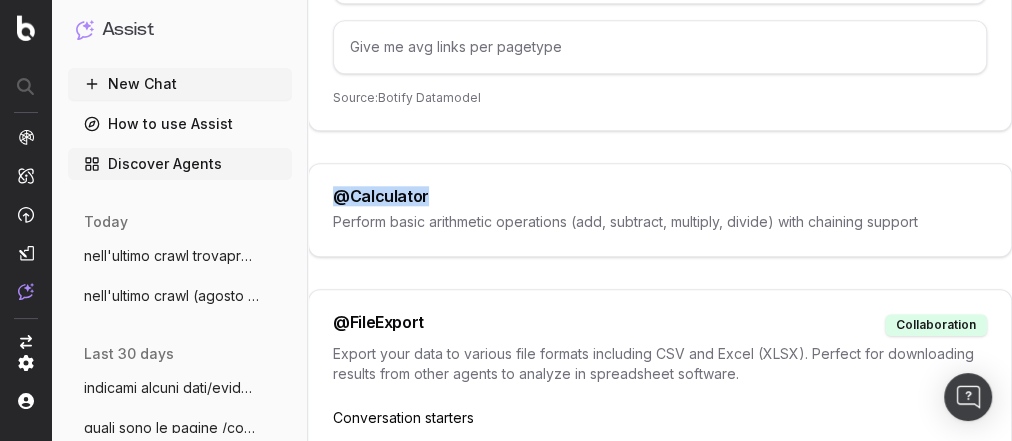 drag, startPoint x: 465, startPoint y: 149, endPoint x: 337, endPoint y: 153, distance: 128.06248 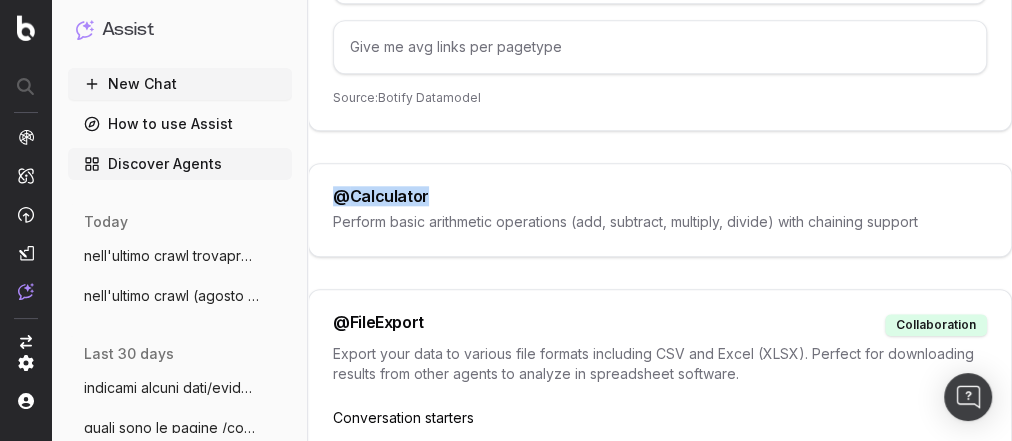 copy on "@ Calculator" 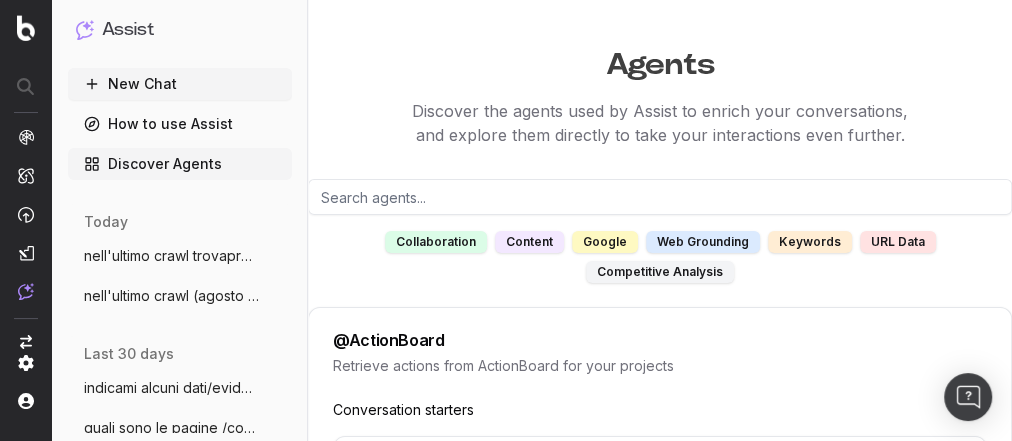 scroll, scrollTop: 12, scrollLeft: 0, axis: vertical 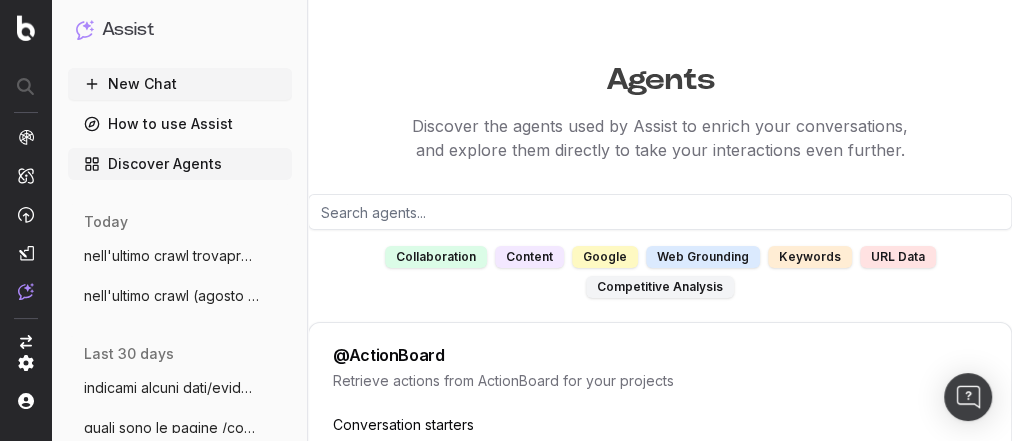 click on "New Chat" at bounding box center [180, 84] 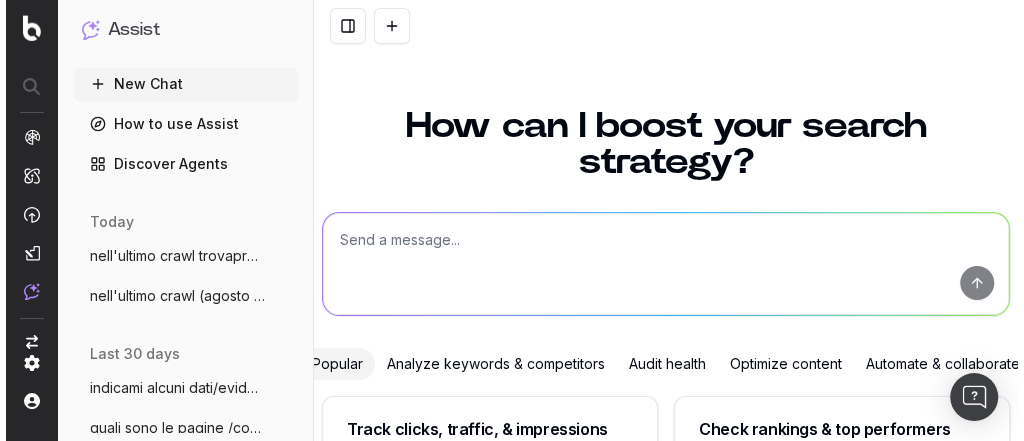 scroll, scrollTop: 0, scrollLeft: 0, axis: both 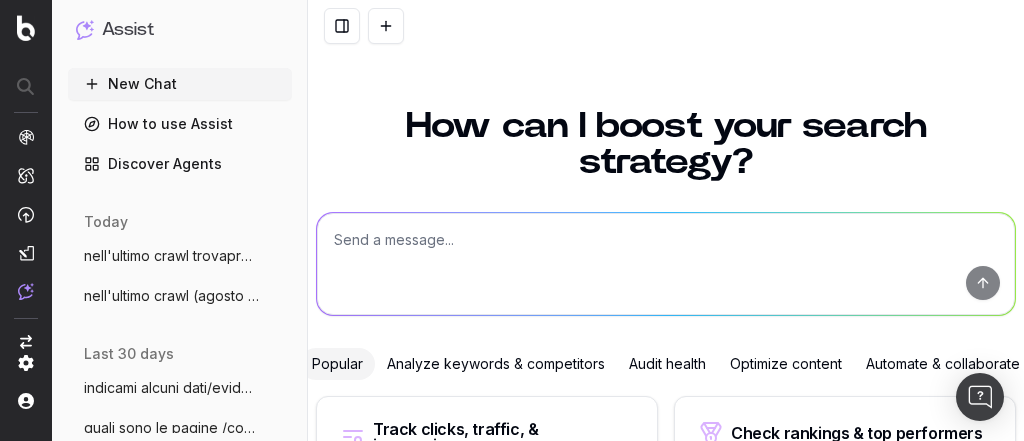 click at bounding box center (666, 264) 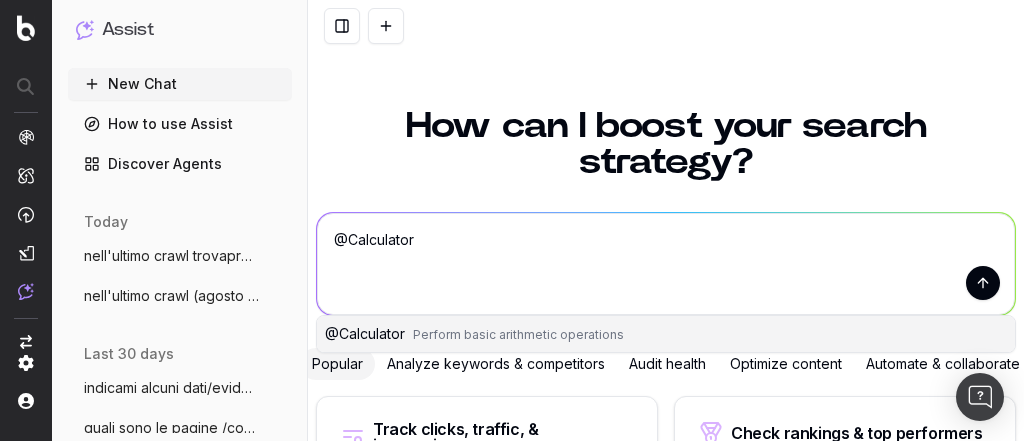 click on "@Calculator" at bounding box center (666, 264) 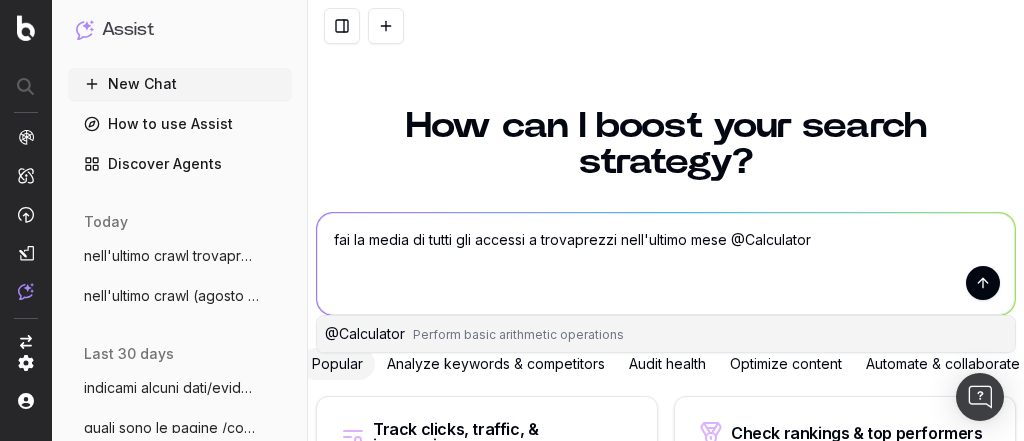 click on "fai la media di tutti gli accessi a trovaprezzi nell'ultimo mese @Calculator" at bounding box center (666, 264) 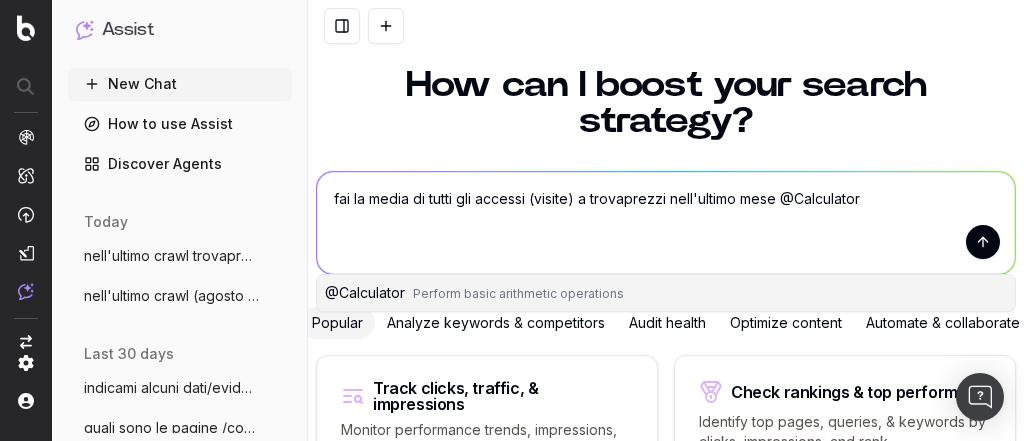 scroll, scrollTop: 43, scrollLeft: 0, axis: vertical 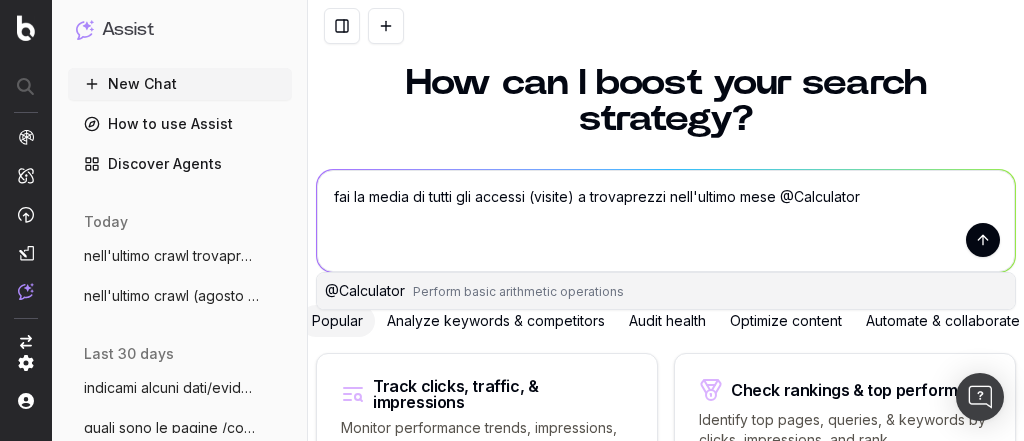 type on "fai la media di tutti gli accessi (visite) a trovaprezzi nell'ultimo mese @Calculator" 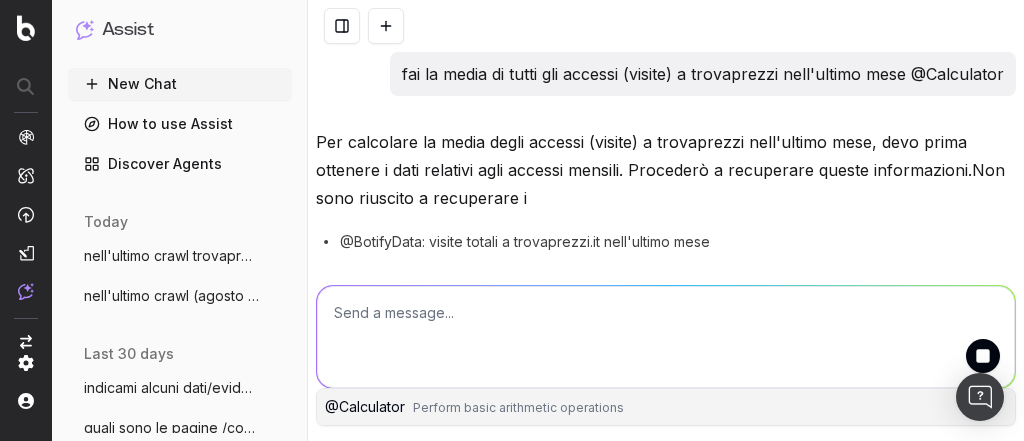 scroll, scrollTop: 6, scrollLeft: 0, axis: vertical 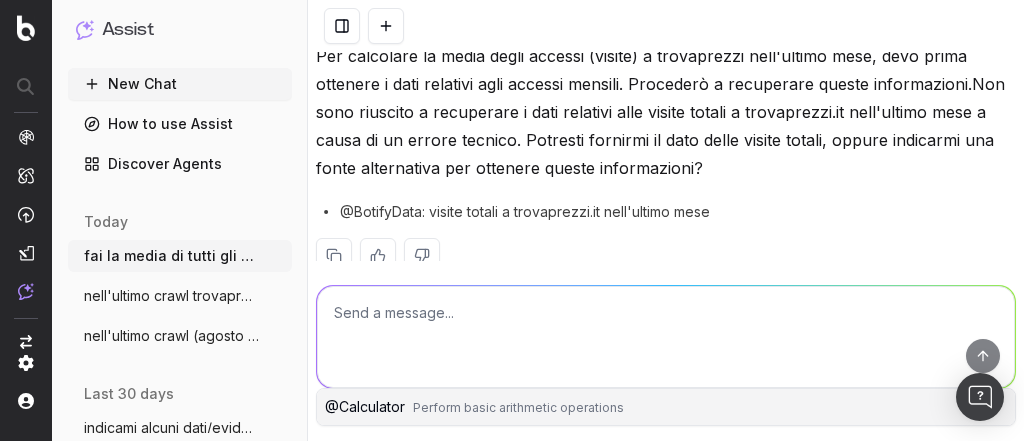 click at bounding box center [666, 337] 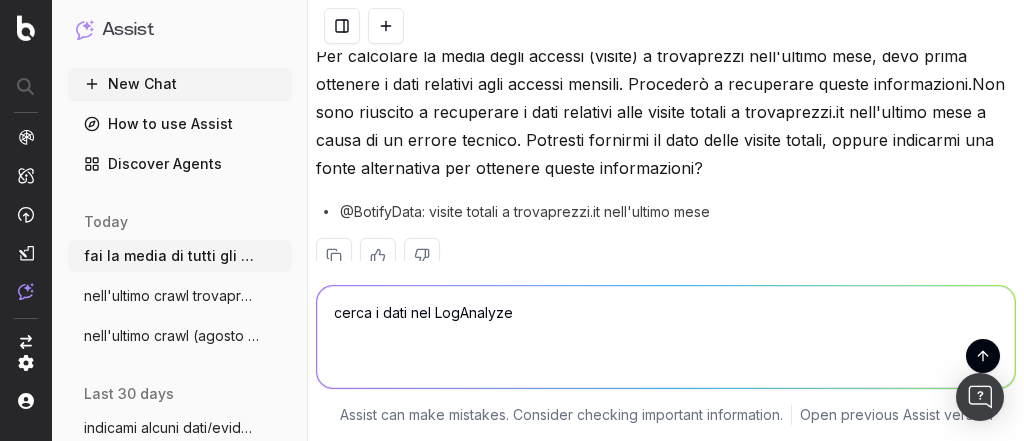 type on "cerca i dati nel LogAnalyzer" 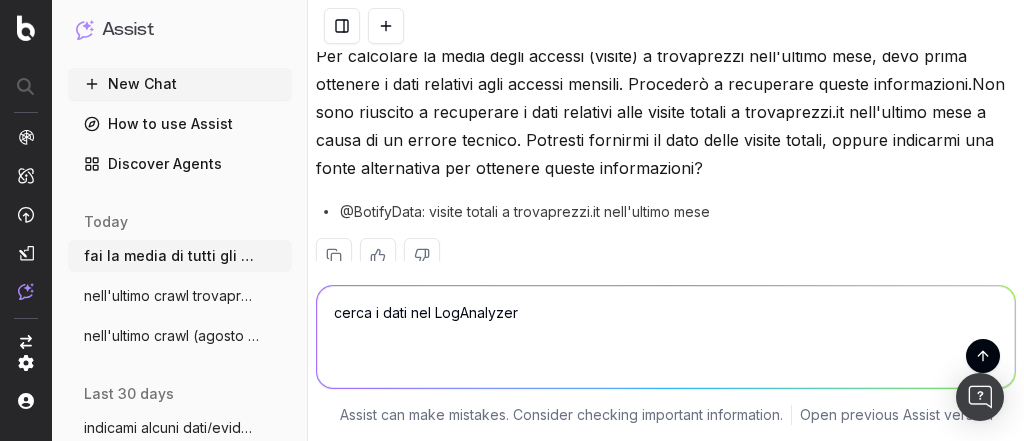 type 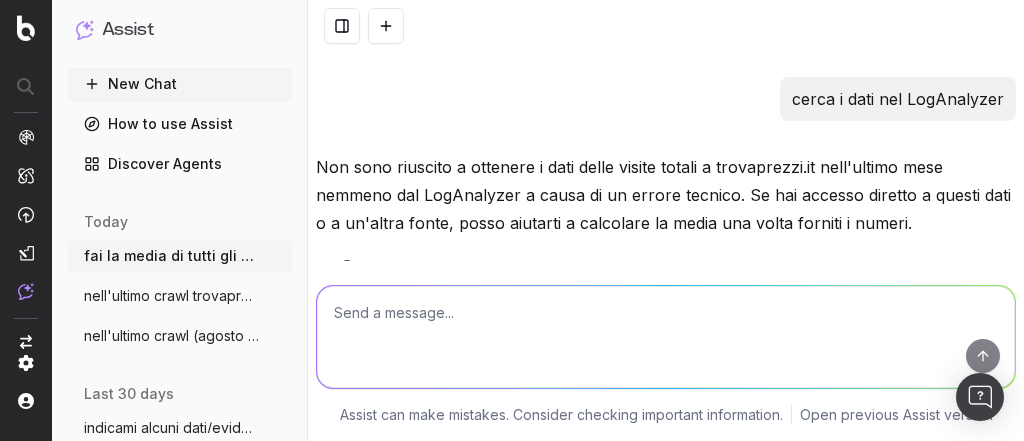 scroll, scrollTop: 395, scrollLeft: 0, axis: vertical 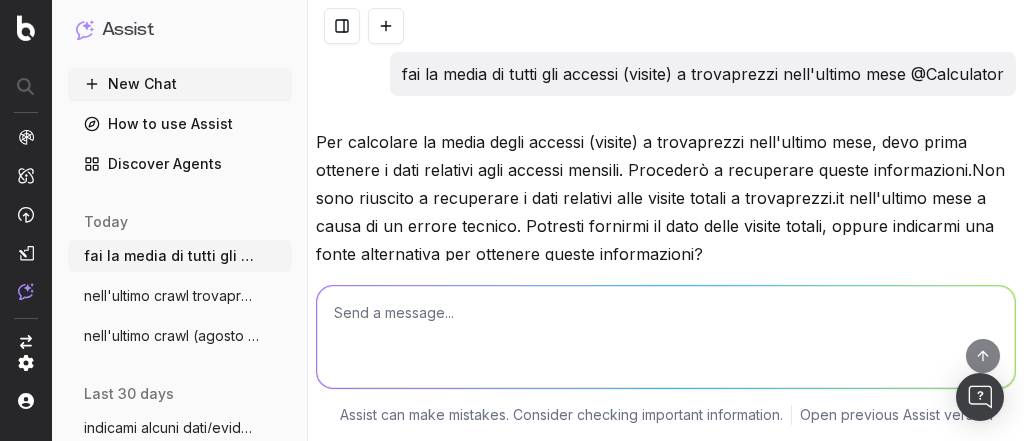 click on "New Chat" at bounding box center [180, 84] 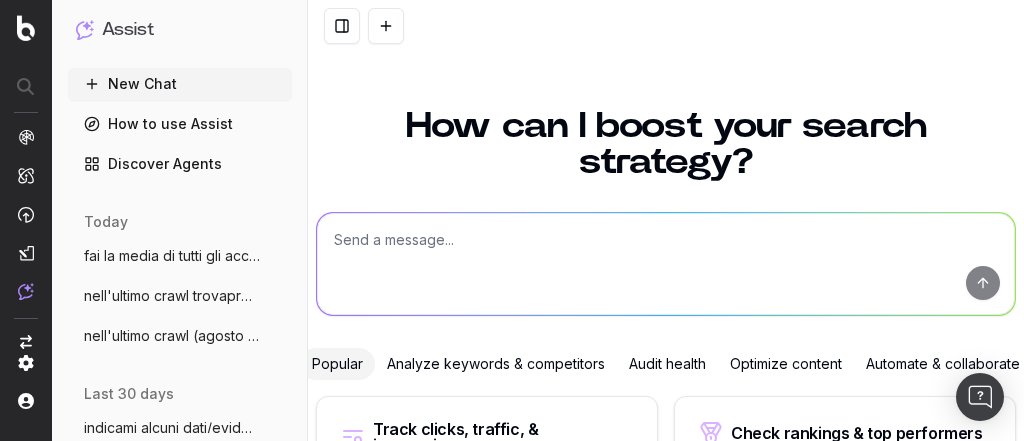 click on "How can I boost your search strategy?" at bounding box center [666, 144] 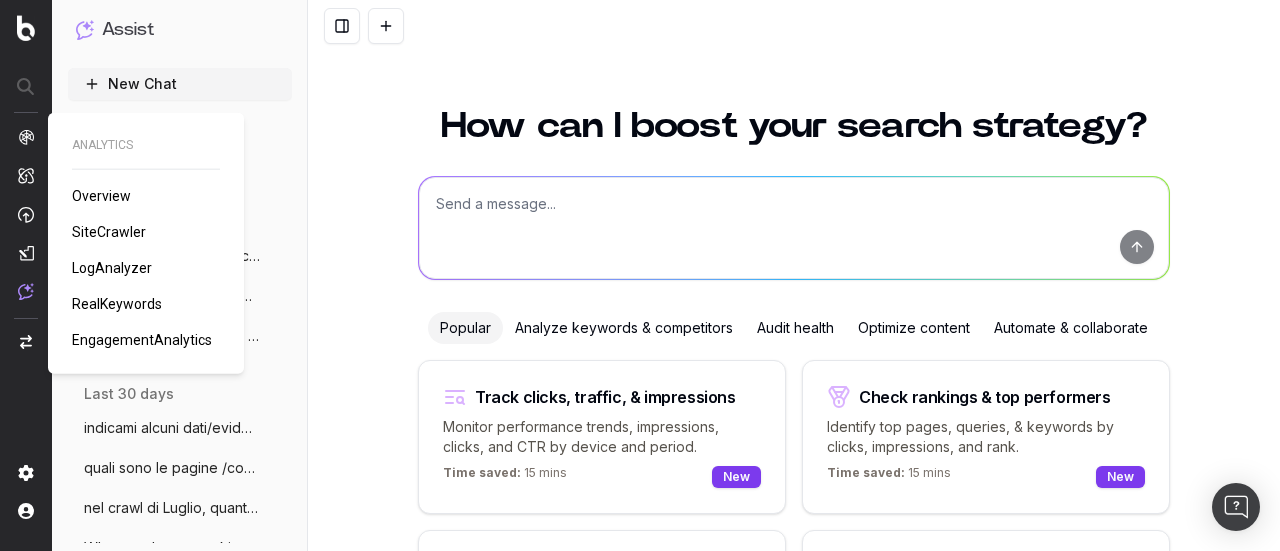 click on "LogAnalyzer" at bounding box center (112, 268) 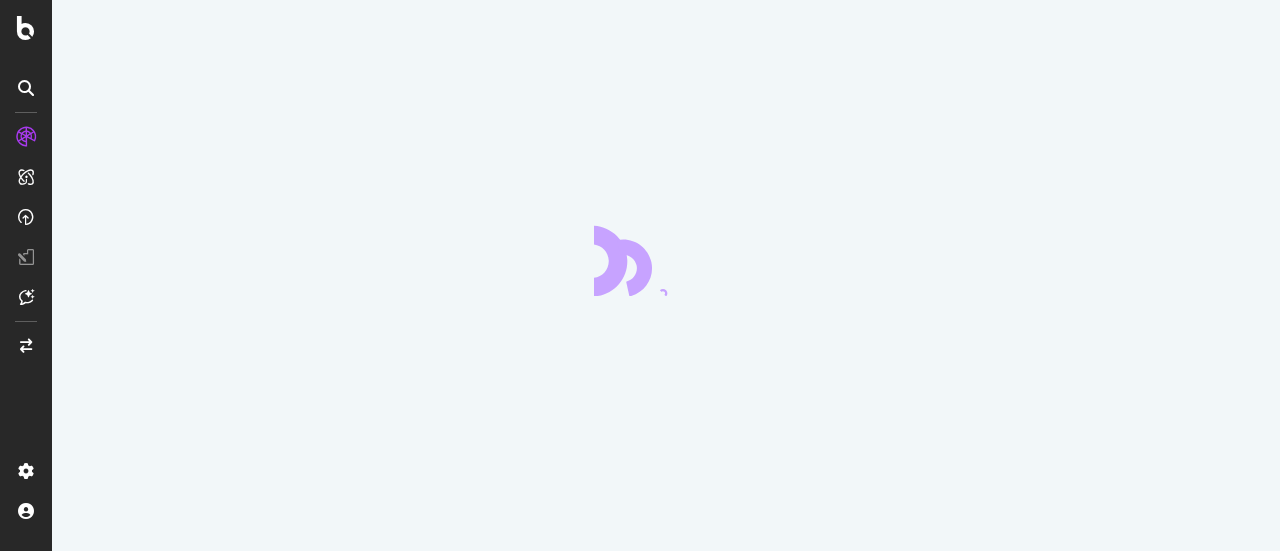 scroll, scrollTop: 0, scrollLeft: 0, axis: both 